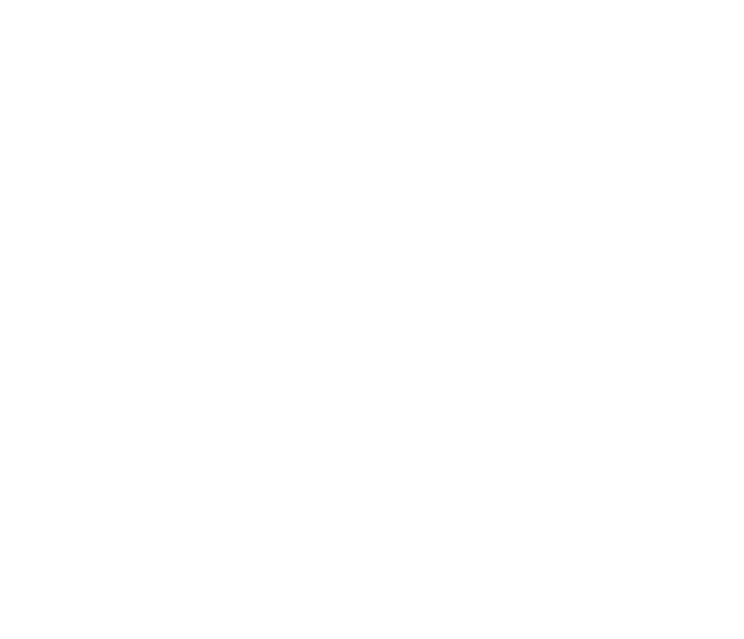 scroll, scrollTop: 0, scrollLeft: 0, axis: both 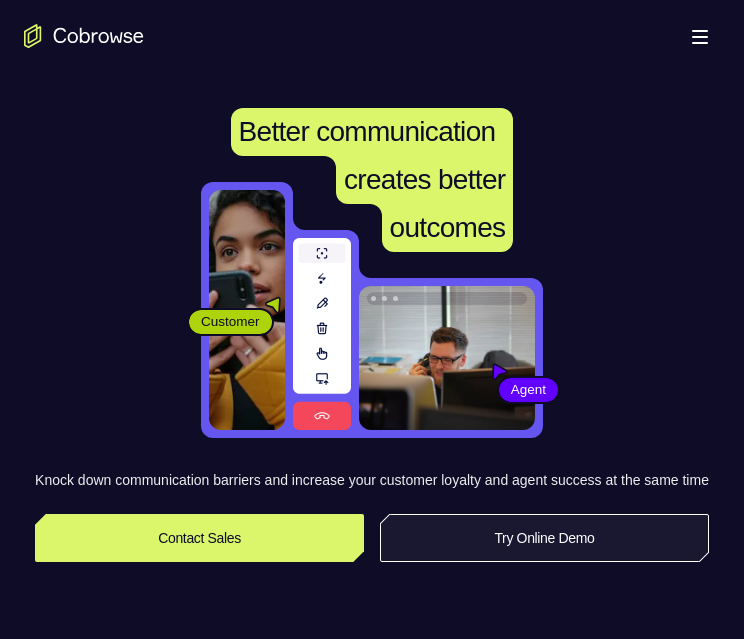 click on "Try Online Demo" at bounding box center [544, 538] 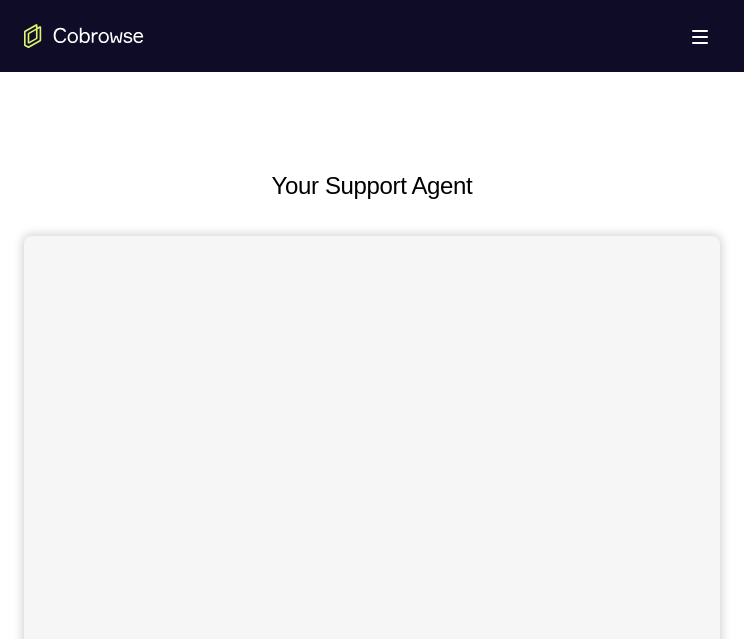 click on "Open main menu" at bounding box center (372, 36) 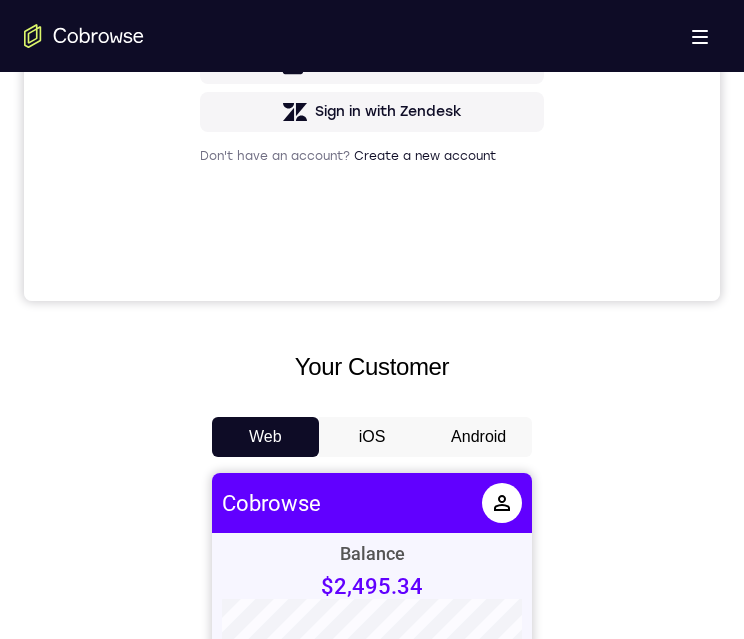 scroll, scrollTop: 800, scrollLeft: 0, axis: vertical 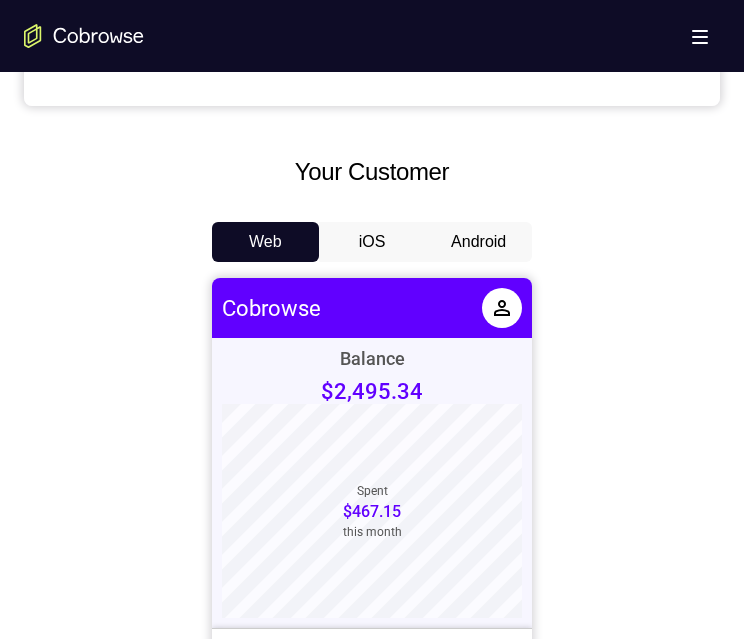 click on "Android" at bounding box center [478, 242] 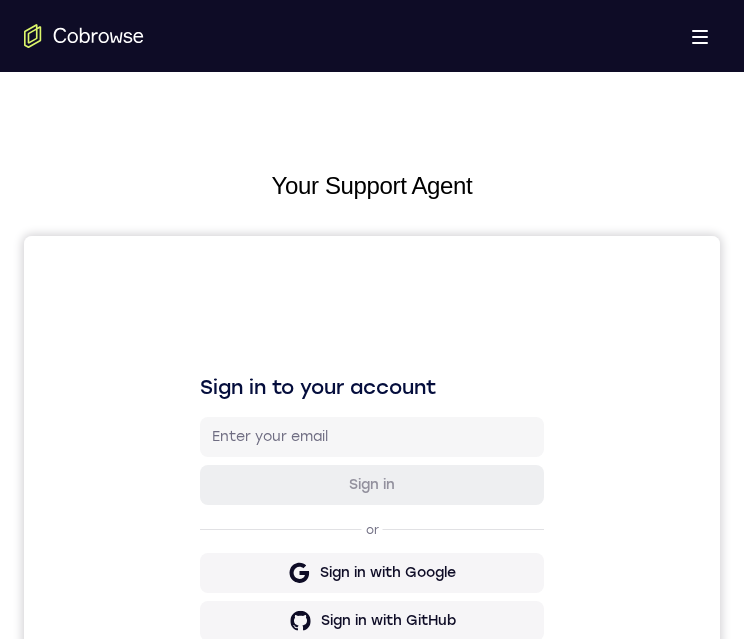 scroll, scrollTop: 0, scrollLeft: 0, axis: both 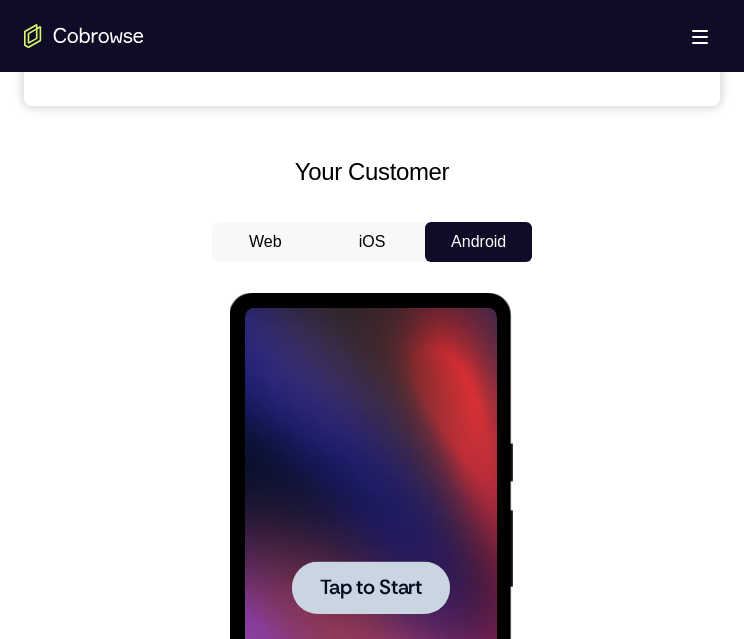 click on "Tap to Start" at bounding box center [370, 588] 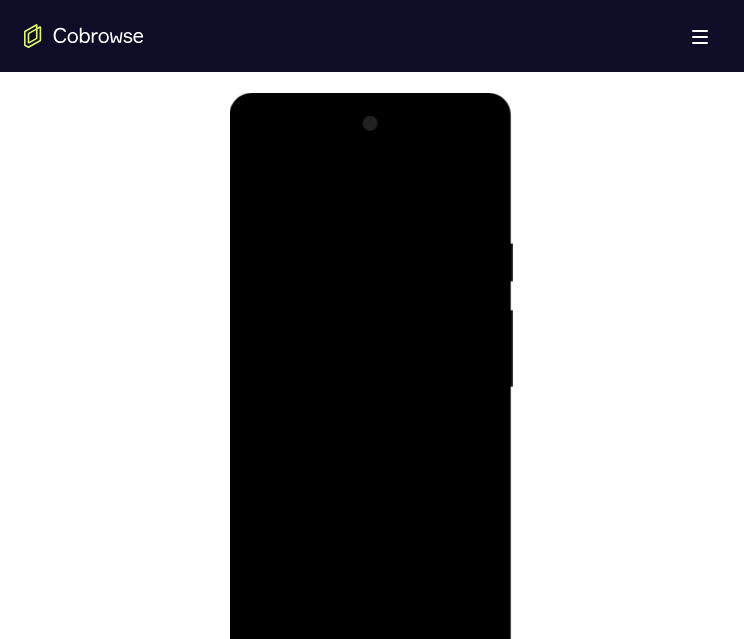 scroll, scrollTop: 1100, scrollLeft: 0, axis: vertical 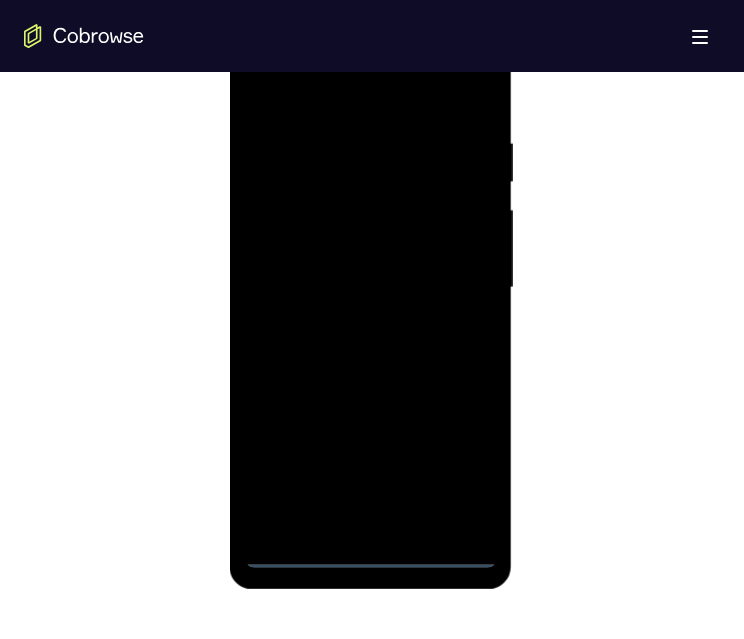 click at bounding box center [370, 288] 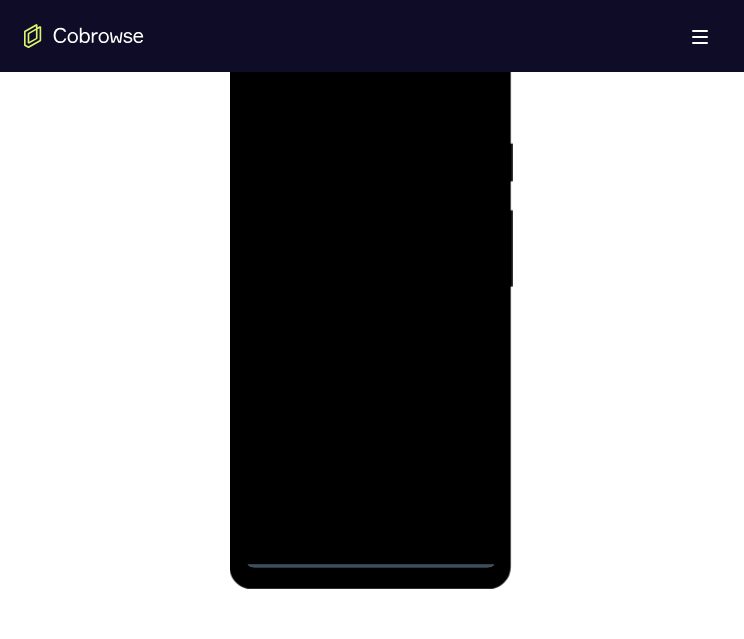 click at bounding box center [370, 288] 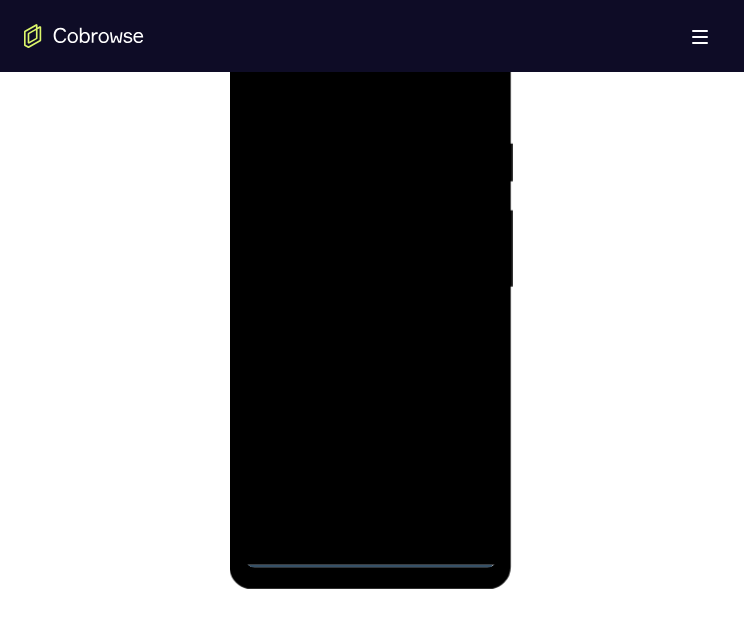 click at bounding box center [370, 288] 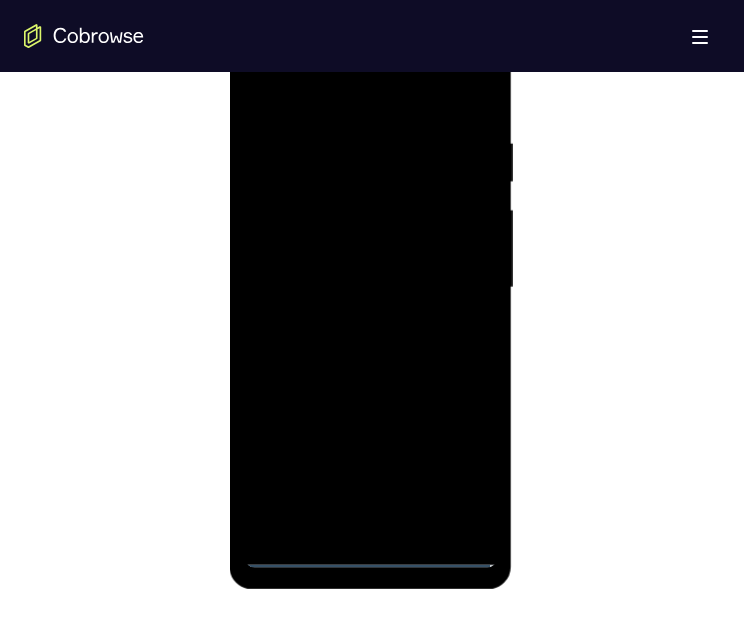 click at bounding box center (370, 288) 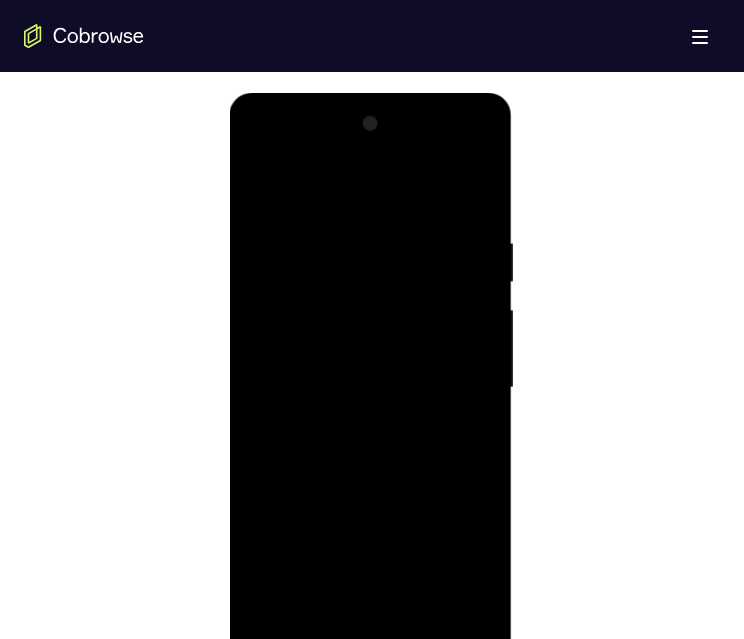 click at bounding box center (370, 388) 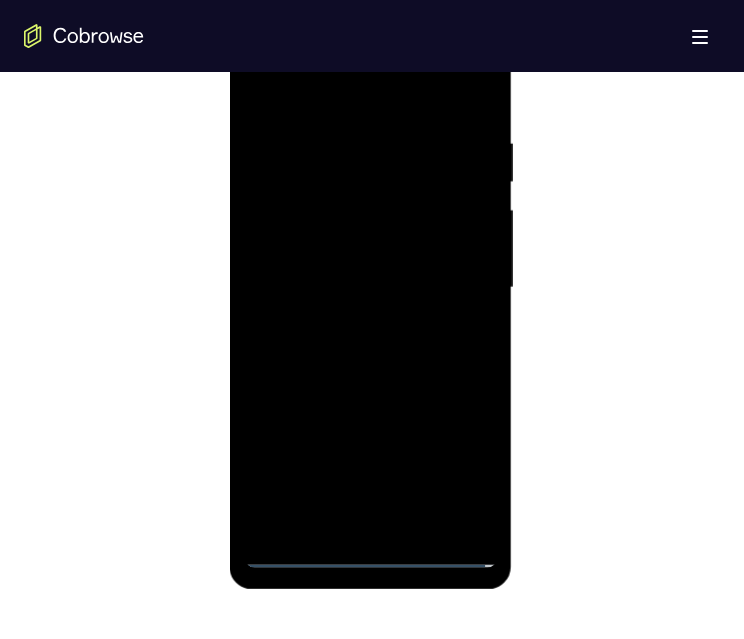 click at bounding box center (370, 288) 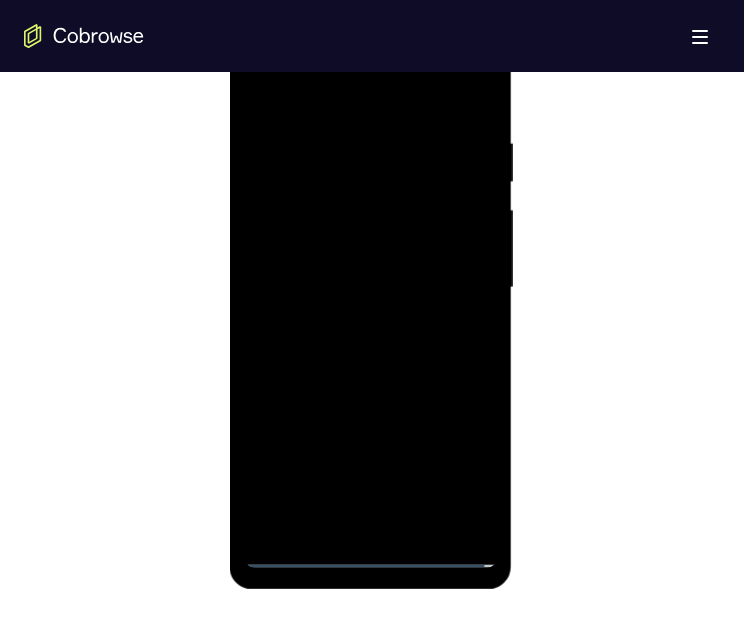 click at bounding box center [370, 288] 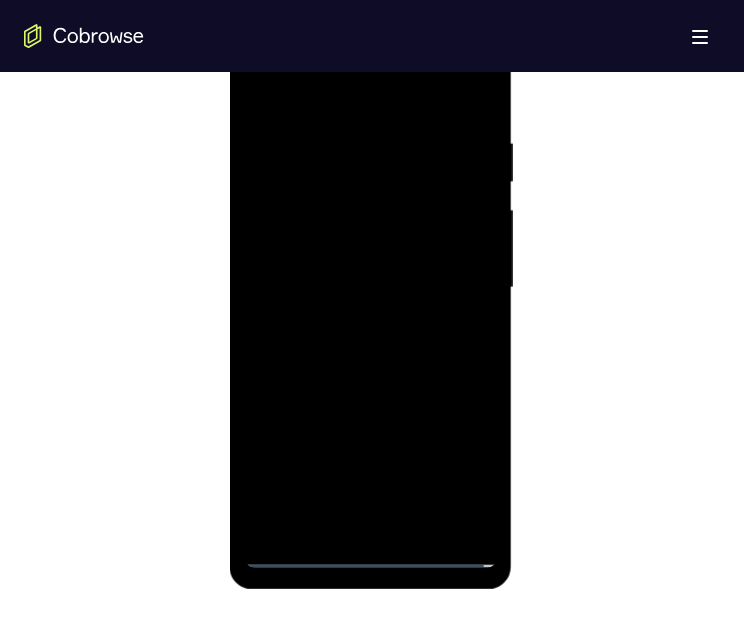 scroll, scrollTop: 1000, scrollLeft: 0, axis: vertical 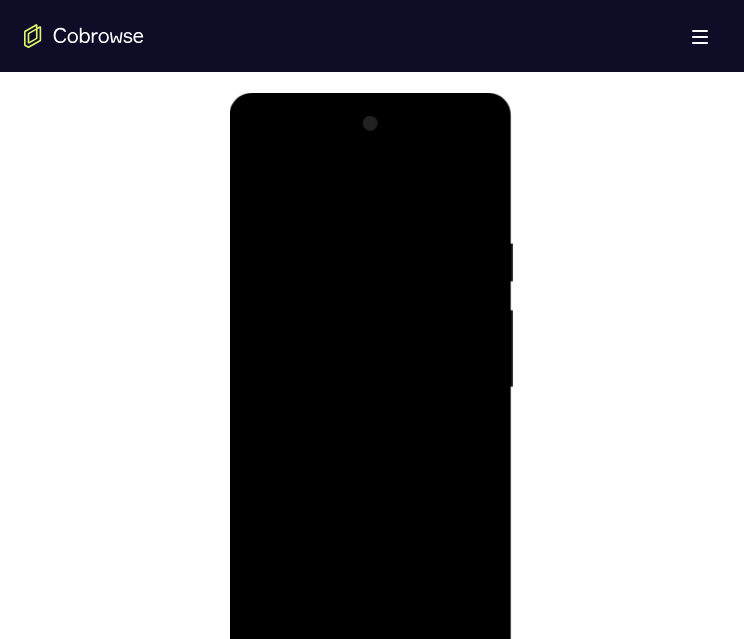 click at bounding box center [370, 388] 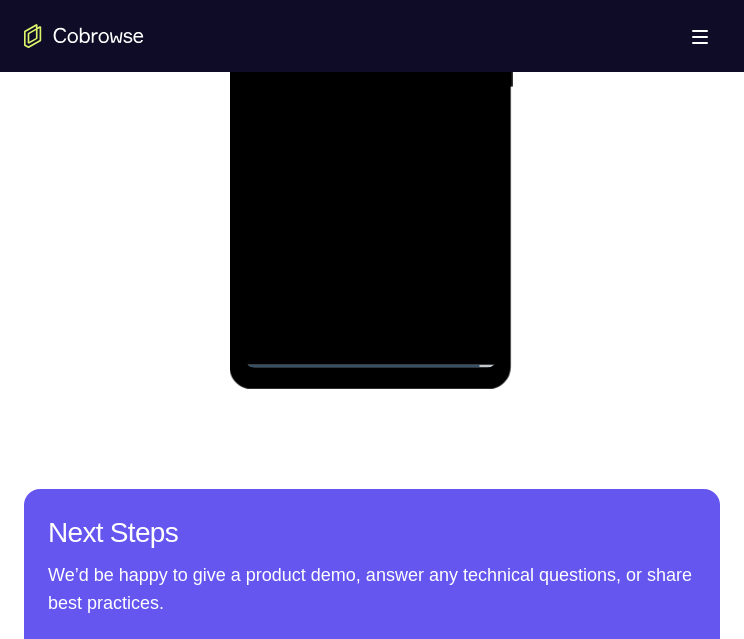 scroll, scrollTop: 700, scrollLeft: 0, axis: vertical 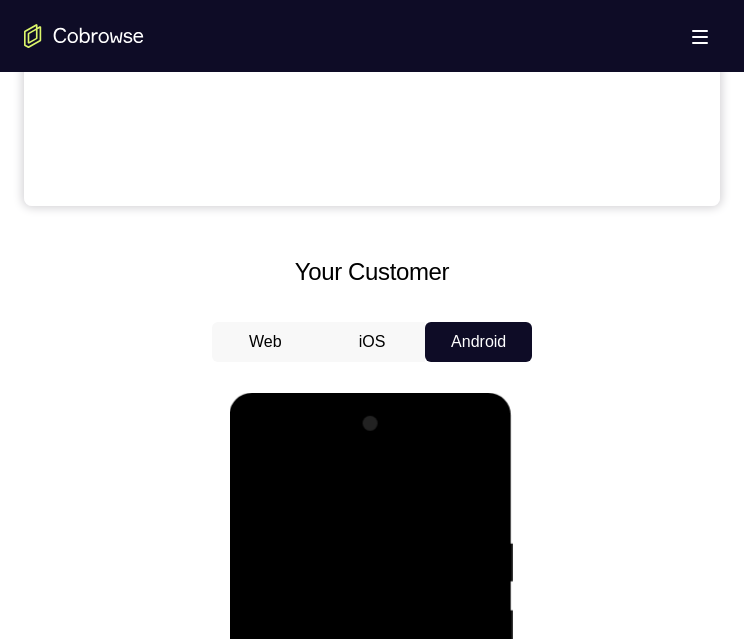 click at bounding box center [370, 688] 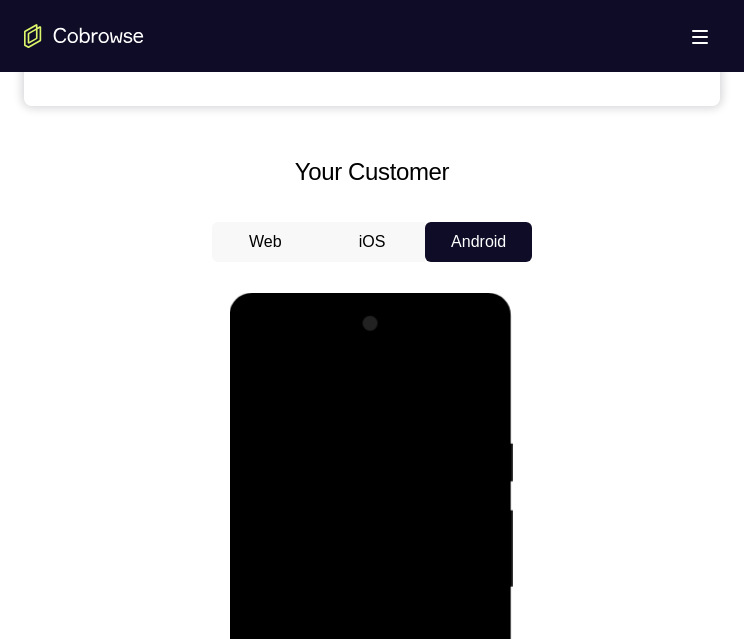 click at bounding box center (370, 588) 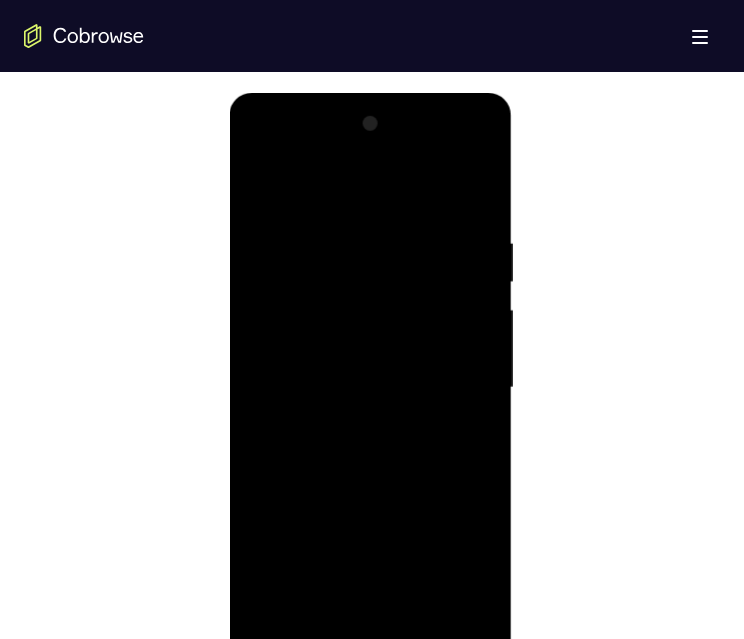 click at bounding box center (370, 388) 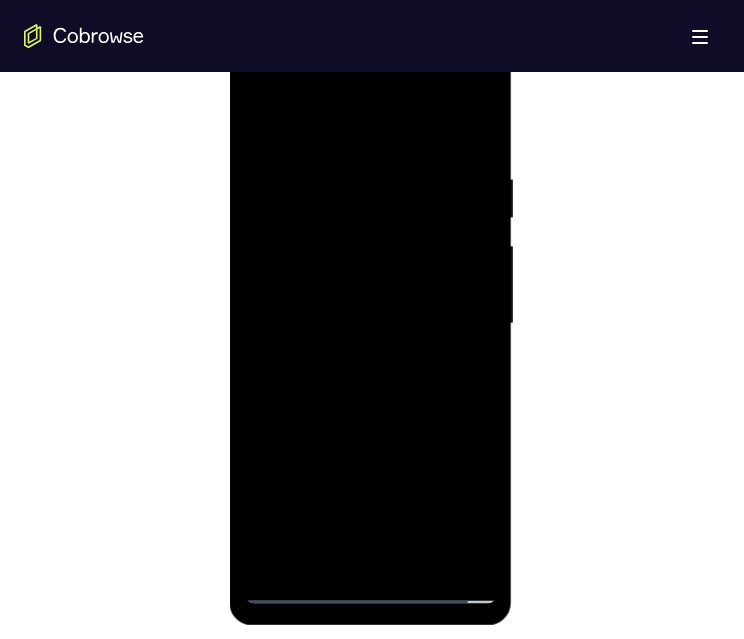 click at bounding box center [370, 324] 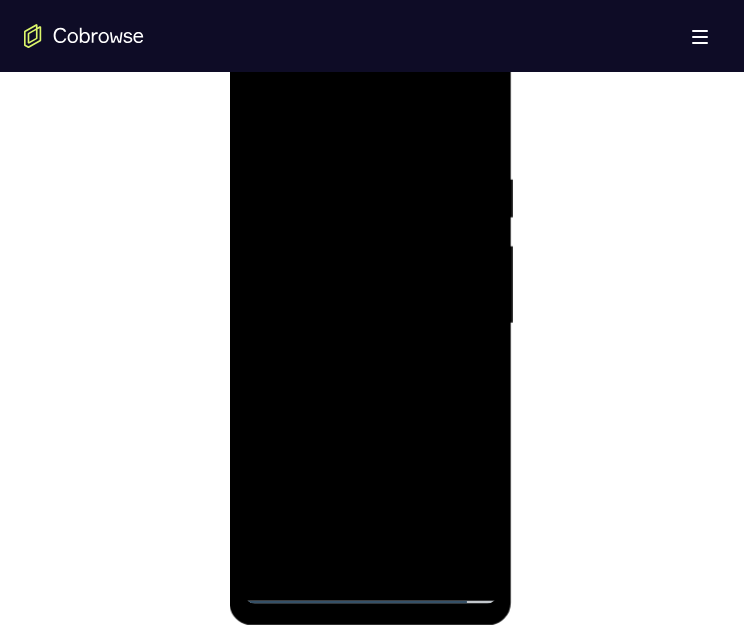 click at bounding box center [370, 324] 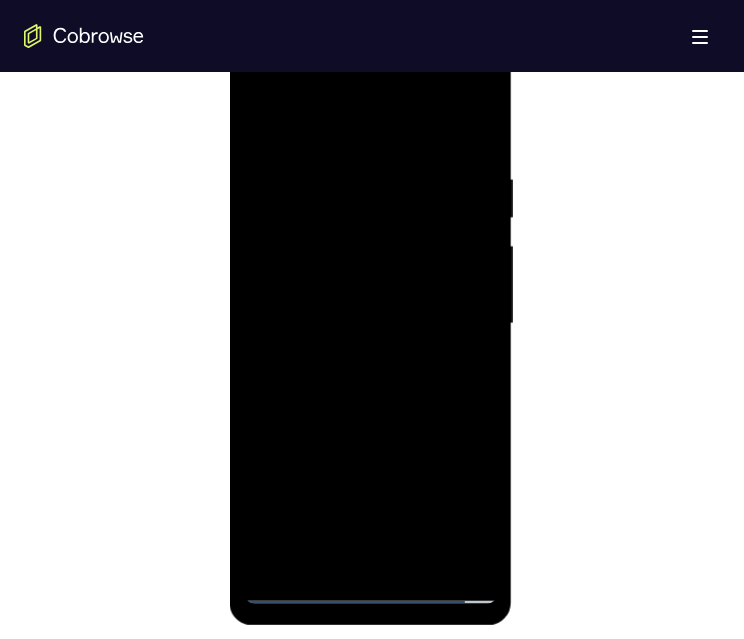 scroll, scrollTop: 1000, scrollLeft: 0, axis: vertical 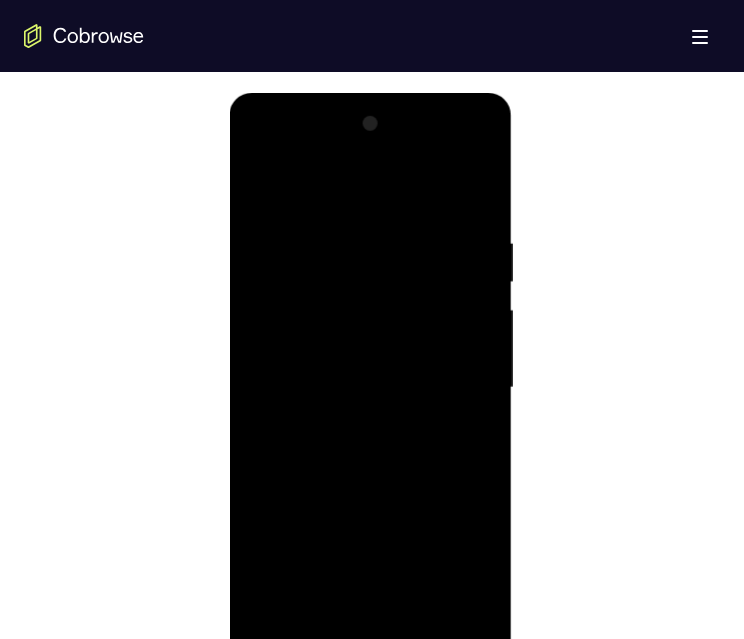 click at bounding box center (370, 388) 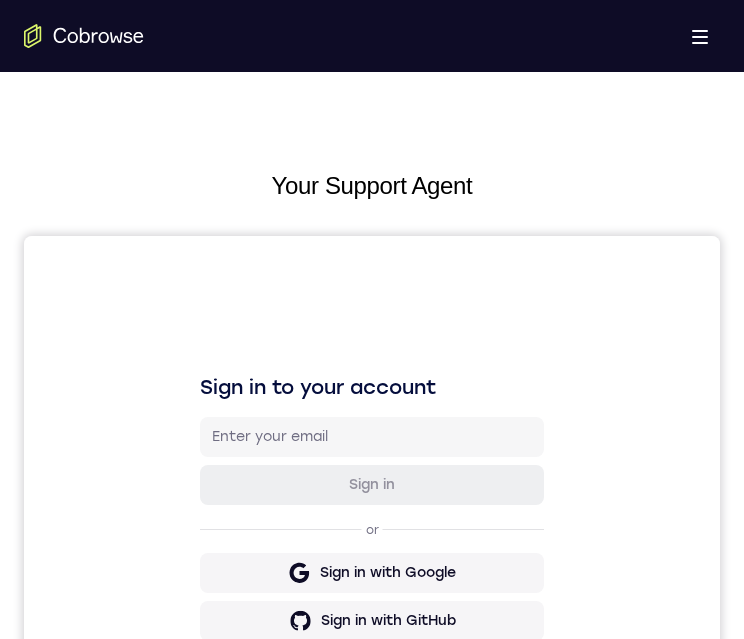 scroll, scrollTop: 1000, scrollLeft: 0, axis: vertical 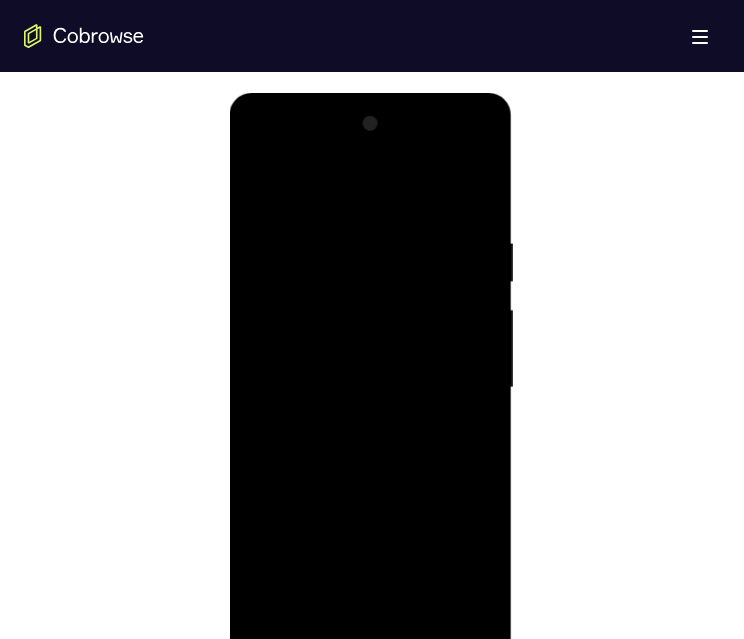 click at bounding box center [370, 388] 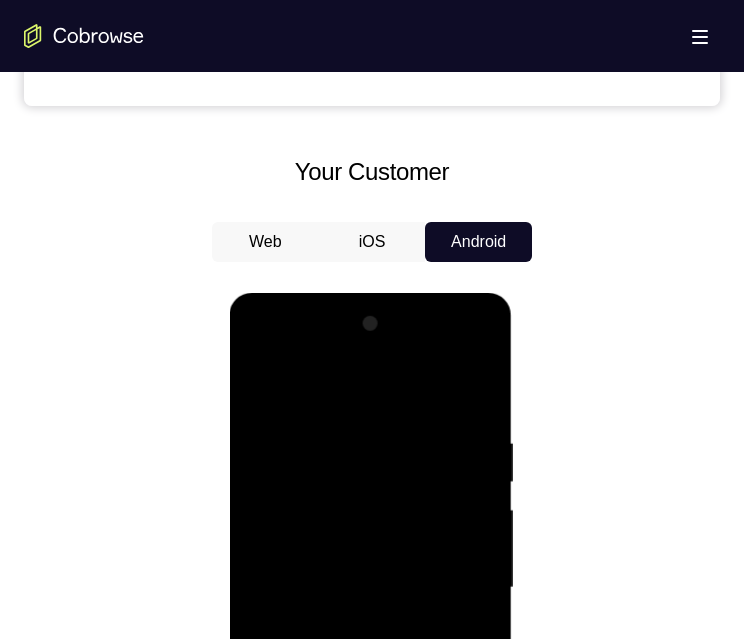 scroll, scrollTop: 900, scrollLeft: 0, axis: vertical 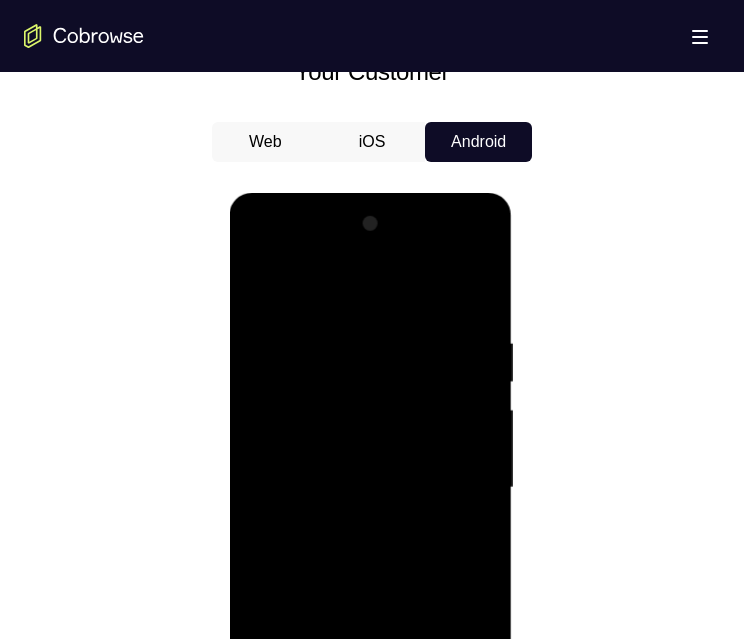 click at bounding box center (370, 488) 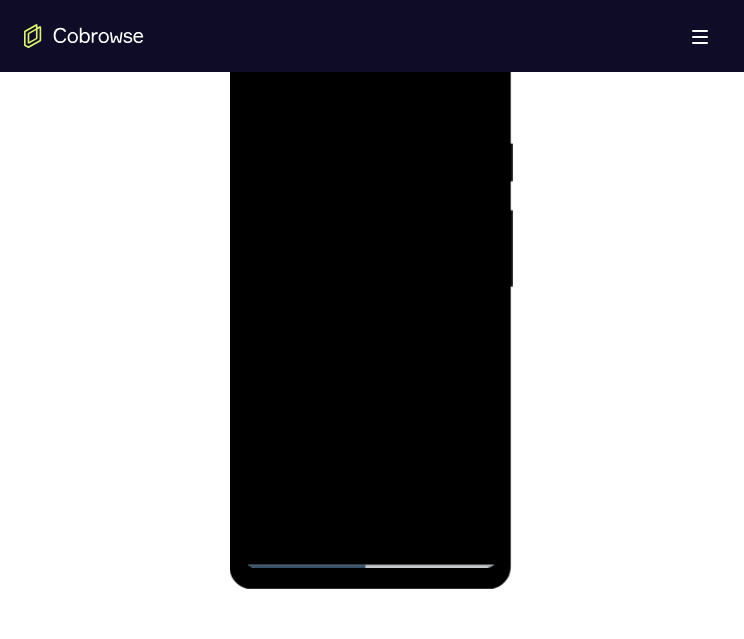 click at bounding box center [370, 288] 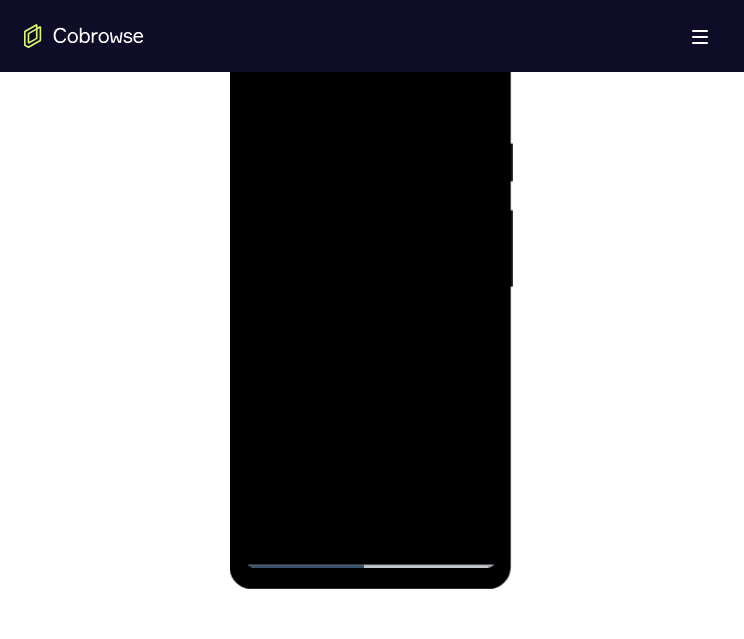 click at bounding box center [370, 288] 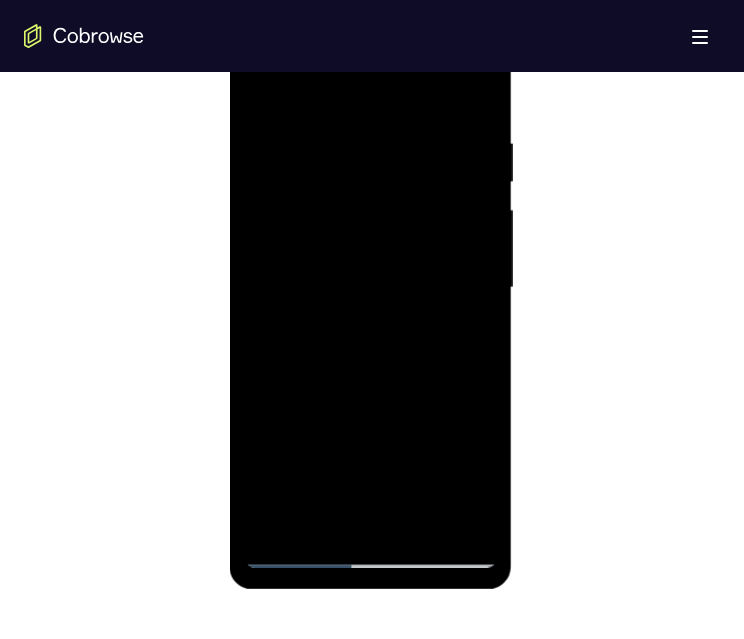 click at bounding box center (370, 288) 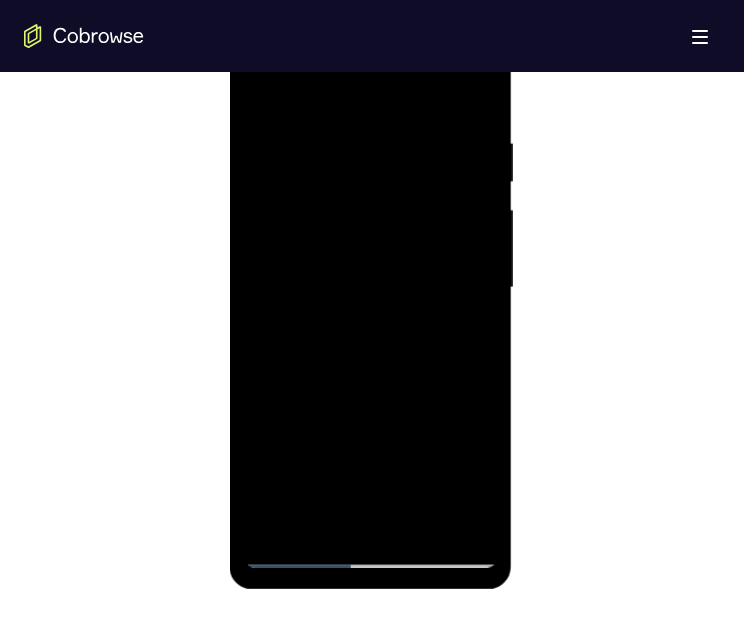 click at bounding box center (370, 288) 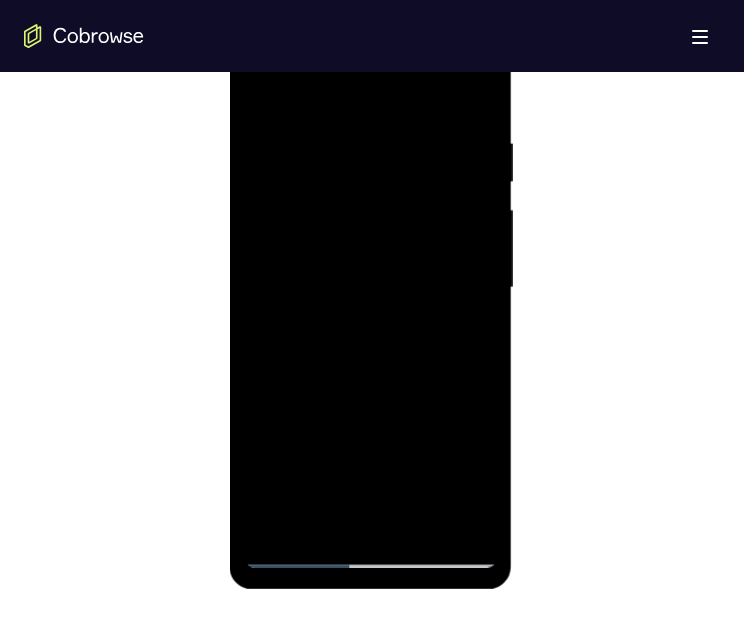 click at bounding box center [370, 288] 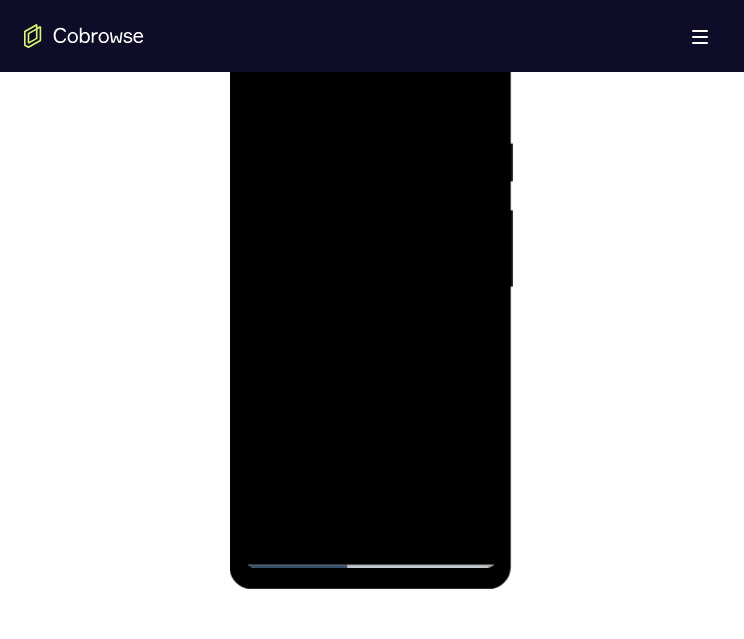 click at bounding box center (370, 288) 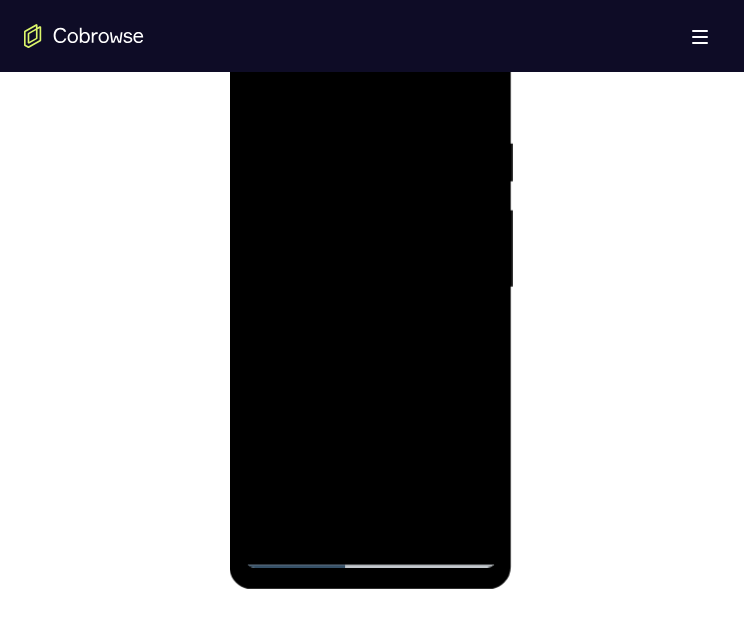 click at bounding box center (370, 288) 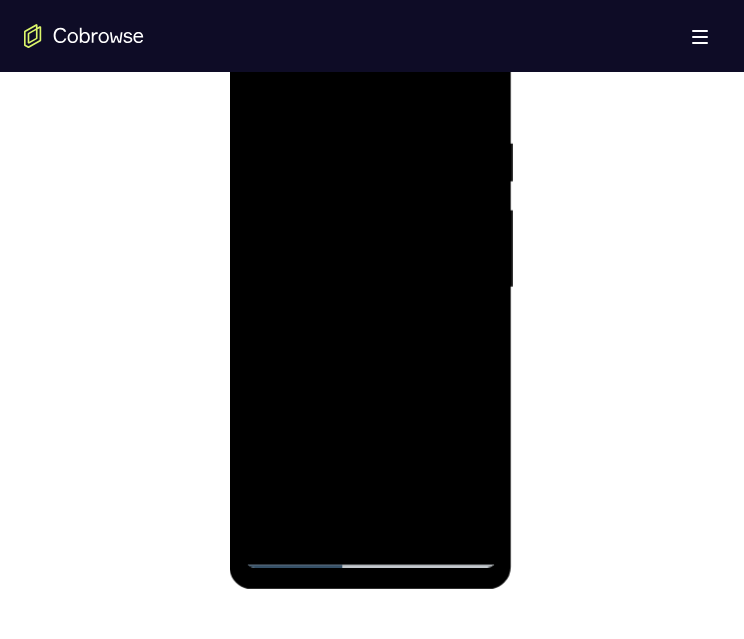 click at bounding box center (370, 288) 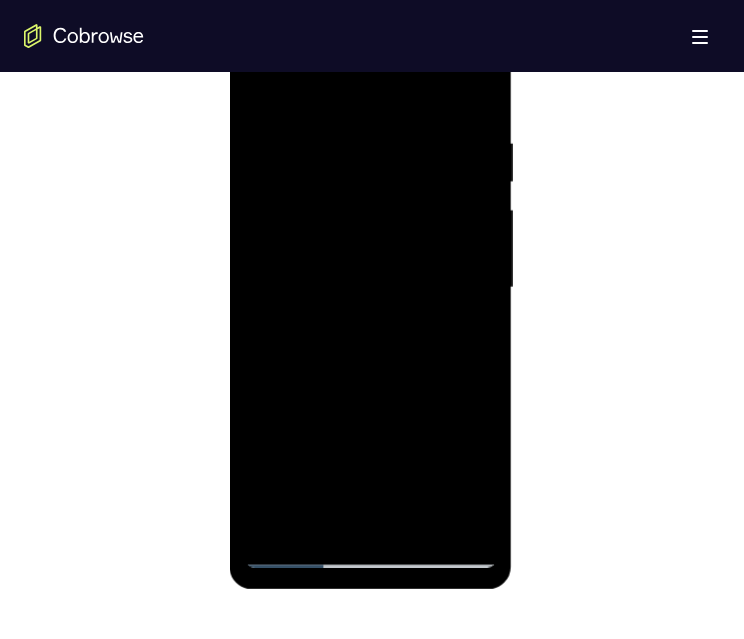 click at bounding box center [370, 288] 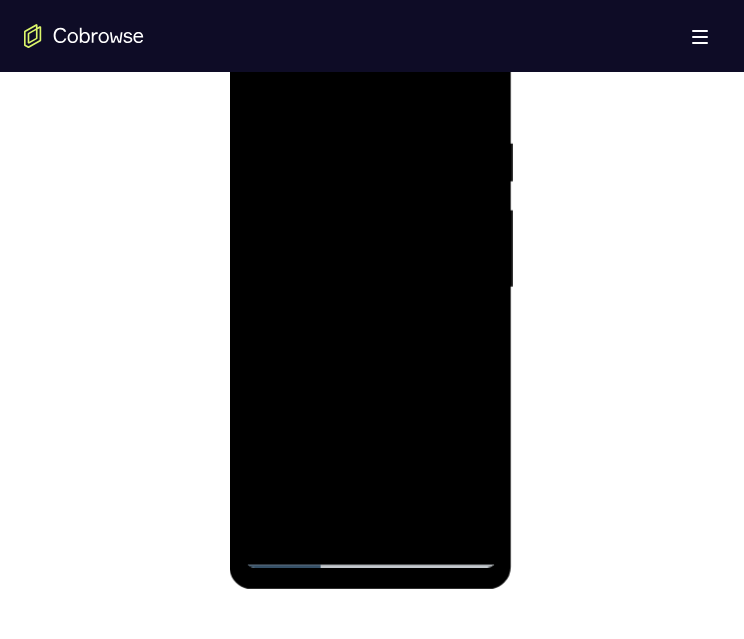 click at bounding box center (370, 288) 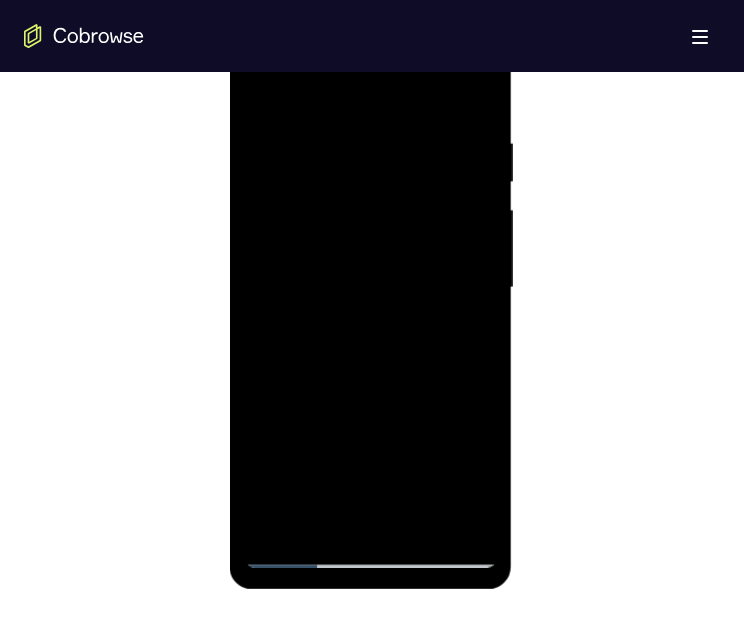 click at bounding box center (370, 288) 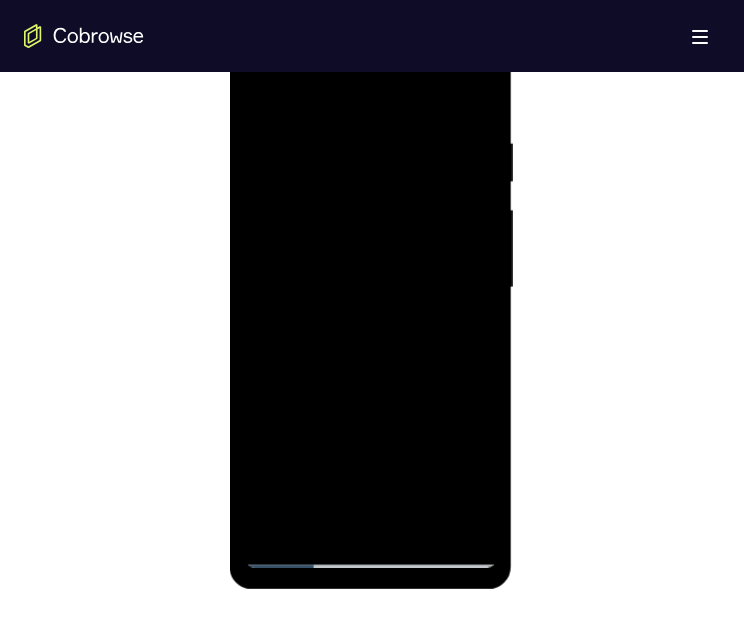 click at bounding box center (370, 288) 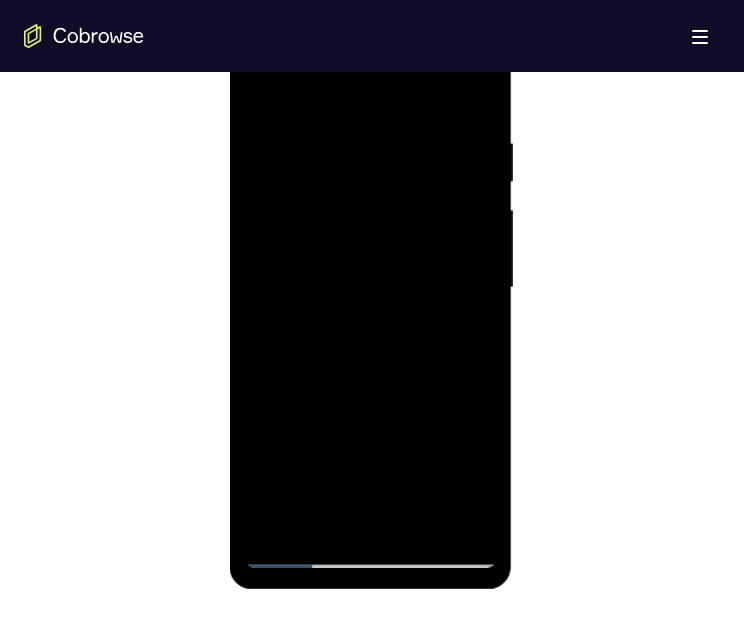 click at bounding box center [370, 288] 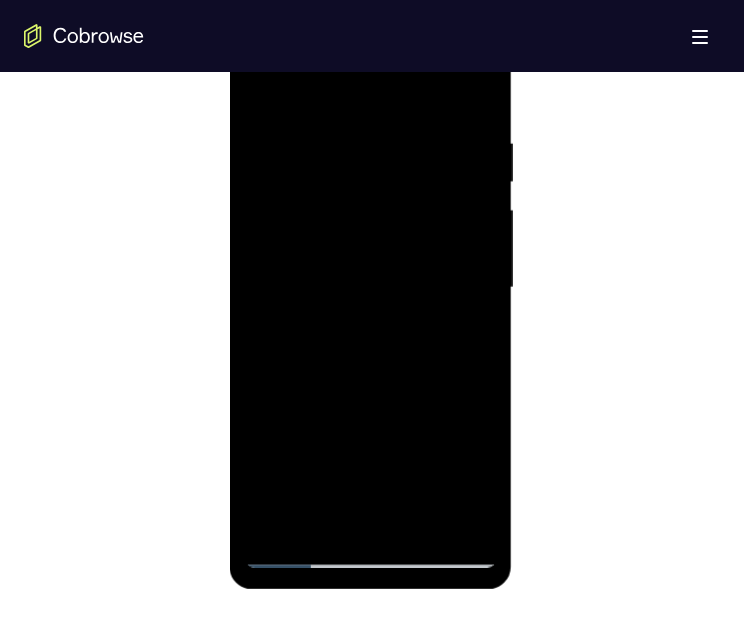 click at bounding box center (370, 288) 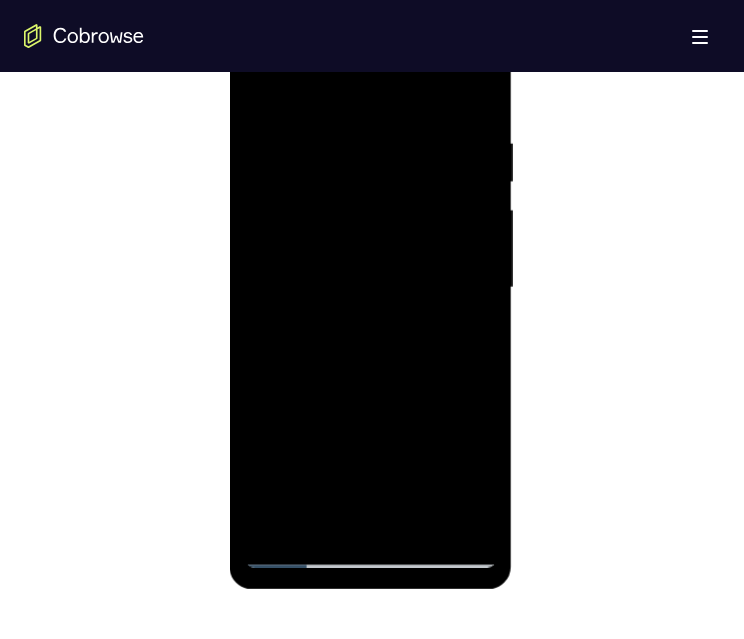 drag, startPoint x: 445, startPoint y: 323, endPoint x: 422, endPoint y: 340, distance: 28.600698 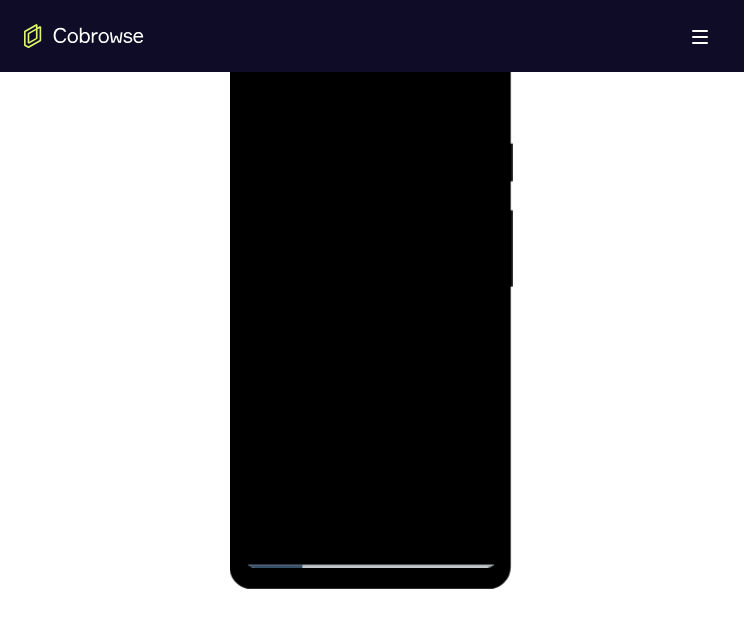 drag, startPoint x: 422, startPoint y: 340, endPoint x: 250, endPoint y: 283, distance: 181.19879 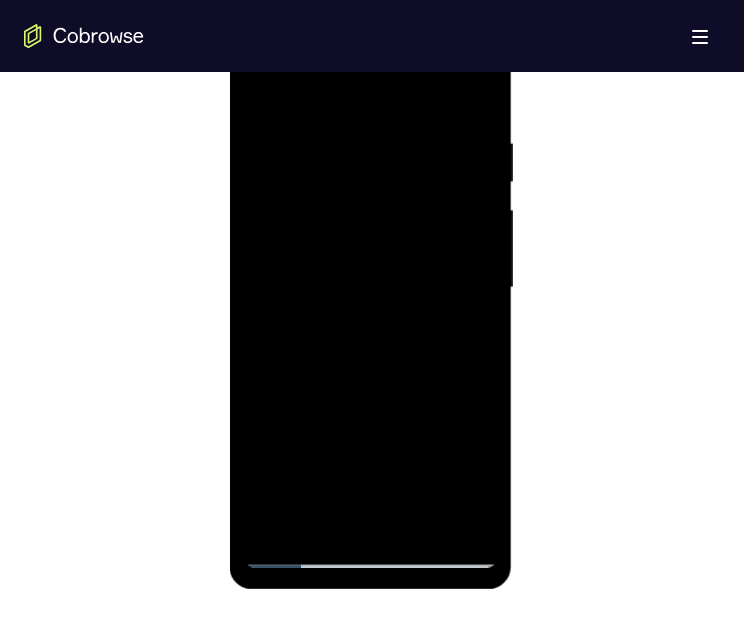click at bounding box center [370, 288] 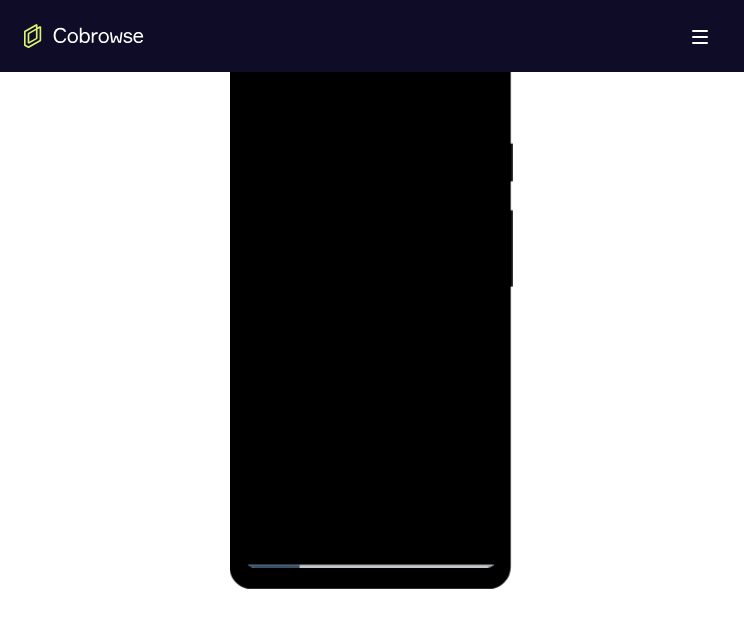 click at bounding box center (370, 288) 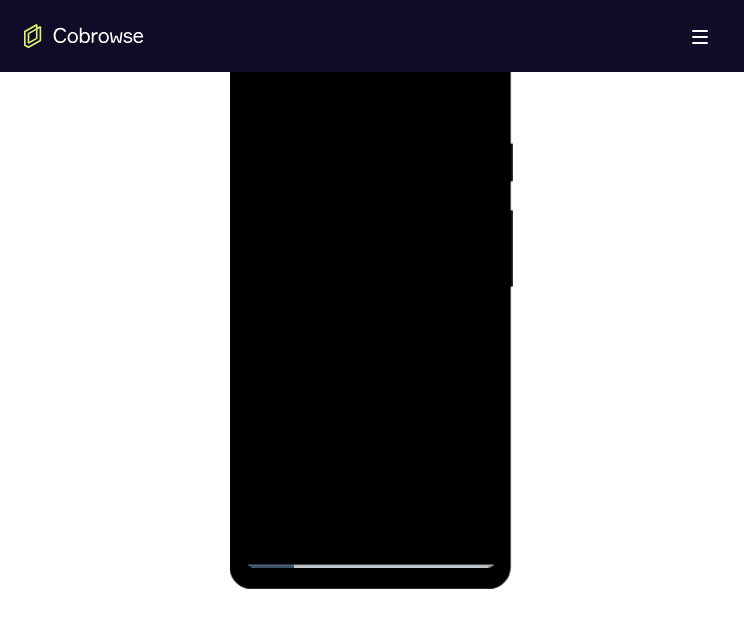 scroll, scrollTop: 1000, scrollLeft: 0, axis: vertical 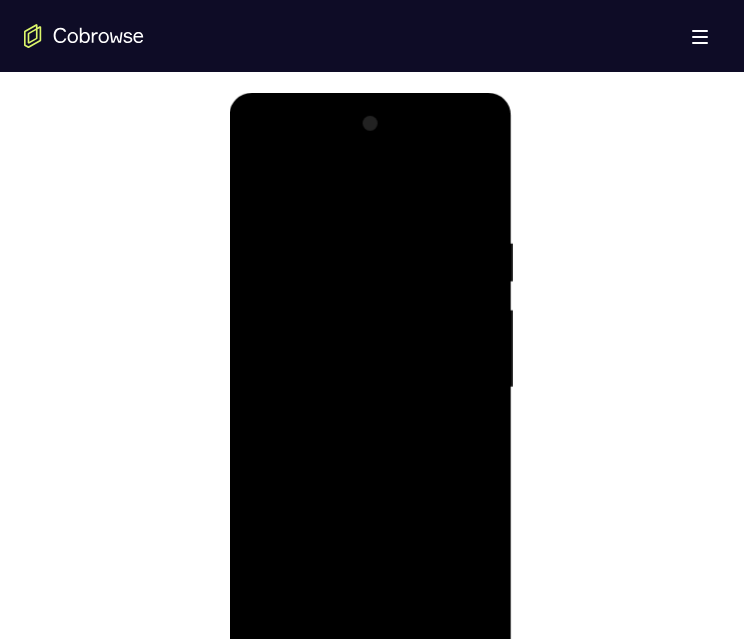 click at bounding box center [370, 388] 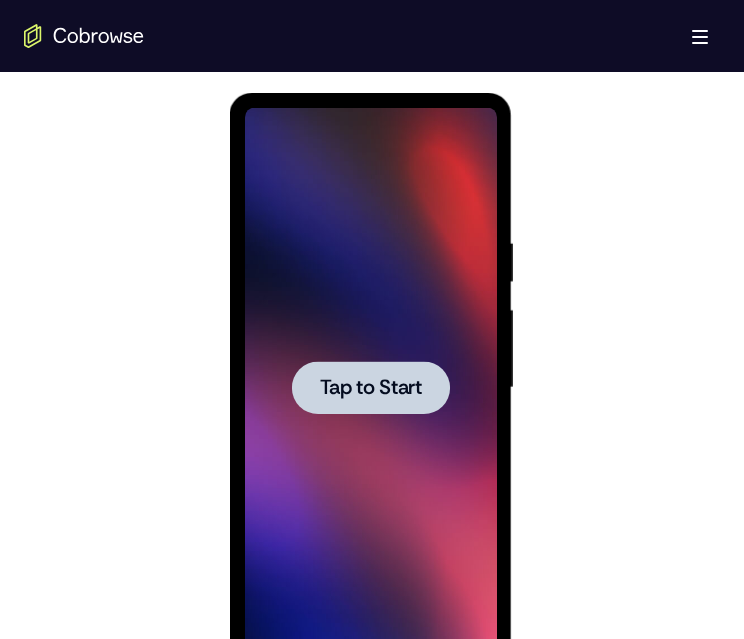 click at bounding box center (372, 385) 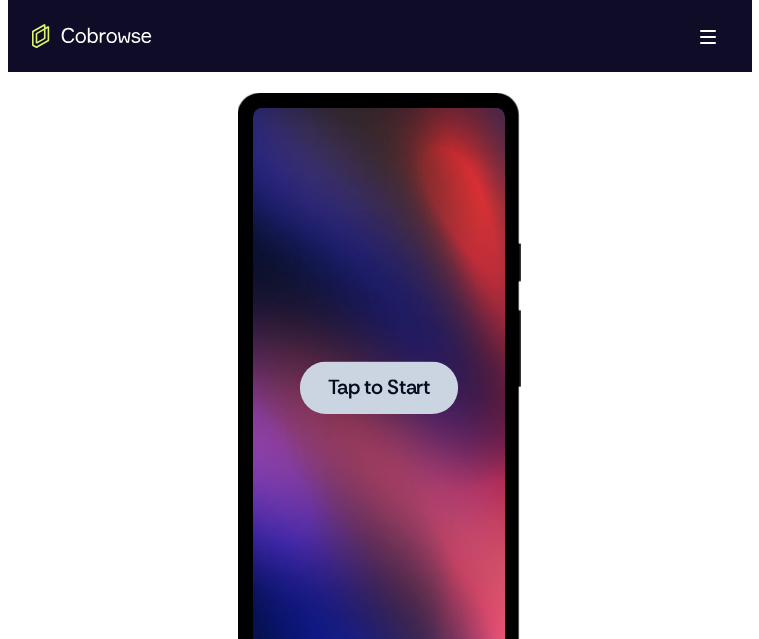 scroll, scrollTop: 0, scrollLeft: 0, axis: both 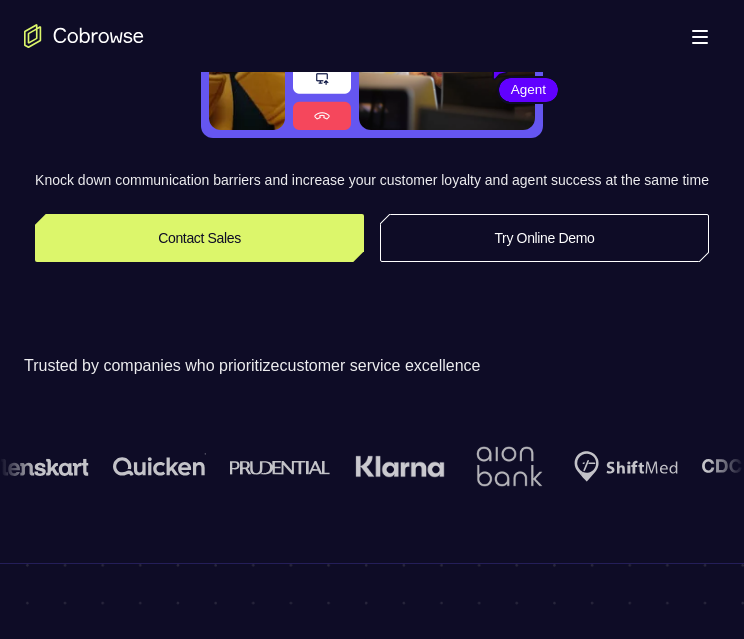 click on "Try Online Demo" at bounding box center [544, 238] 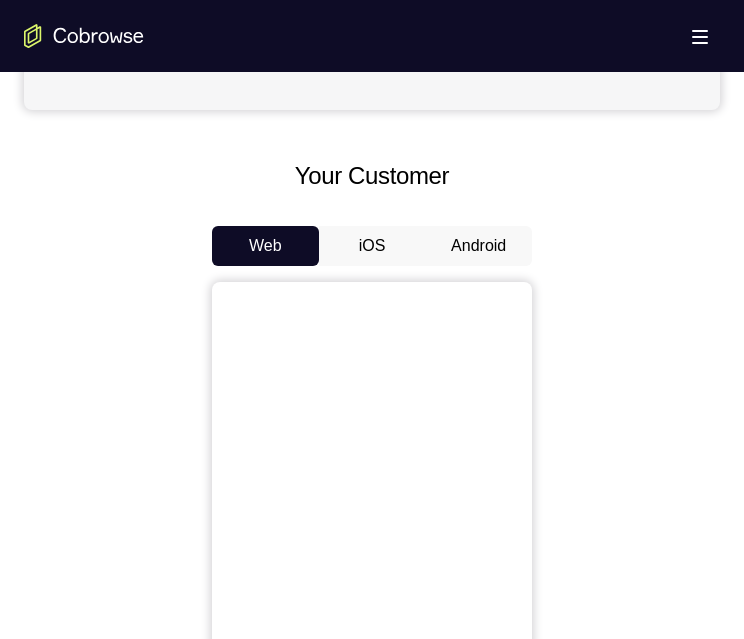 scroll, scrollTop: 800, scrollLeft: 0, axis: vertical 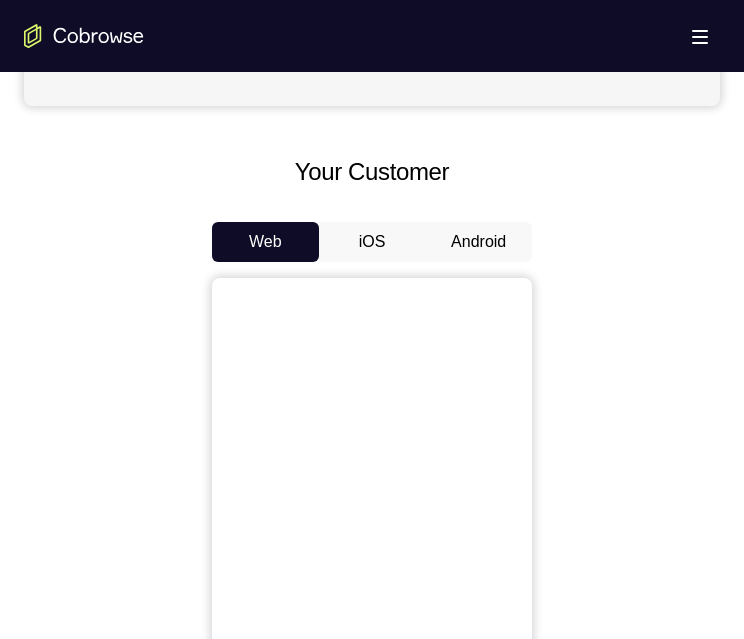 click on "Android" at bounding box center [478, 242] 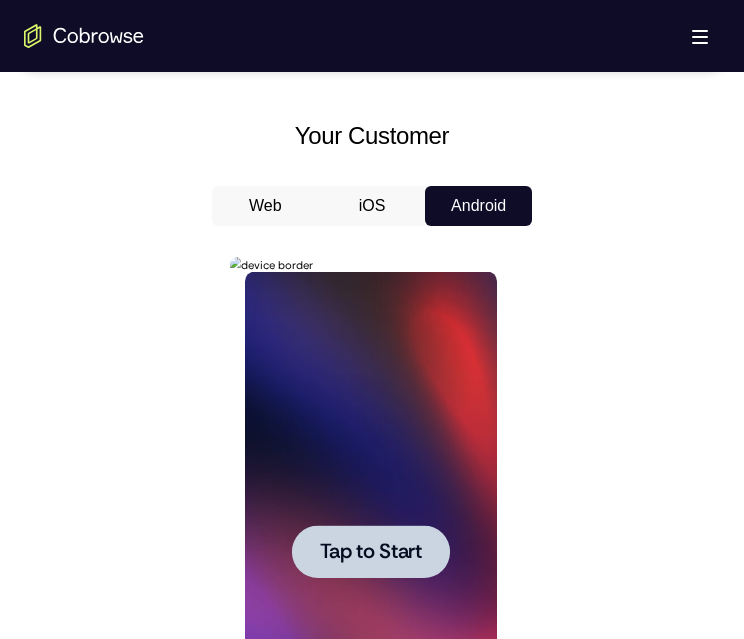 scroll, scrollTop: 1000, scrollLeft: 0, axis: vertical 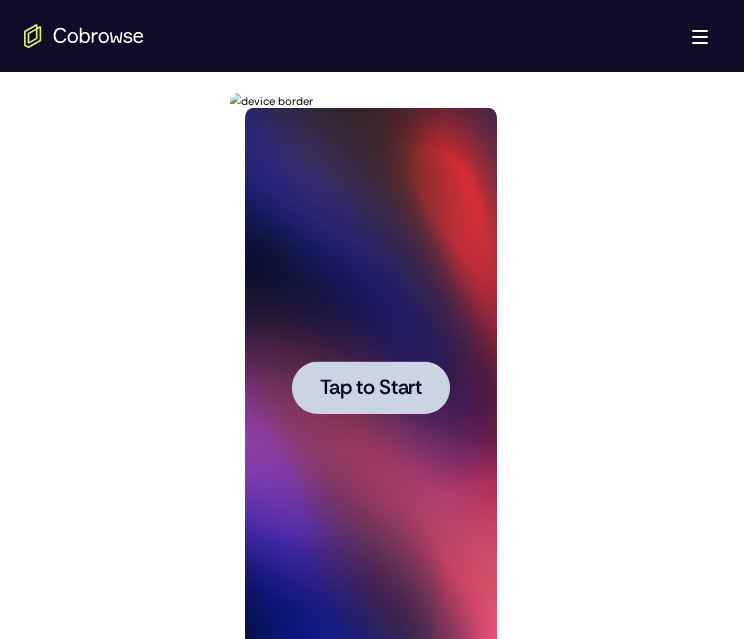 click at bounding box center (370, 387) 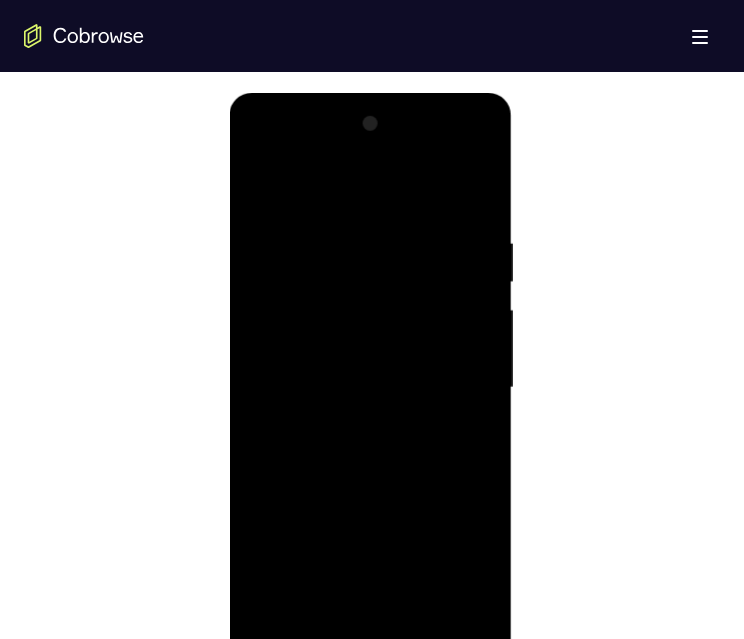 scroll, scrollTop: 1200, scrollLeft: 0, axis: vertical 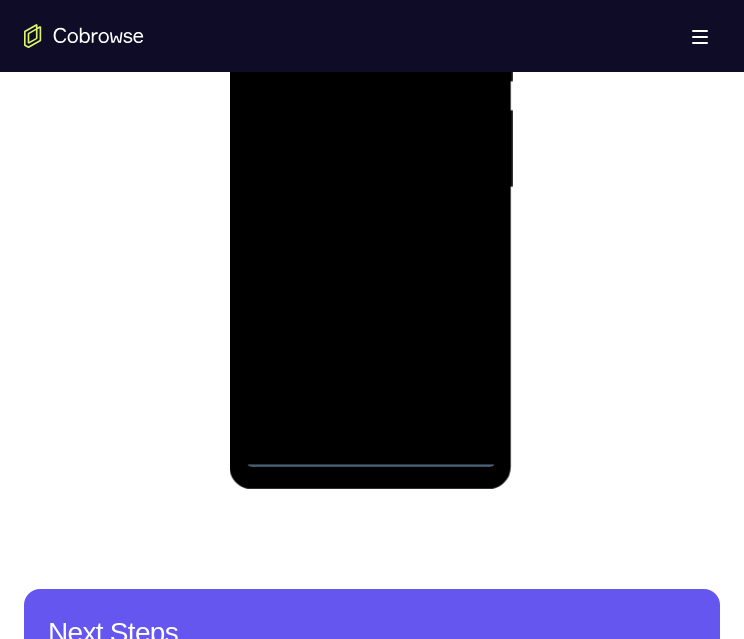 click at bounding box center (370, 188) 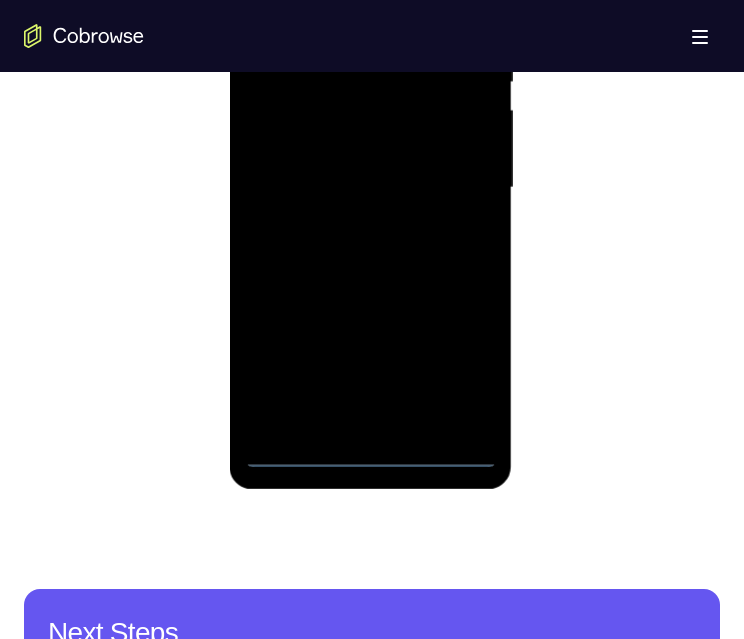 click at bounding box center (370, 188) 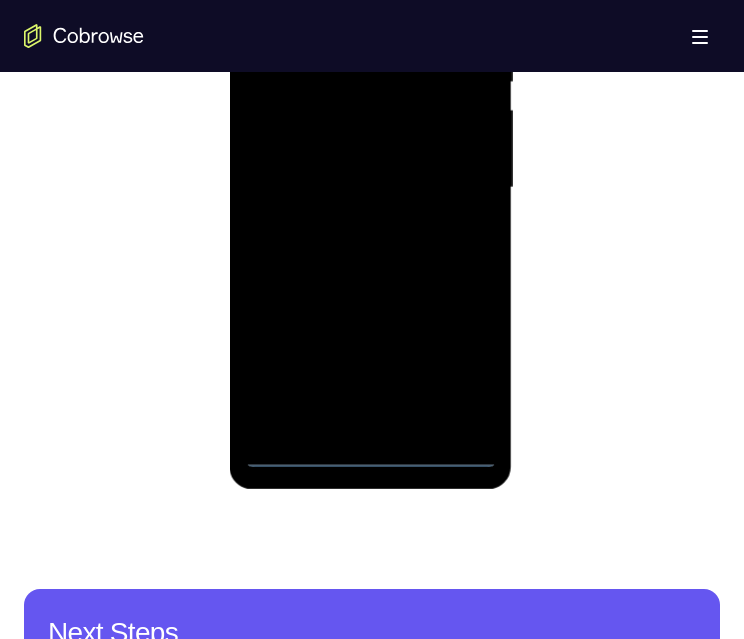 scroll, scrollTop: 1133, scrollLeft: 0, axis: vertical 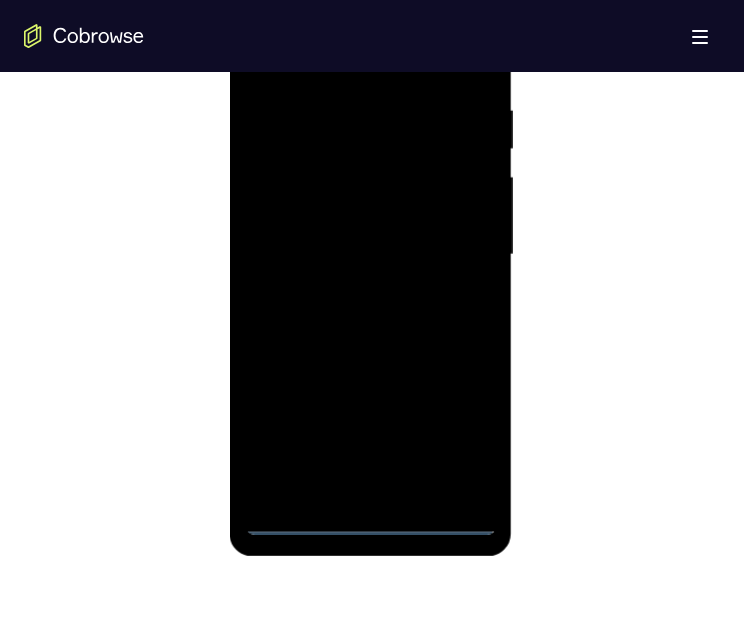 click at bounding box center [370, 255] 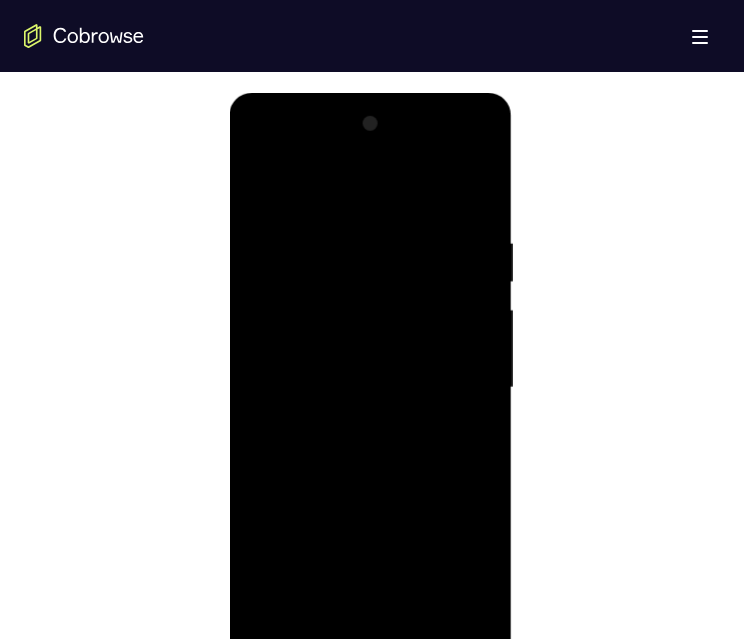 click at bounding box center [370, 388] 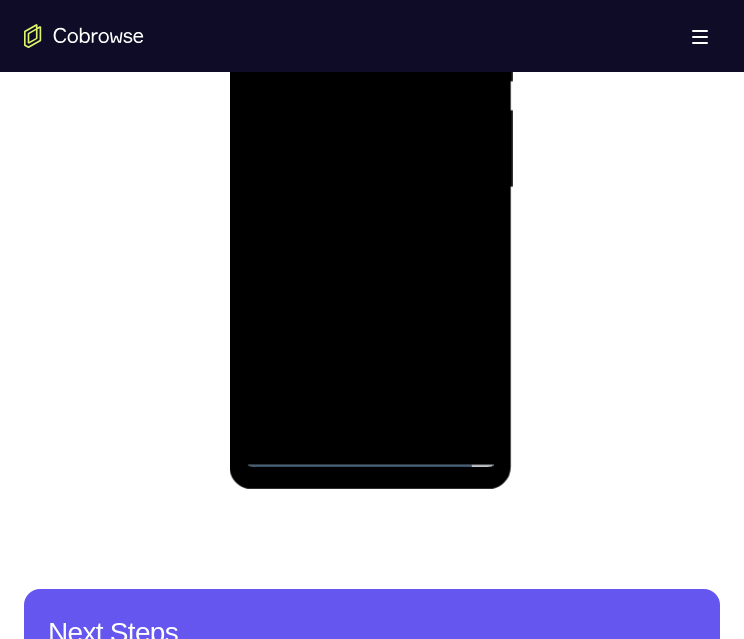 drag, startPoint x: 383, startPoint y: 258, endPoint x: 383, endPoint y: 217, distance: 41 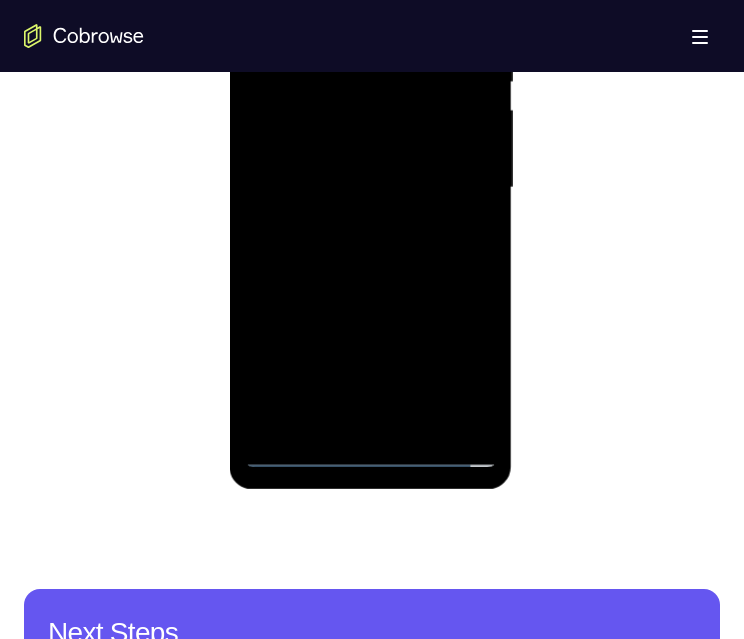 click at bounding box center (370, 188) 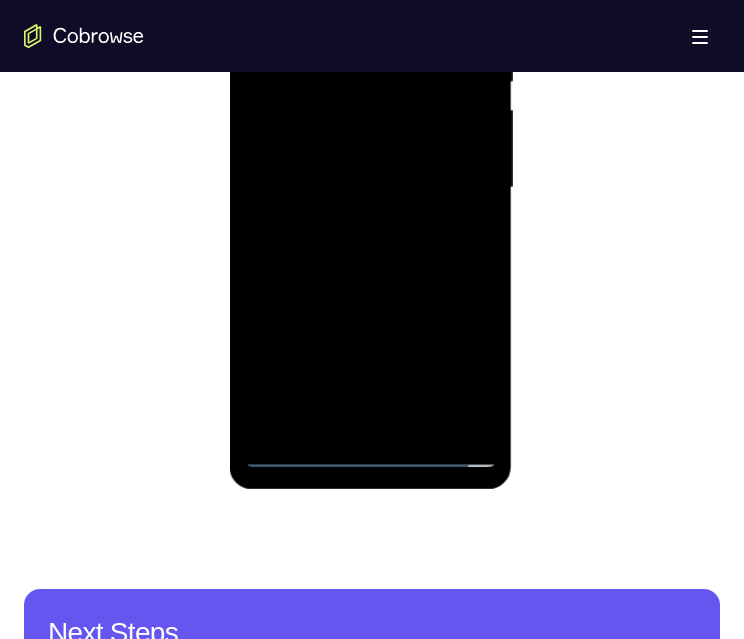 click at bounding box center (370, 188) 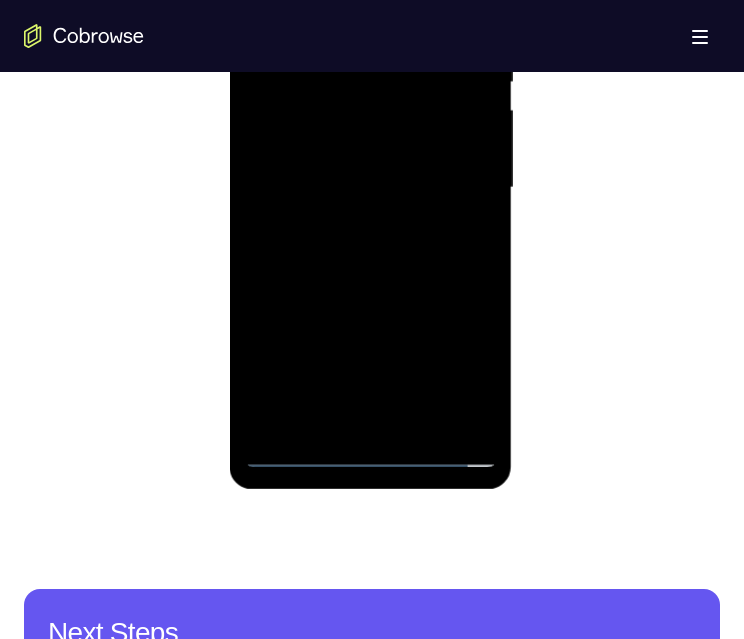 scroll, scrollTop: 1300, scrollLeft: 0, axis: vertical 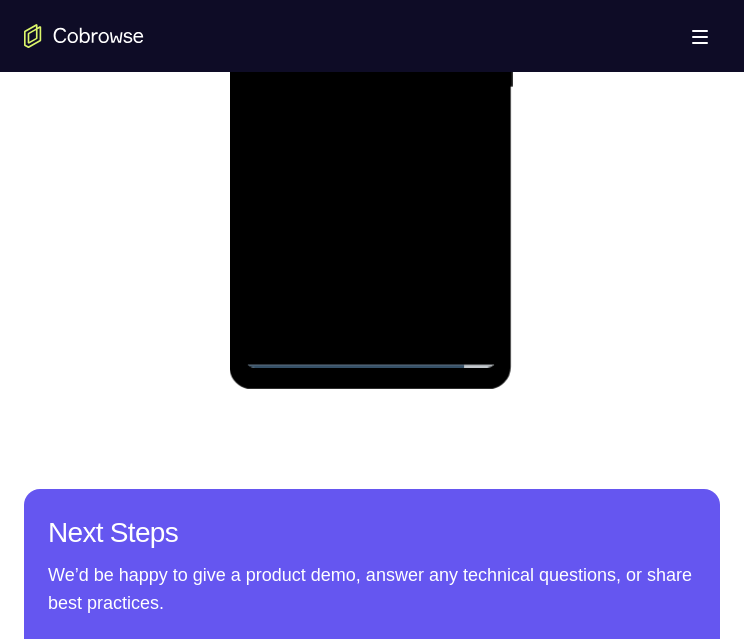 click at bounding box center (370, 88) 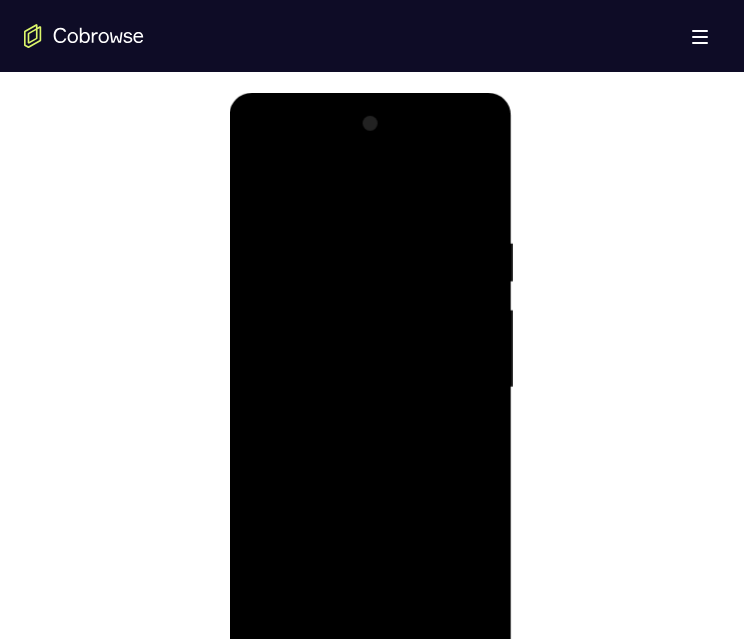 scroll, scrollTop: 1100, scrollLeft: 0, axis: vertical 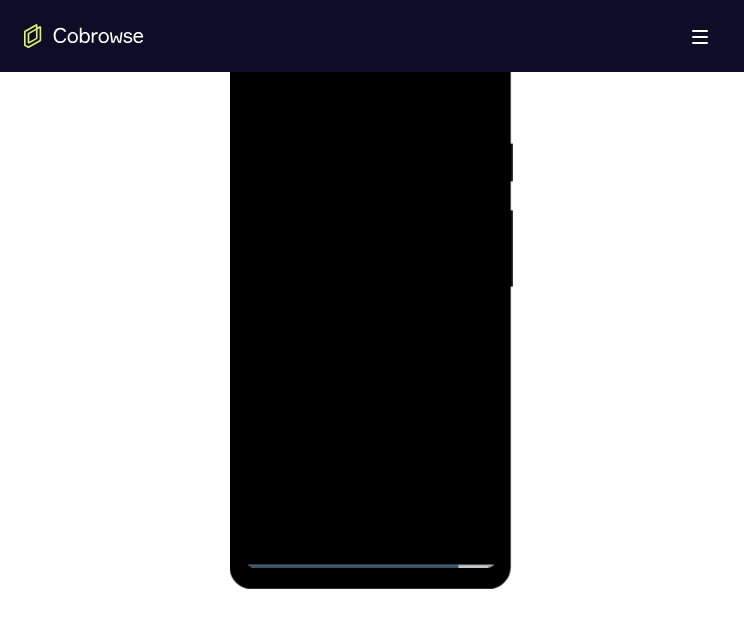 click at bounding box center [370, 288] 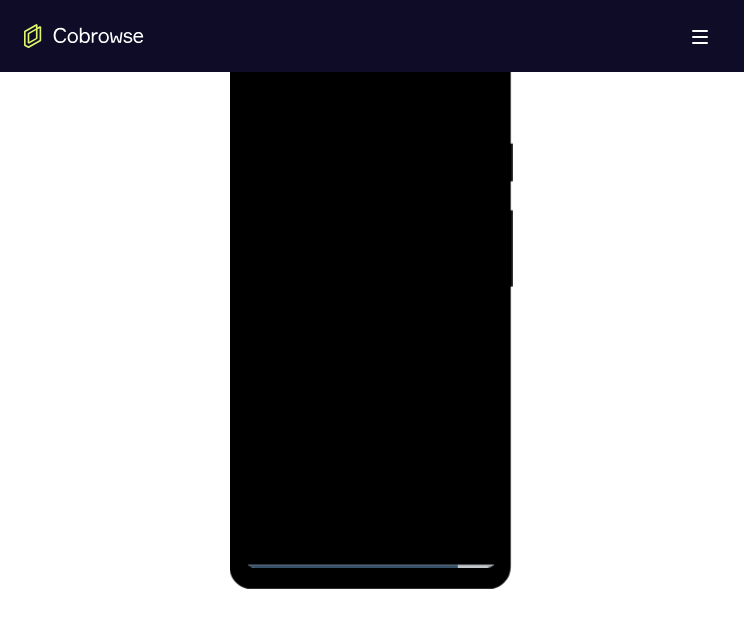 scroll, scrollTop: 1000, scrollLeft: 0, axis: vertical 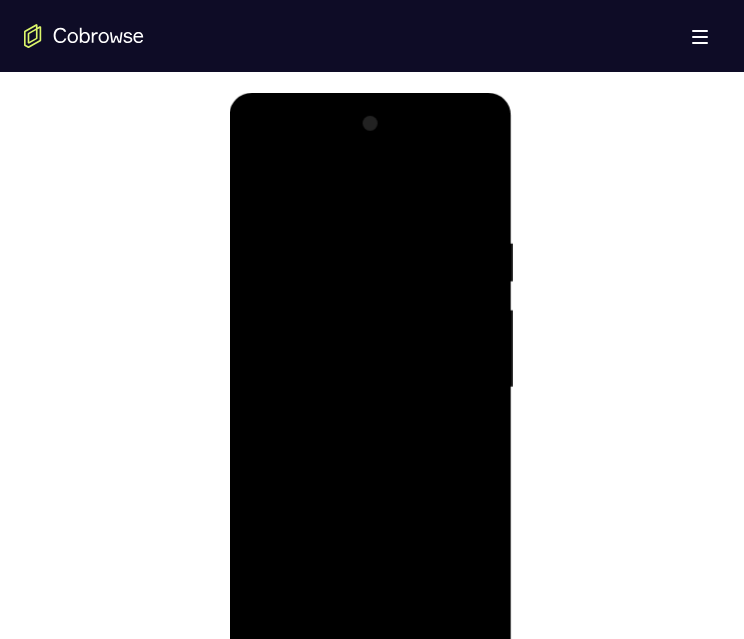 click at bounding box center [370, 388] 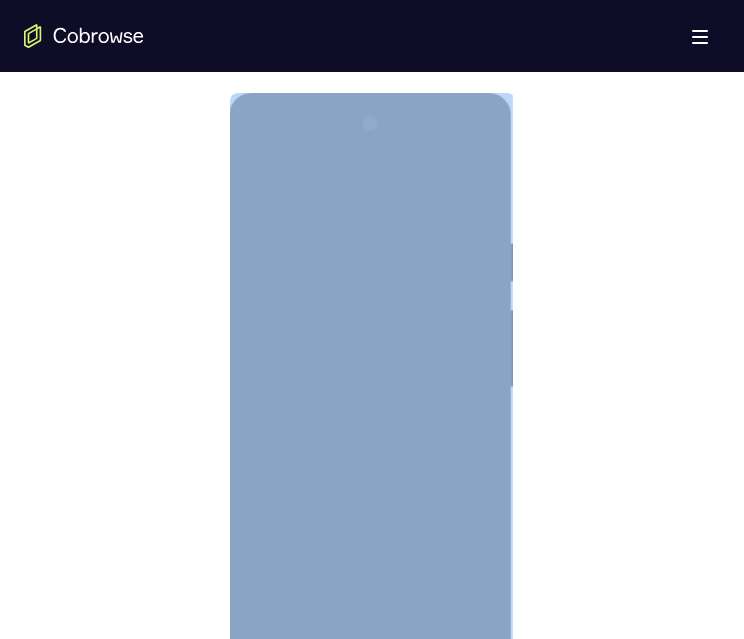 click at bounding box center [370, 388] 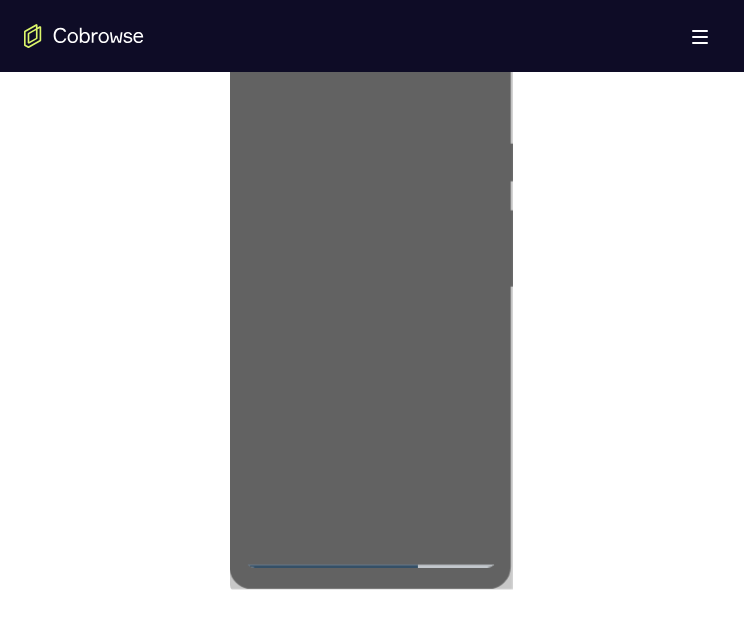 drag, startPoint x: 596, startPoint y: 390, endPoint x: 280, endPoint y: 397, distance: 316.0775 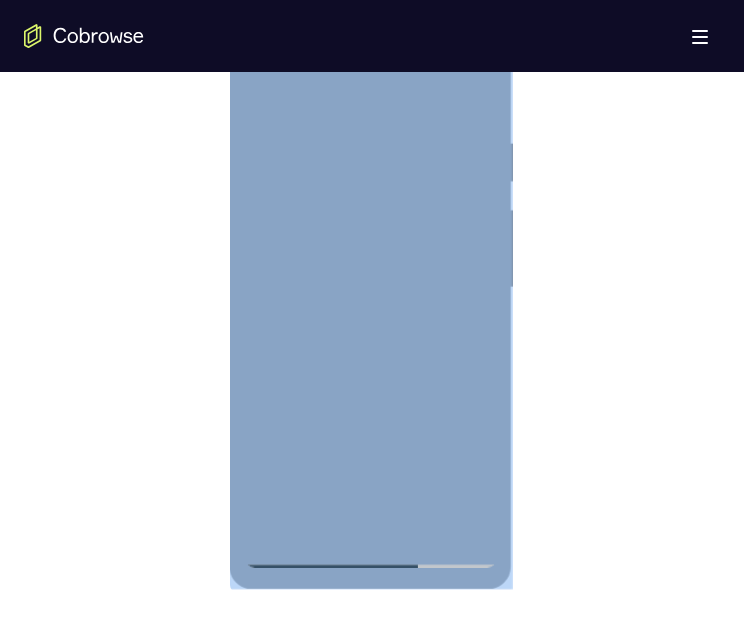 click at bounding box center (370, 288) 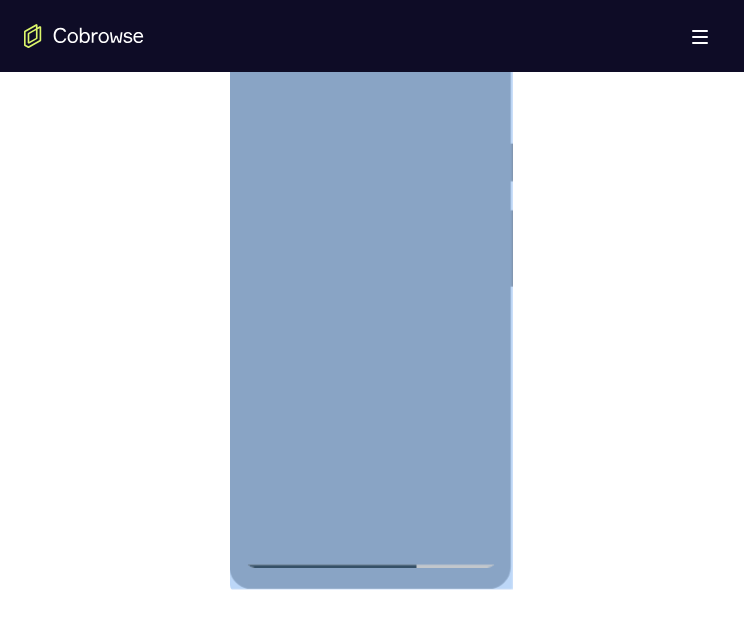 click at bounding box center [370, 288] 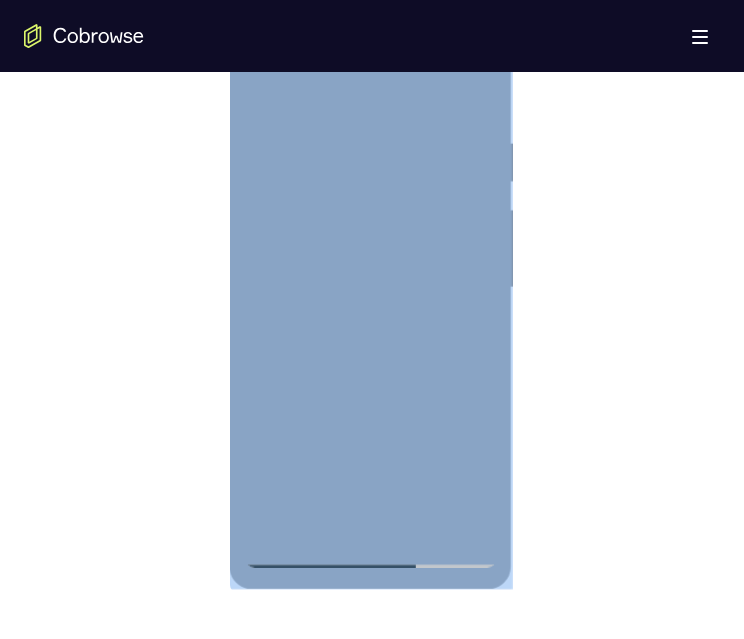 click at bounding box center [370, 288] 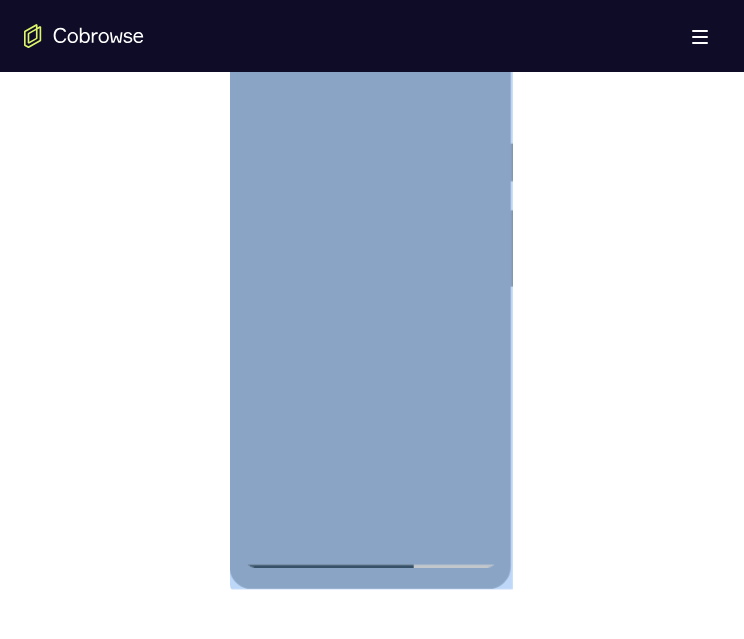 scroll, scrollTop: 1000, scrollLeft: 0, axis: vertical 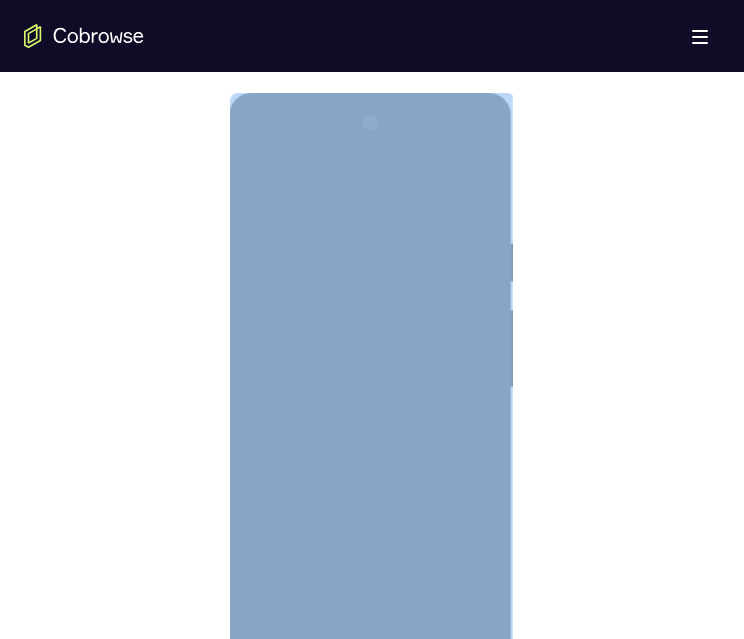 click at bounding box center (370, 388) 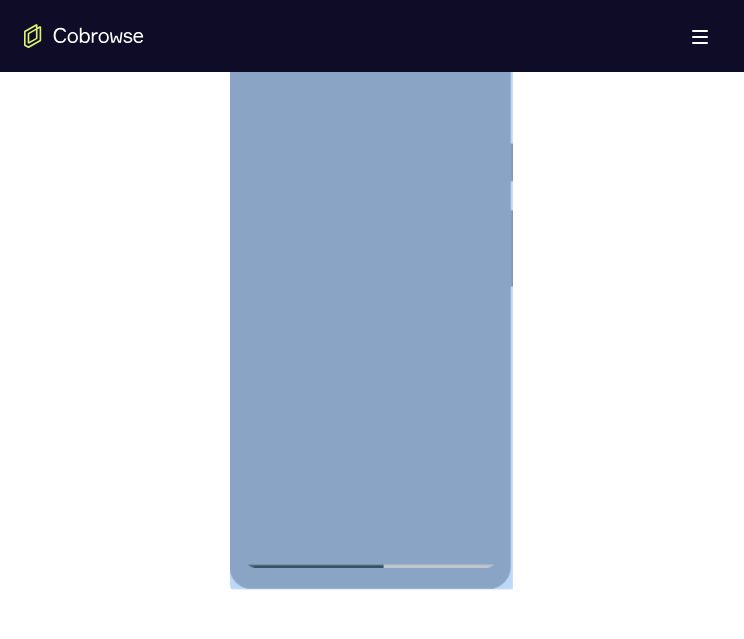 click at bounding box center [370, 288] 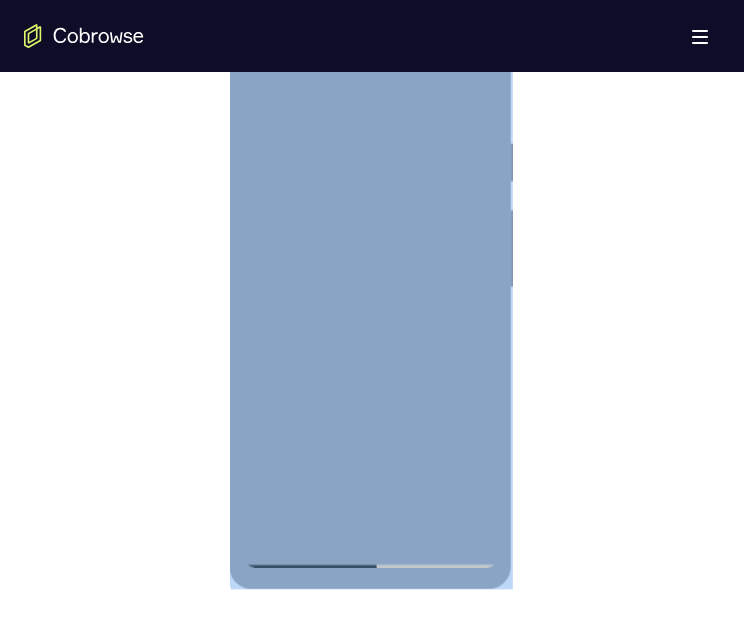 click at bounding box center [370, 288] 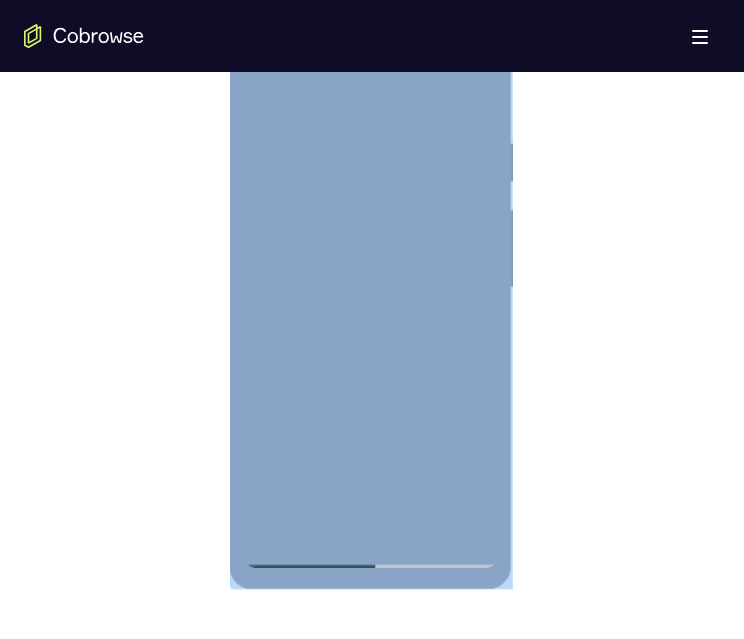 click at bounding box center (370, 288) 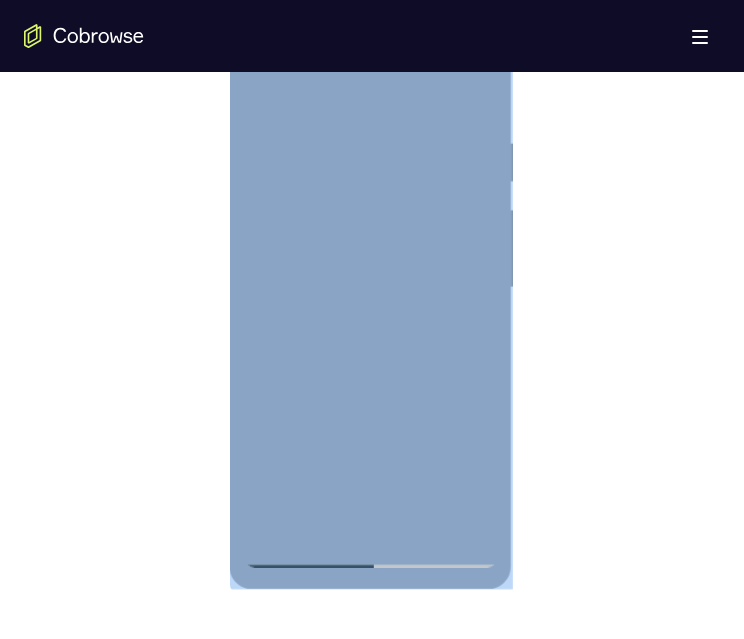 scroll, scrollTop: 1000, scrollLeft: 0, axis: vertical 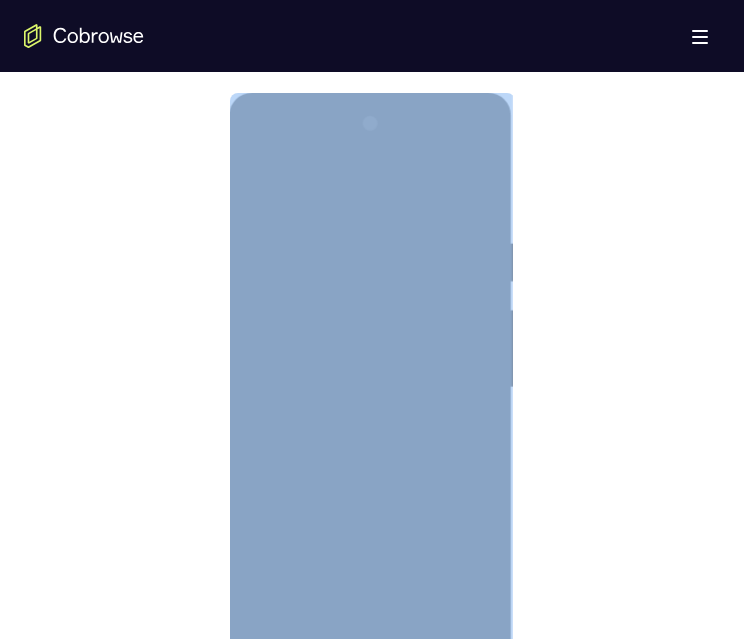 click at bounding box center (370, 388) 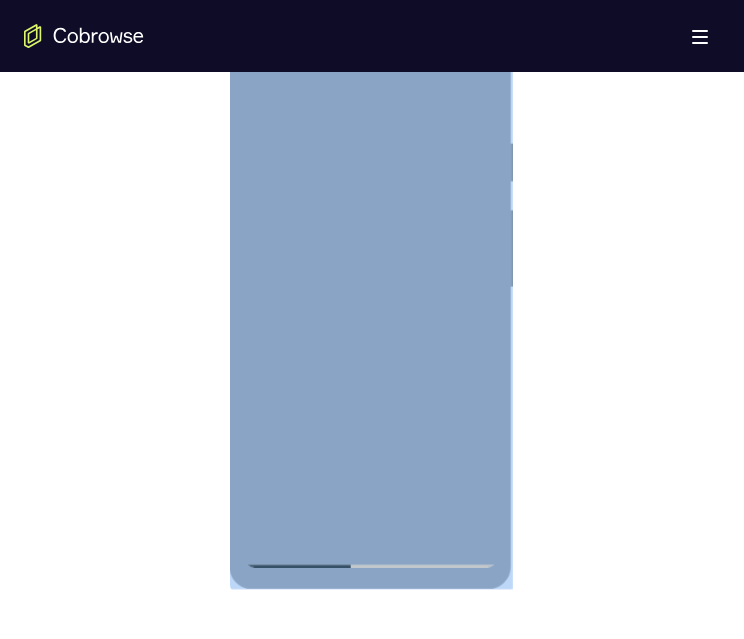 click at bounding box center [370, 288] 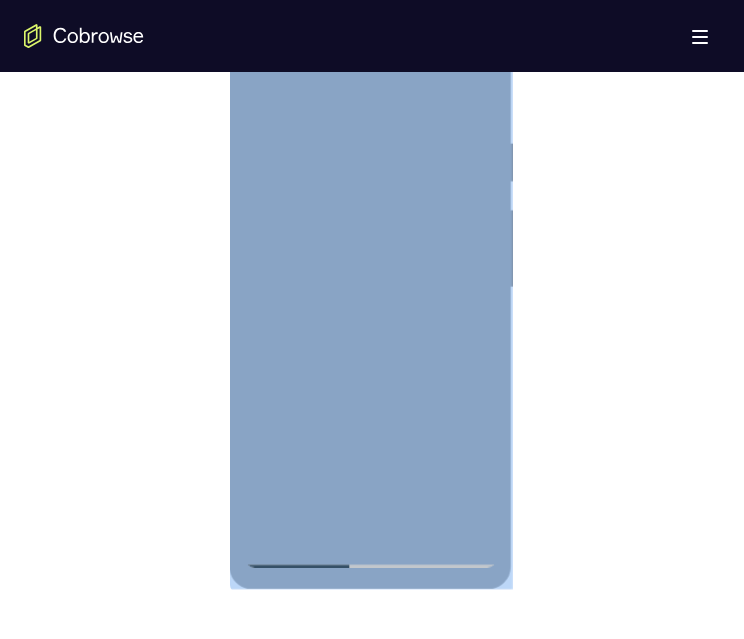 scroll, scrollTop: 1000, scrollLeft: 0, axis: vertical 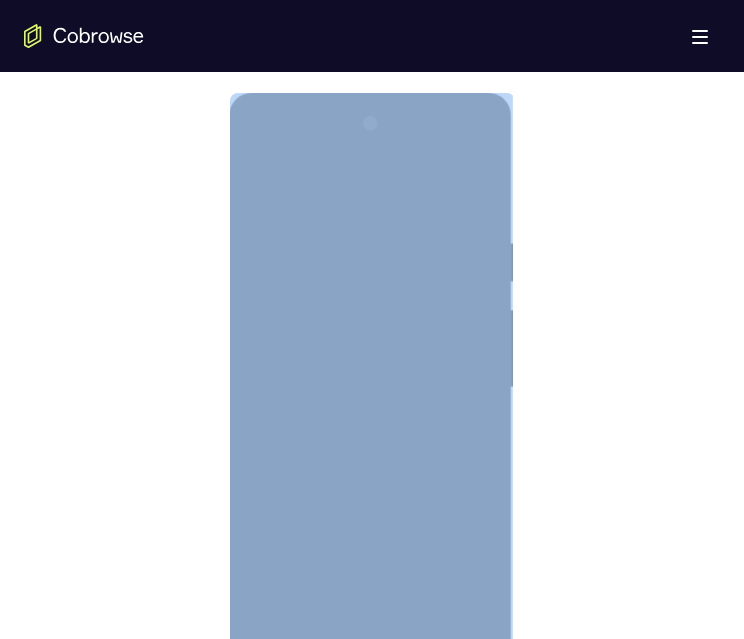 click at bounding box center (370, 388) 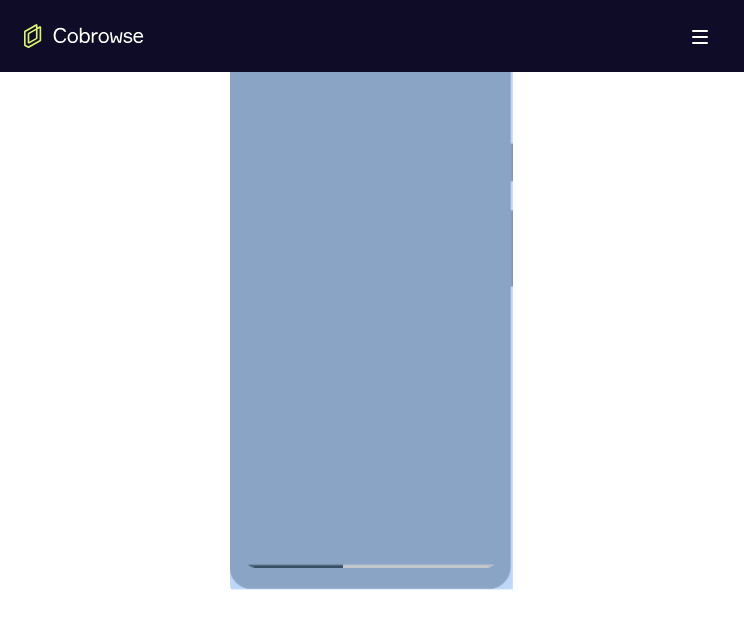click at bounding box center [370, 288] 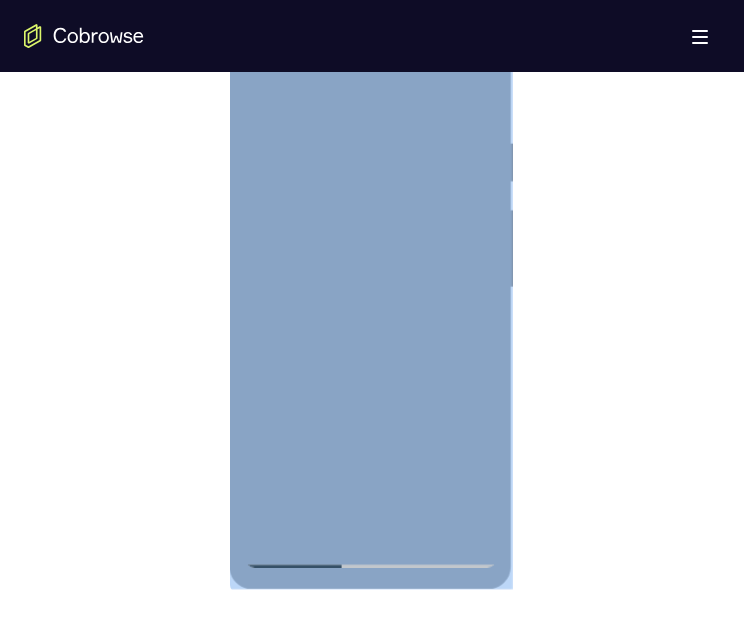 click at bounding box center [370, 288] 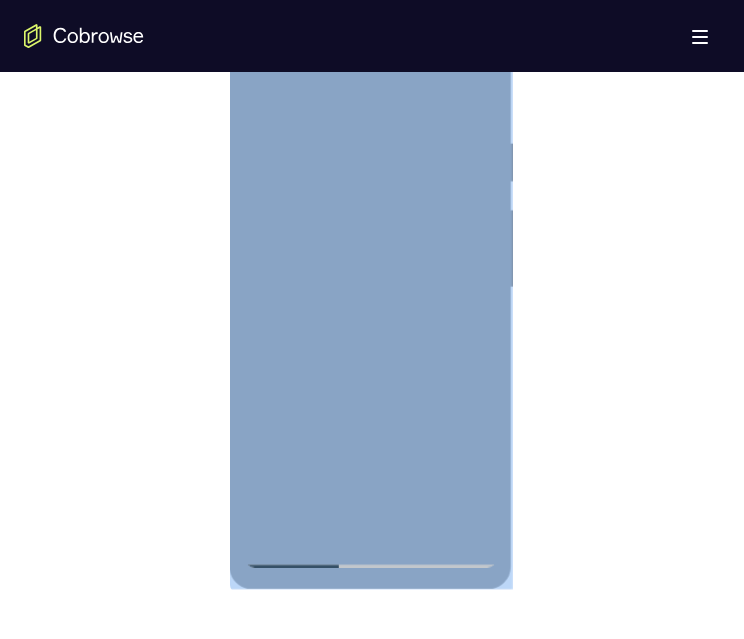 click at bounding box center (370, 288) 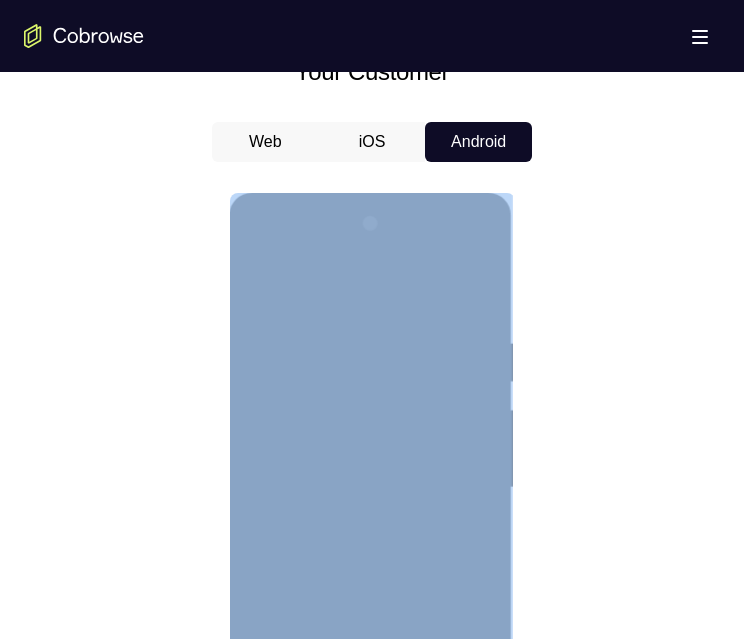 scroll, scrollTop: 1000, scrollLeft: 0, axis: vertical 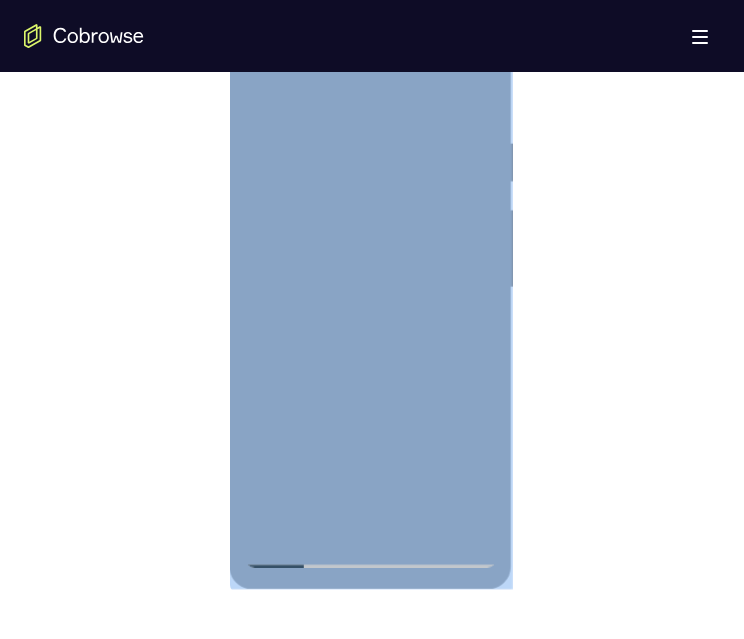 click at bounding box center [370, 288] 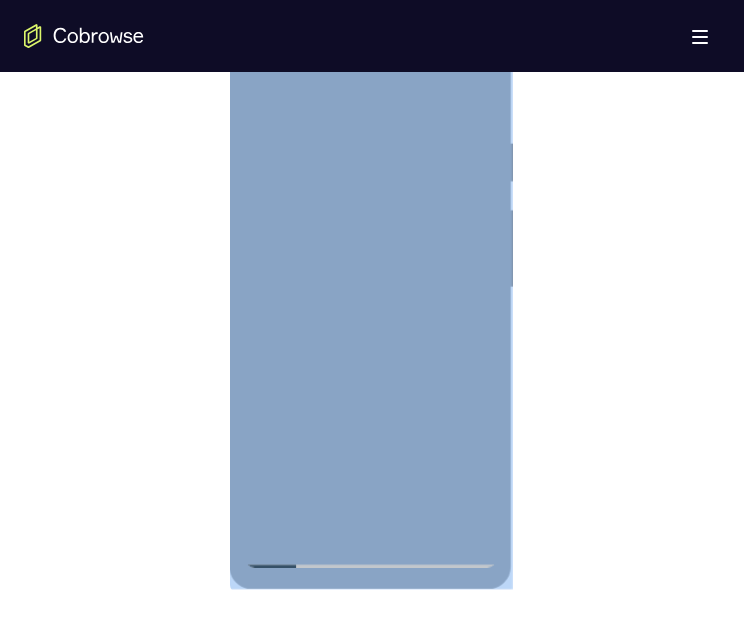 click at bounding box center [370, 288] 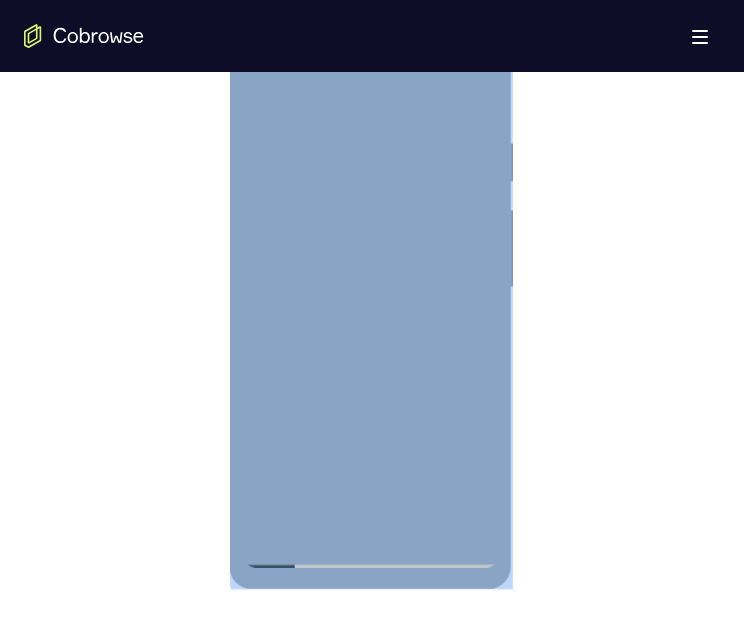 scroll, scrollTop: 1400, scrollLeft: 0, axis: vertical 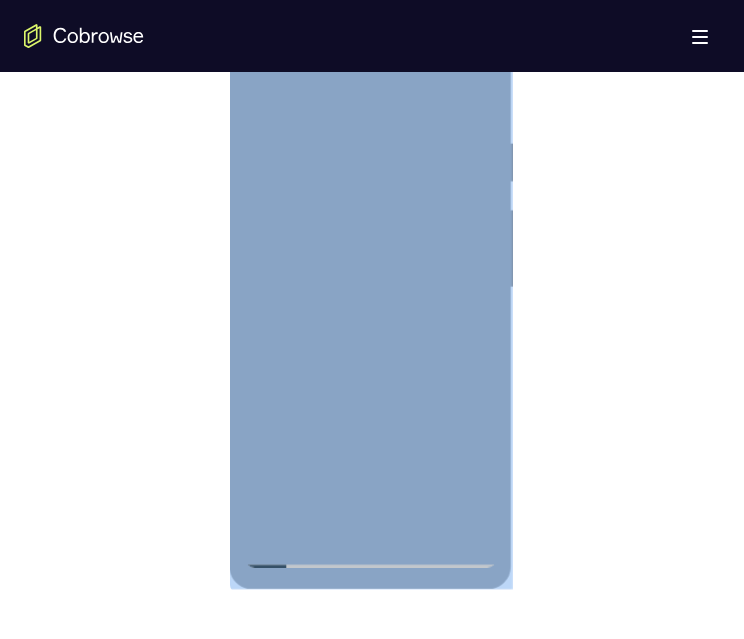 click at bounding box center (370, 288) 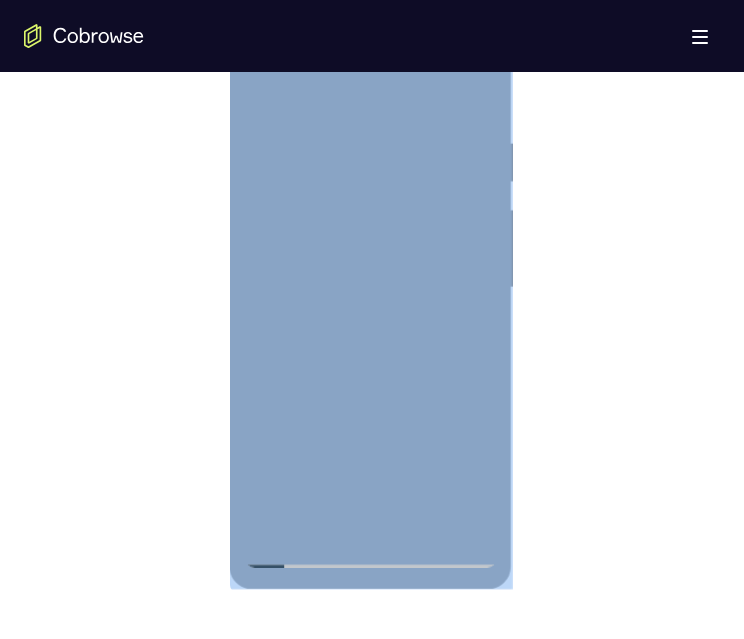 click at bounding box center (370, 288) 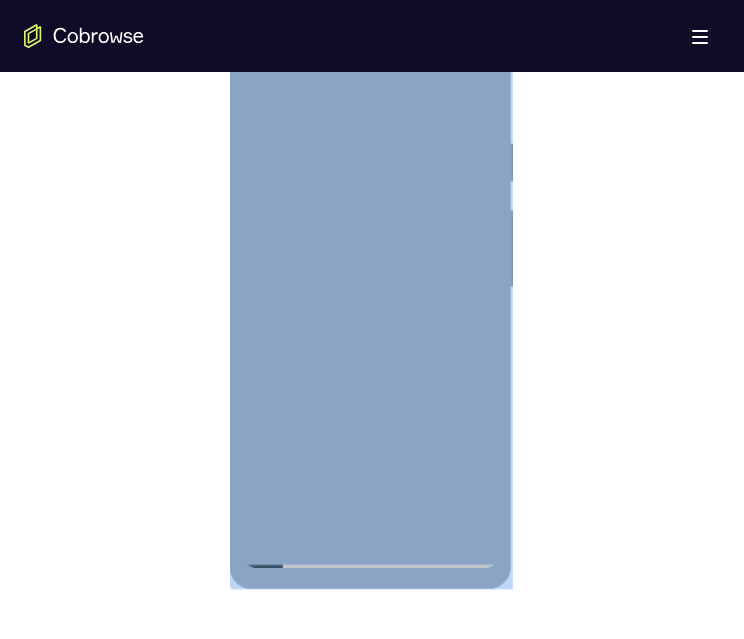click at bounding box center (370, 288) 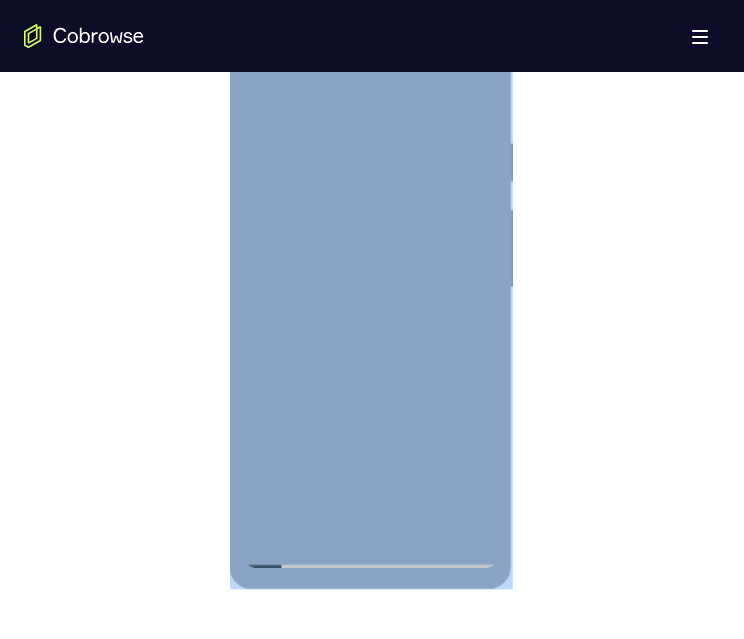 click at bounding box center (370, 288) 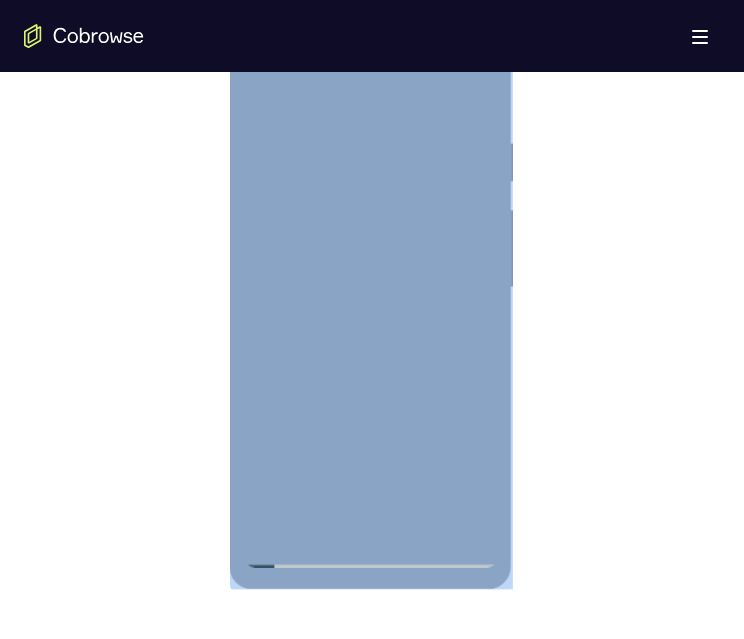 click at bounding box center [370, 288] 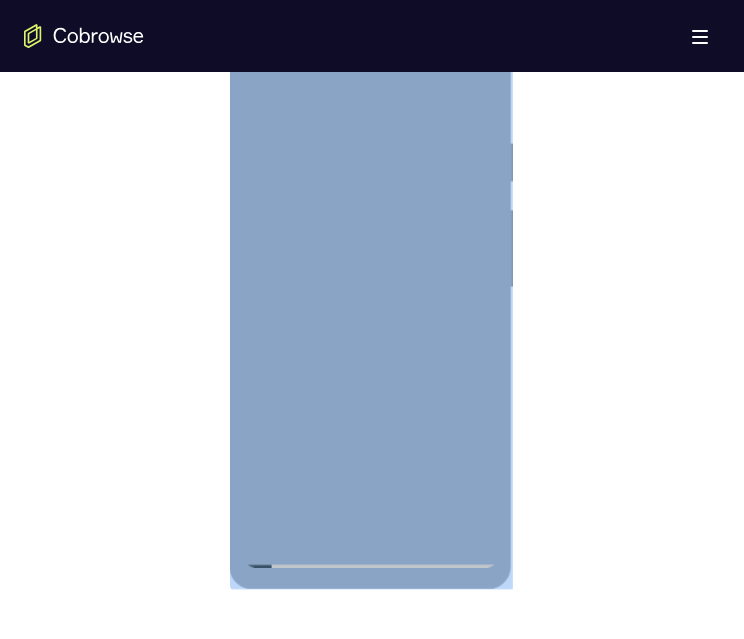 click at bounding box center [370, 288] 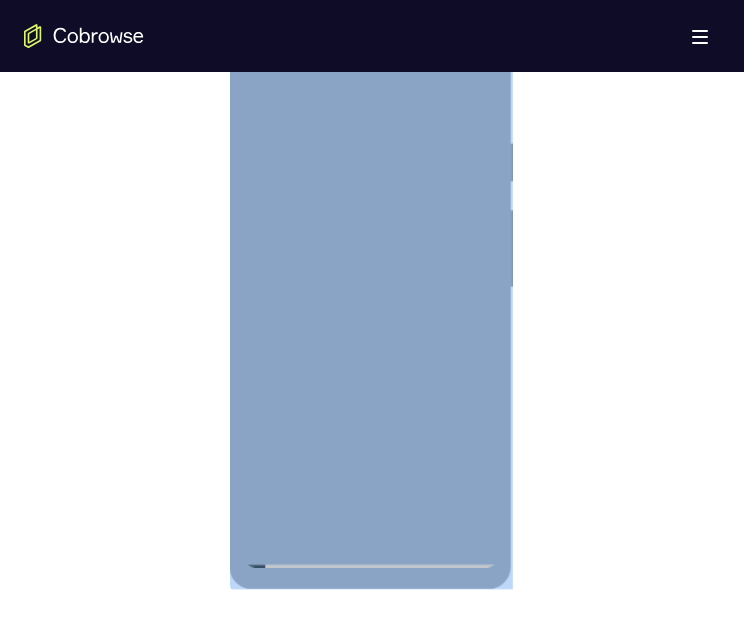 click at bounding box center [370, 288] 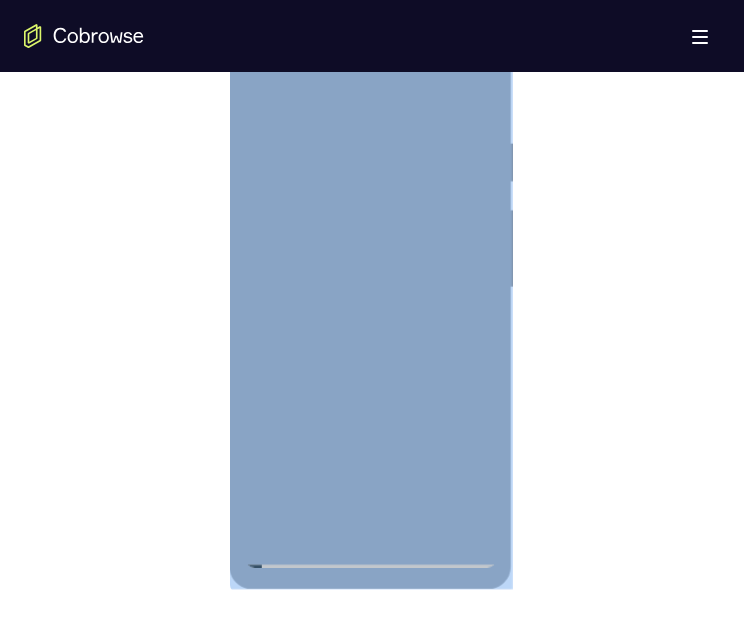 click at bounding box center (370, 288) 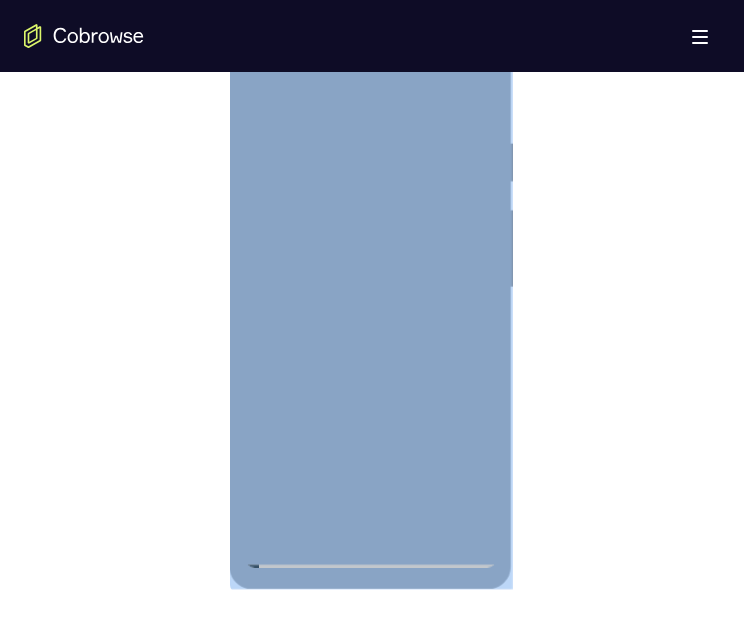 click at bounding box center [370, 288] 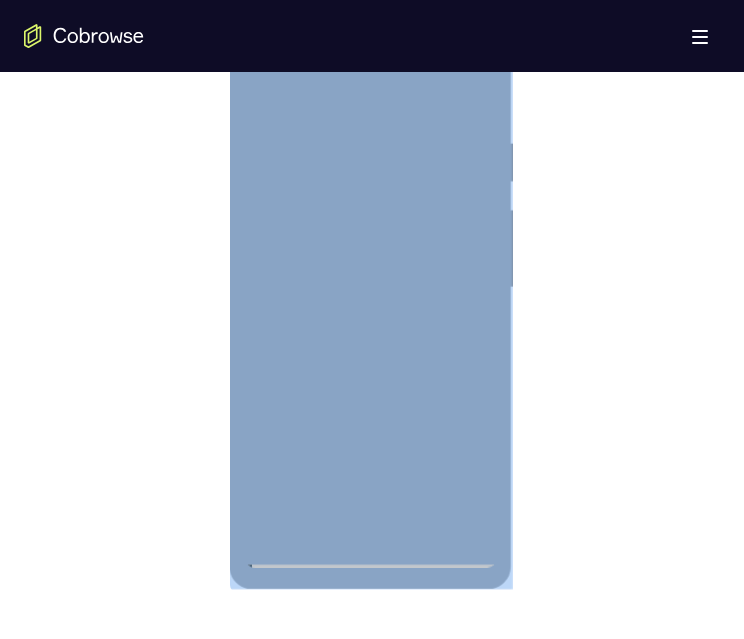 click at bounding box center (370, 288) 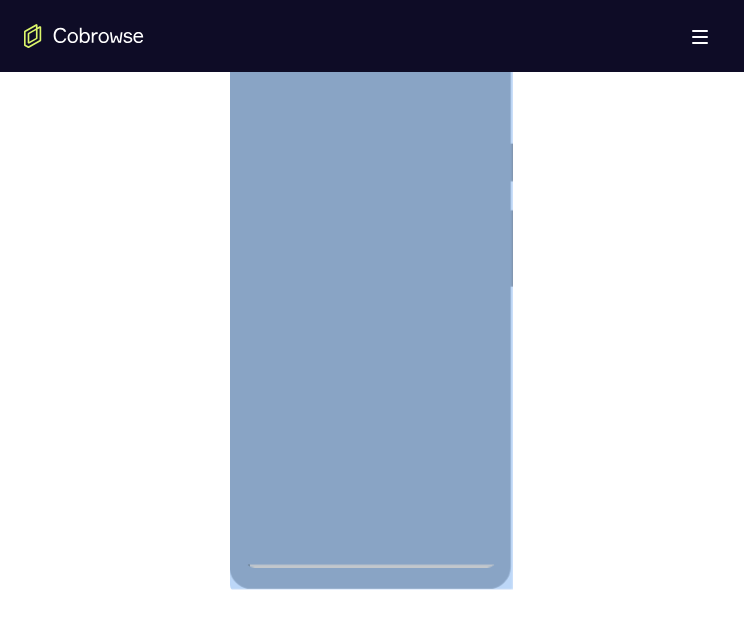click at bounding box center (370, 288) 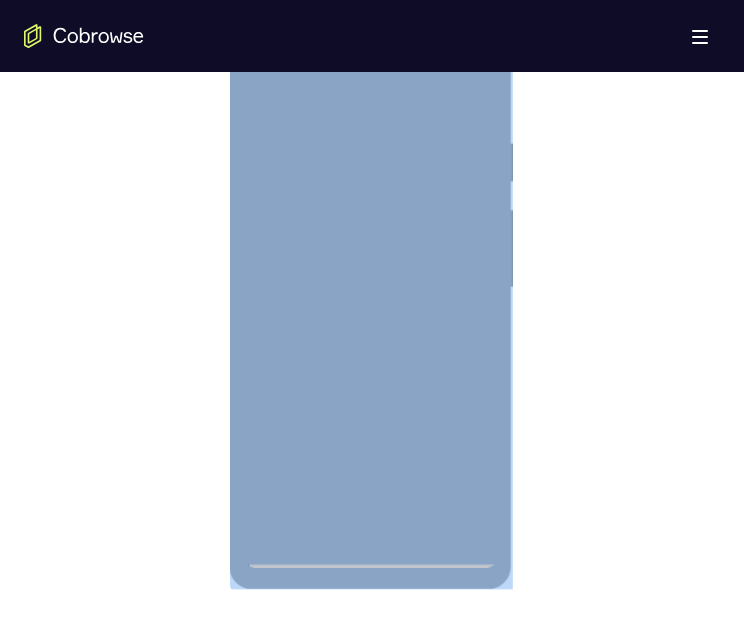 click at bounding box center [370, 288] 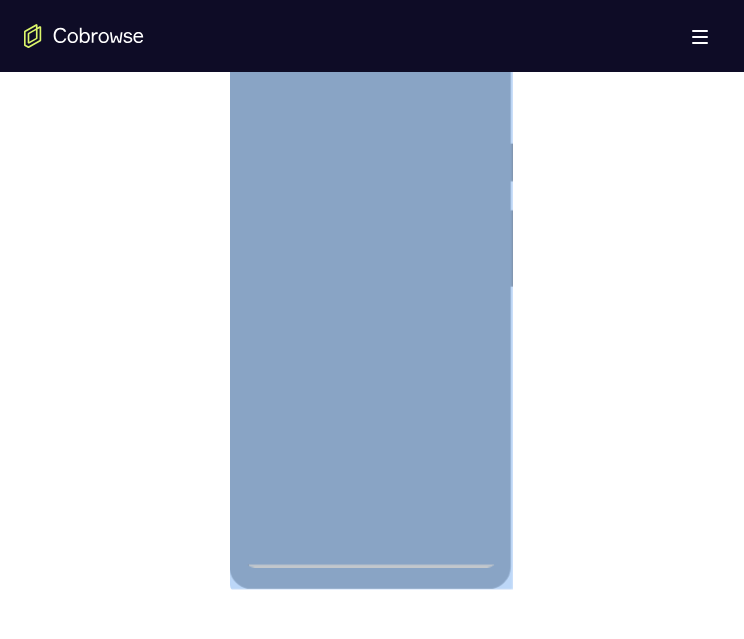 click at bounding box center [370, 288] 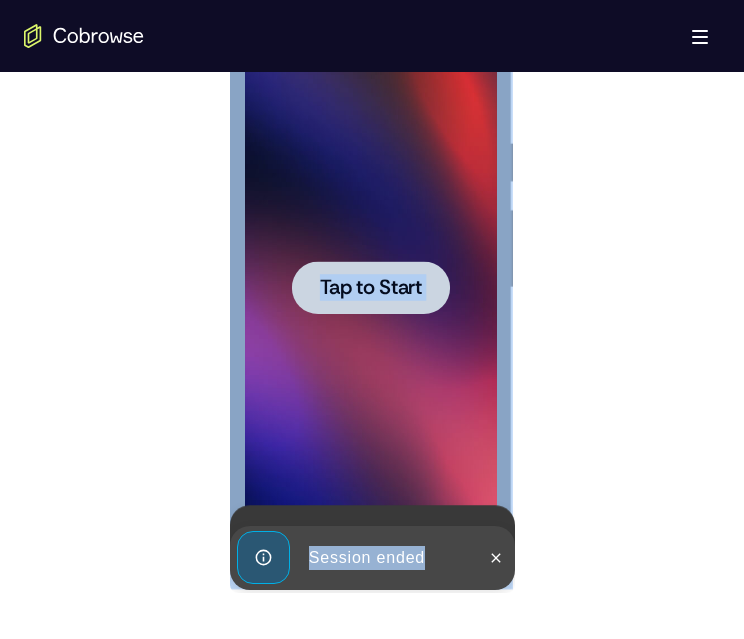 click at bounding box center (370, 288) 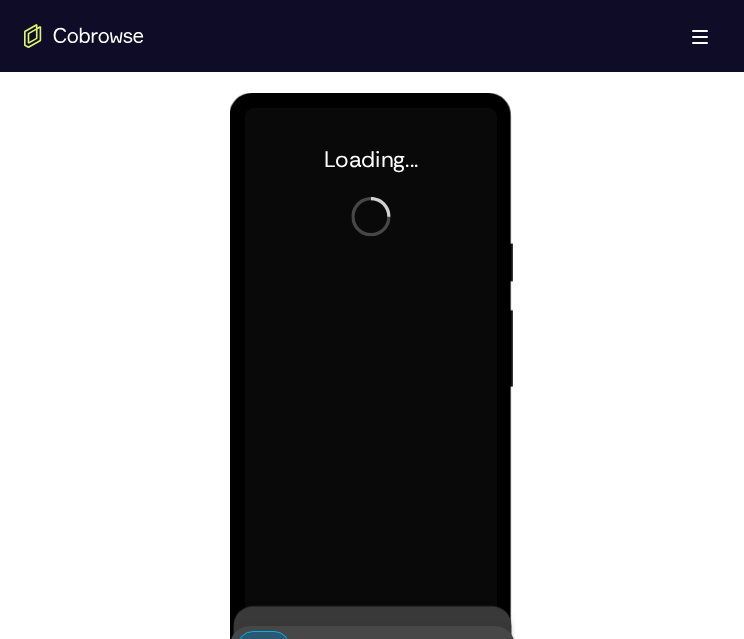 scroll, scrollTop: 1100, scrollLeft: 0, axis: vertical 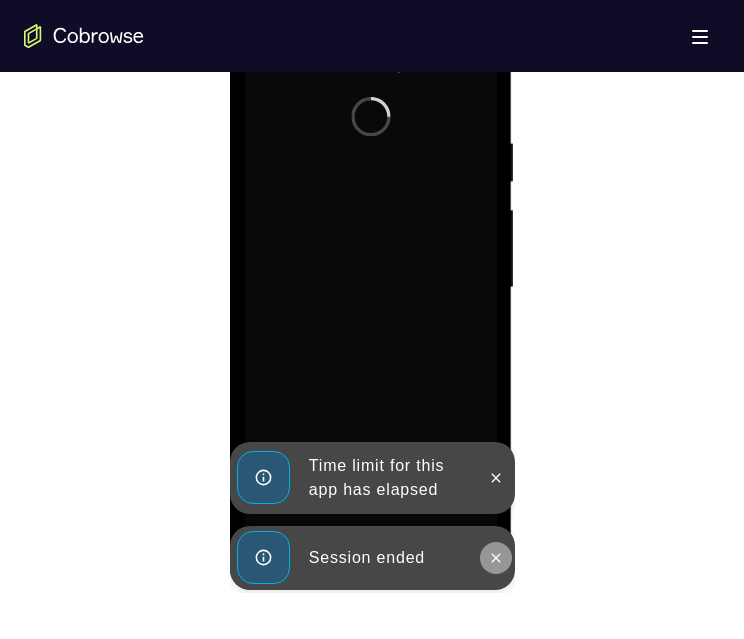 click at bounding box center [495, 558] 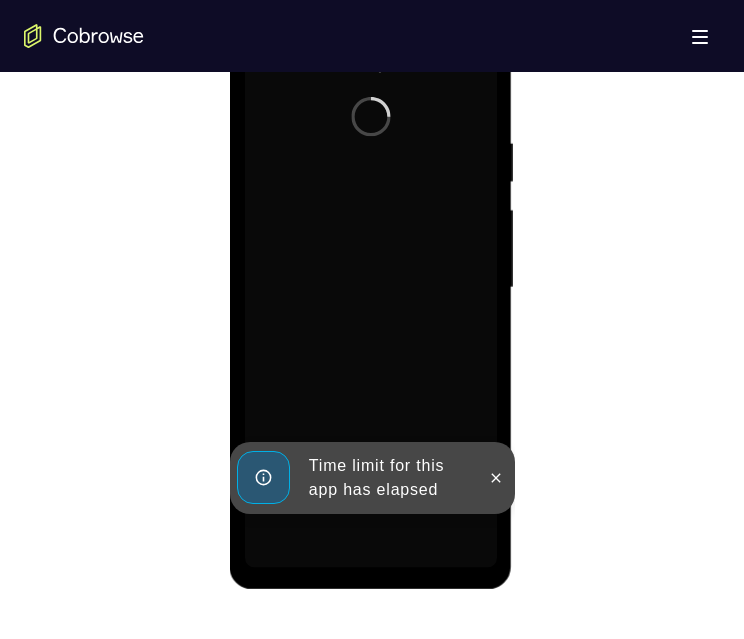 click 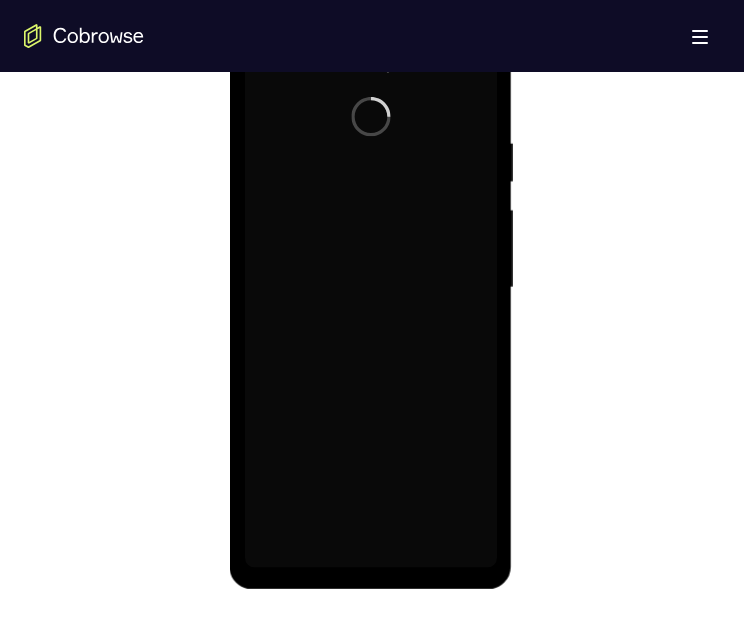 click at bounding box center (372, 285) 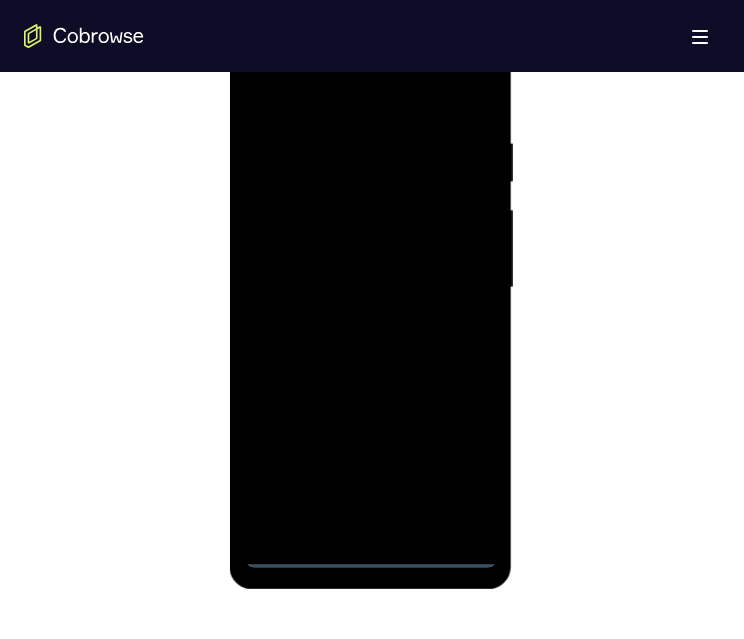 click at bounding box center (370, 288) 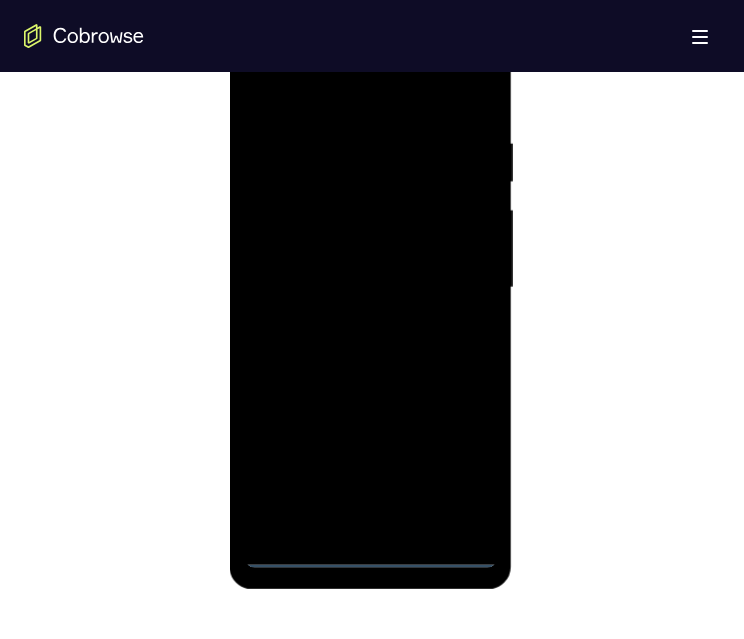click at bounding box center [370, 288] 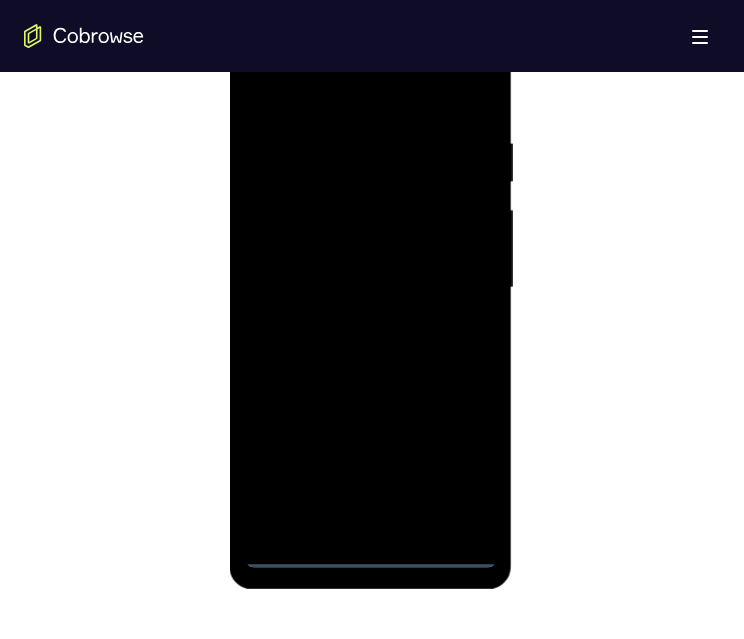 scroll, scrollTop: 1000, scrollLeft: 0, axis: vertical 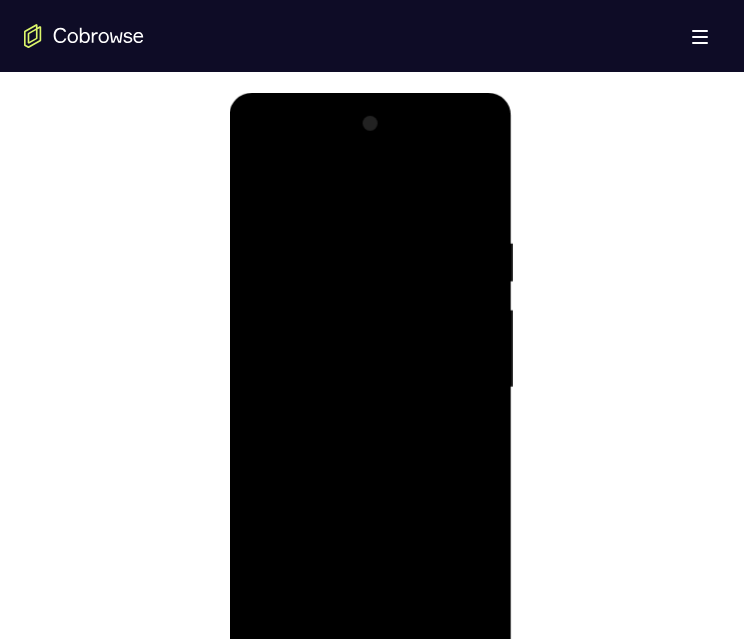 click at bounding box center (370, 388) 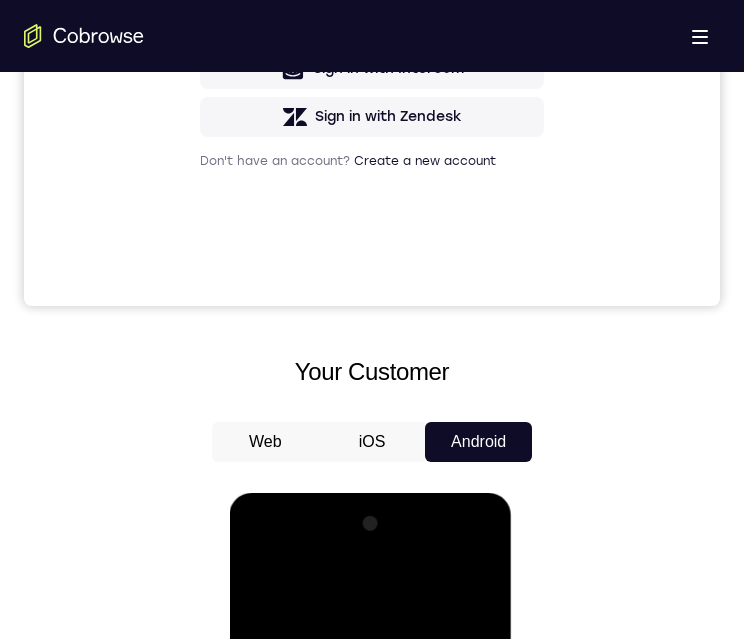 scroll, scrollTop: 900, scrollLeft: 0, axis: vertical 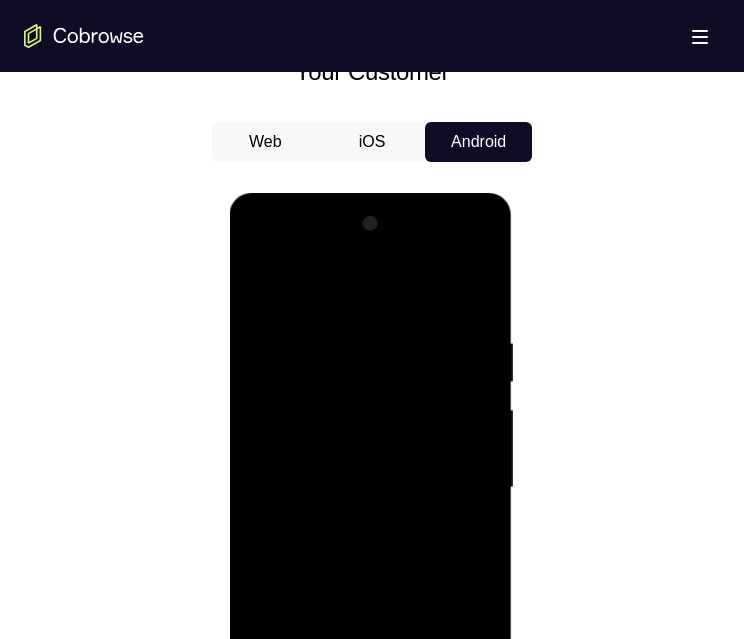 click at bounding box center [370, 488] 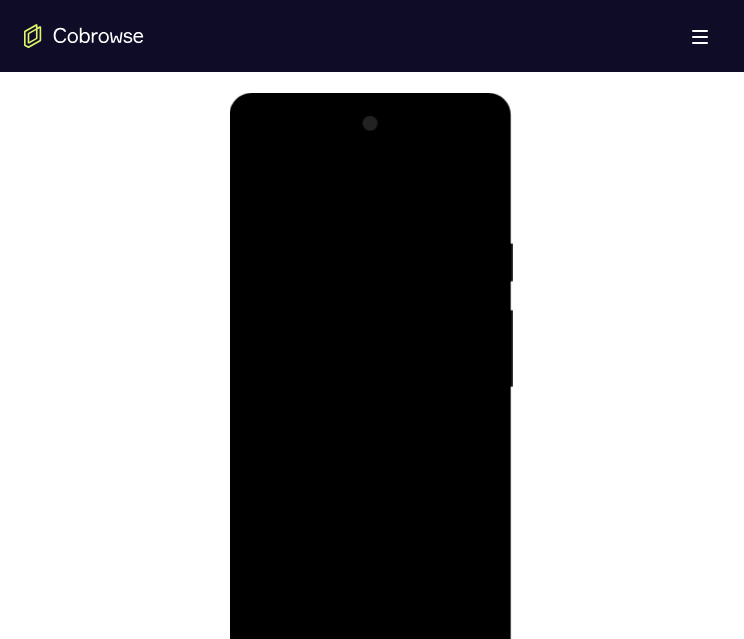 click at bounding box center (370, 388) 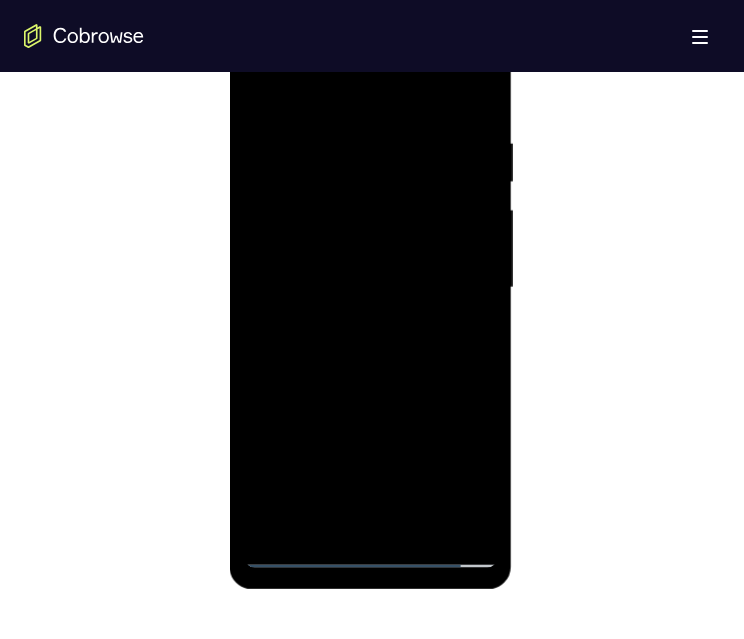 click at bounding box center [370, 288] 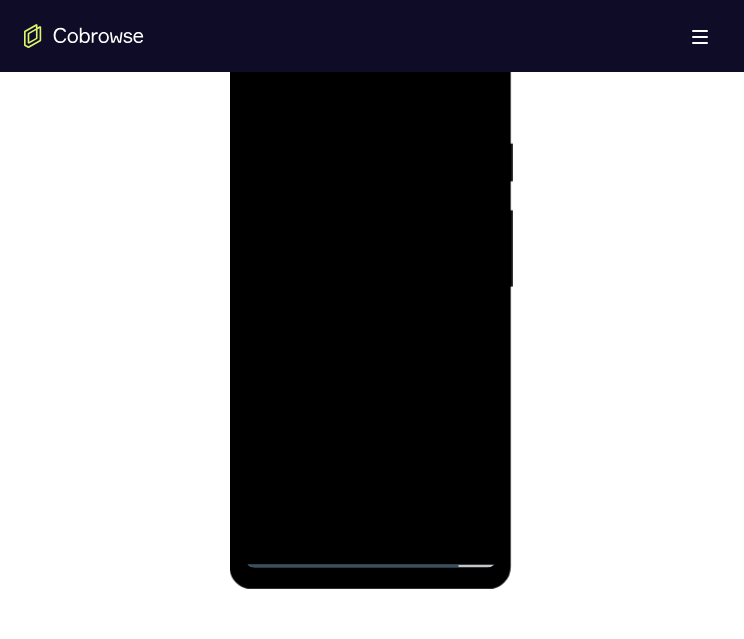 drag, startPoint x: 343, startPoint y: 88, endPoint x: 393, endPoint y: 87, distance: 50.01 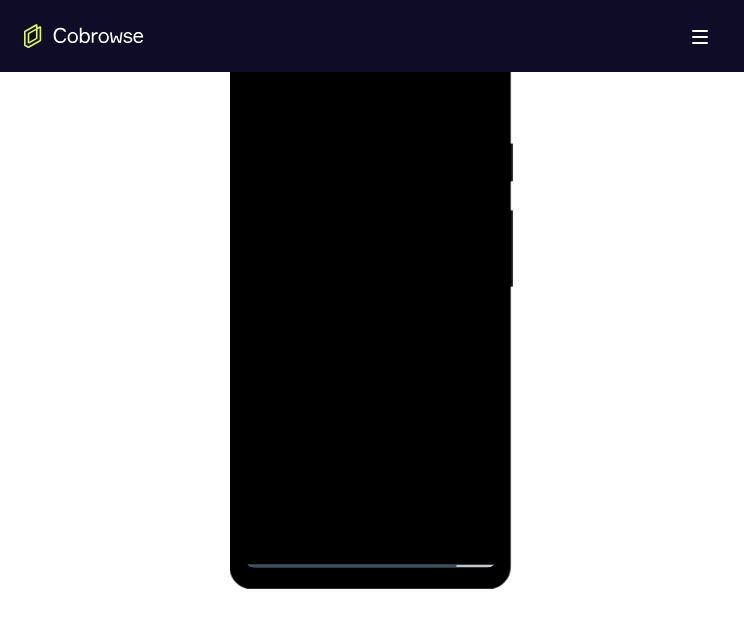 scroll, scrollTop: 1000, scrollLeft: 0, axis: vertical 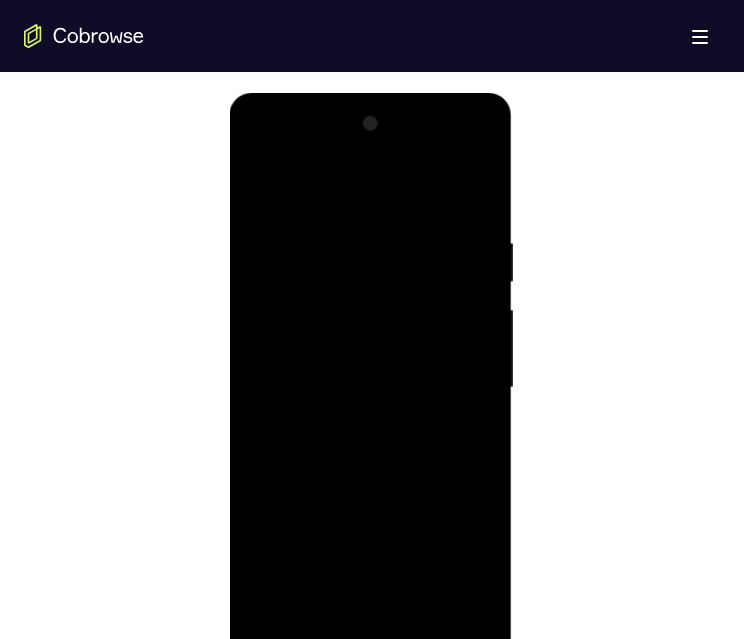 drag, startPoint x: 356, startPoint y: 366, endPoint x: 367, endPoint y: 462, distance: 96.62815 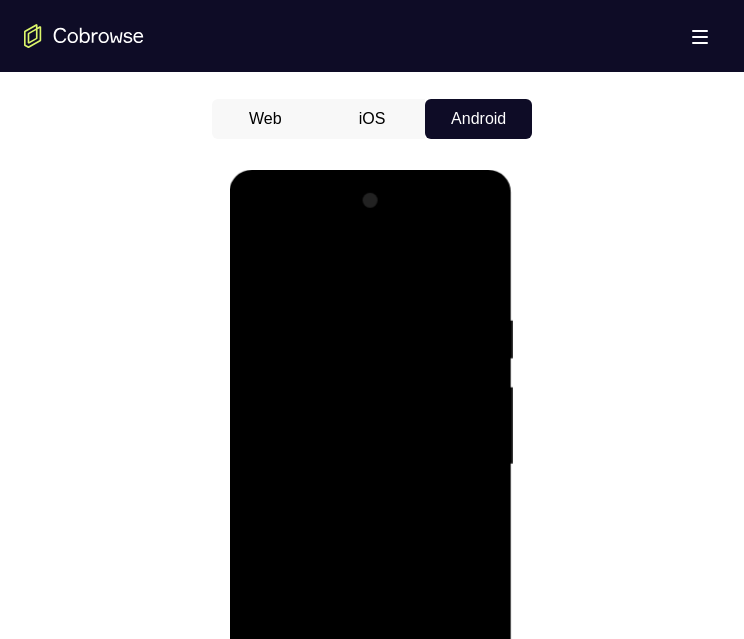 scroll, scrollTop: 1100, scrollLeft: 0, axis: vertical 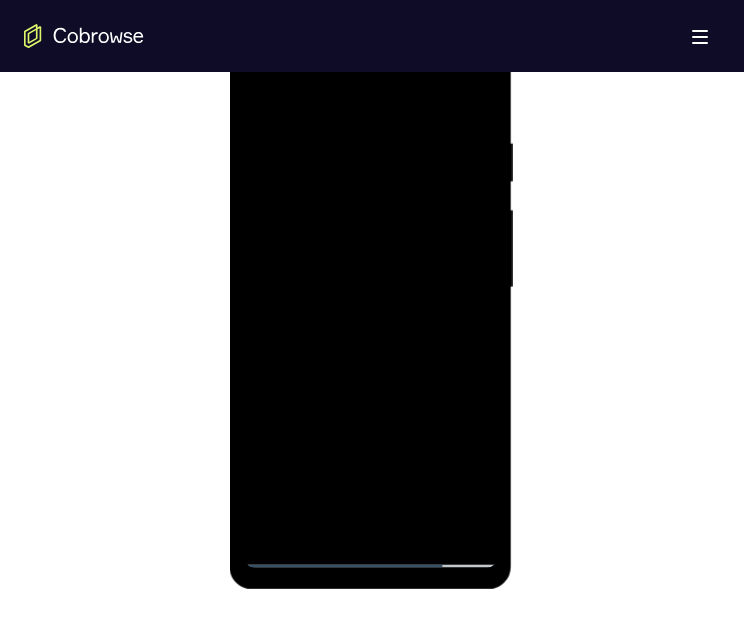 click at bounding box center (370, 288) 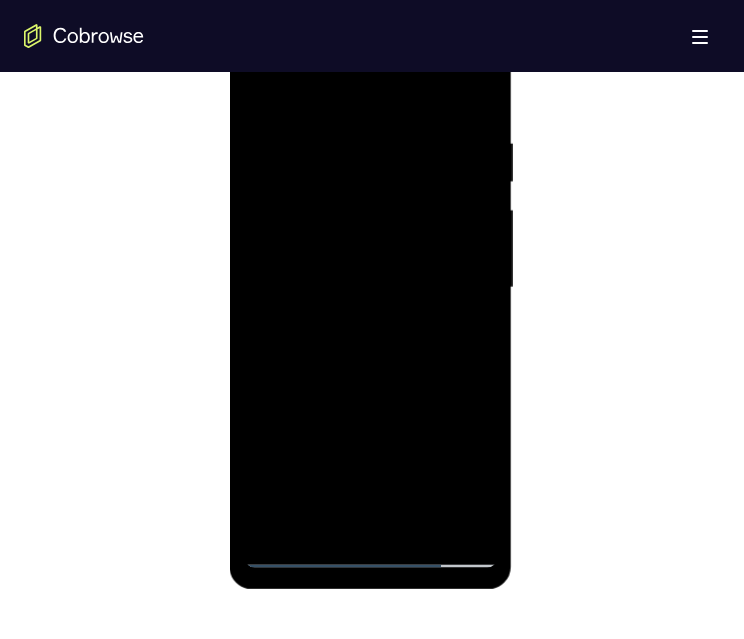 drag, startPoint x: 369, startPoint y: 236, endPoint x: 384, endPoint y: 73, distance: 163.68874 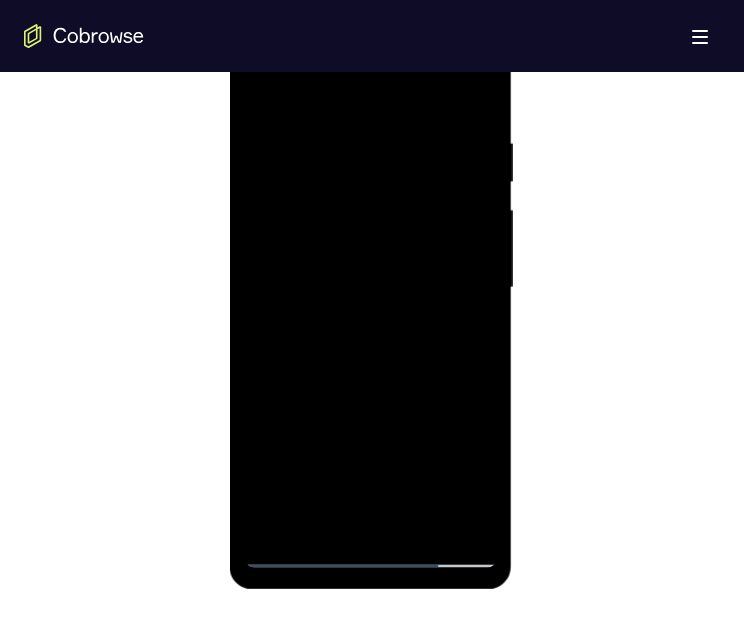 click at bounding box center (370, 288) 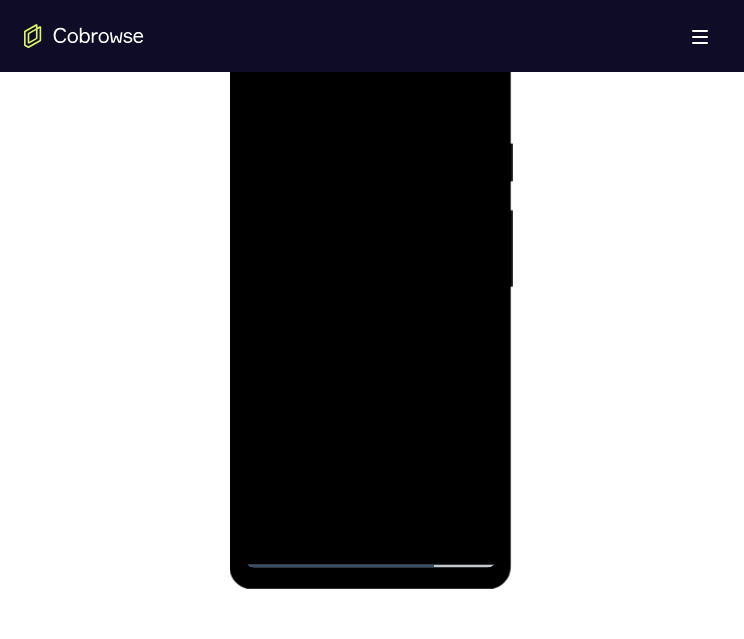 click at bounding box center (370, 288) 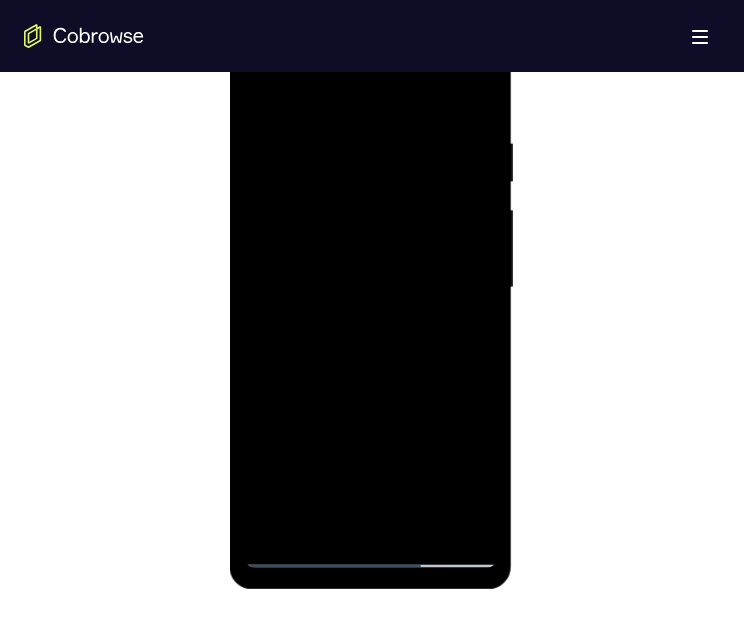click at bounding box center [370, 288] 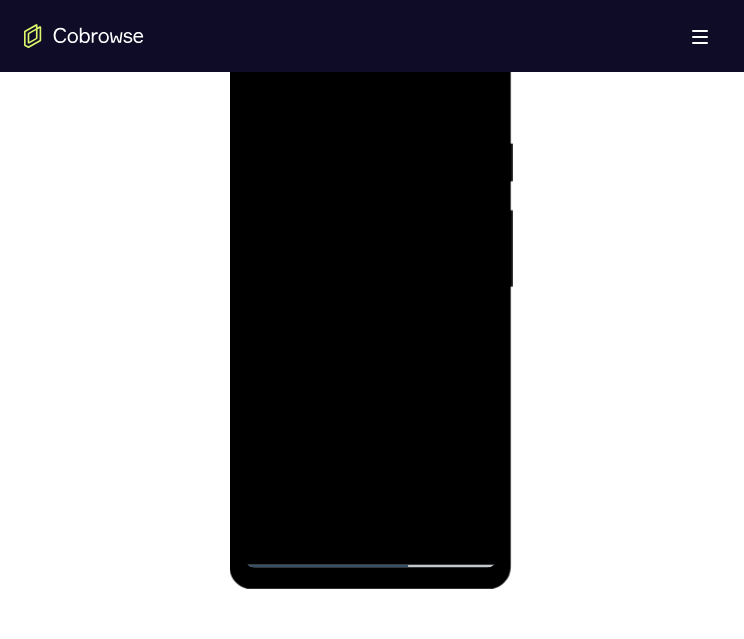 click at bounding box center [370, 288] 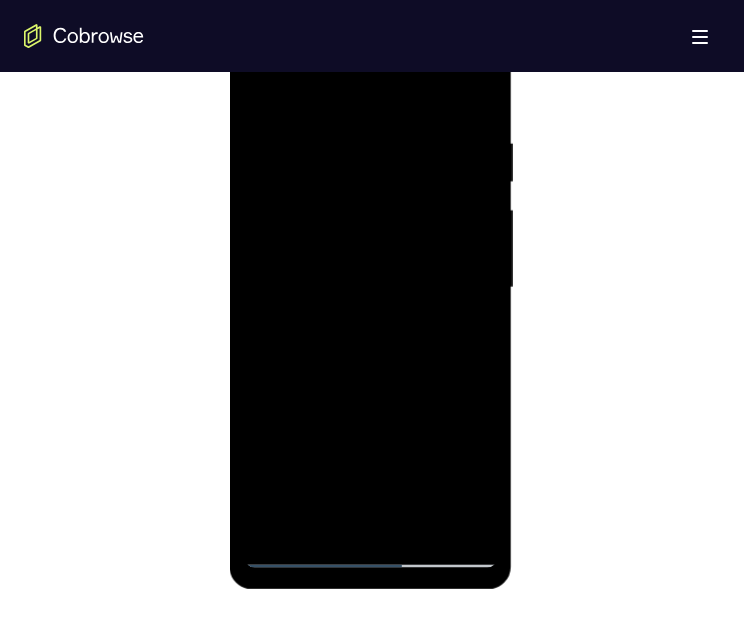 click at bounding box center (370, 288) 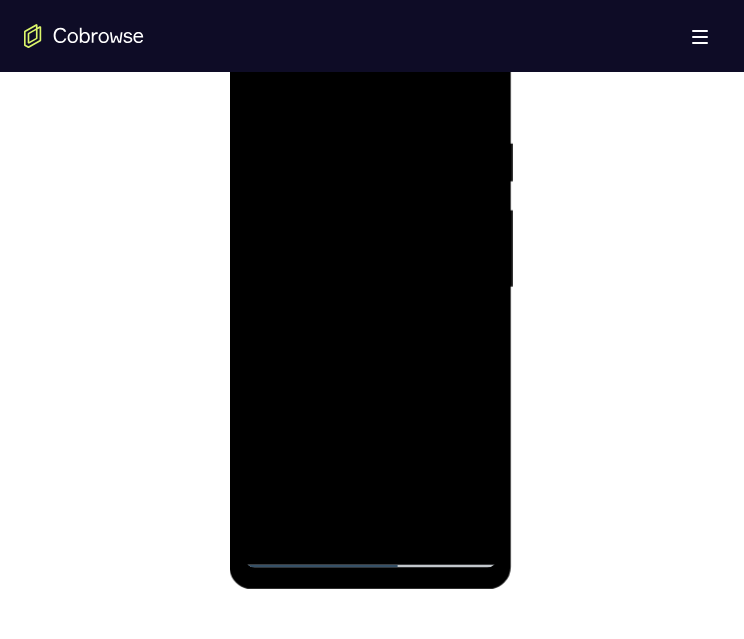 click at bounding box center [370, 288] 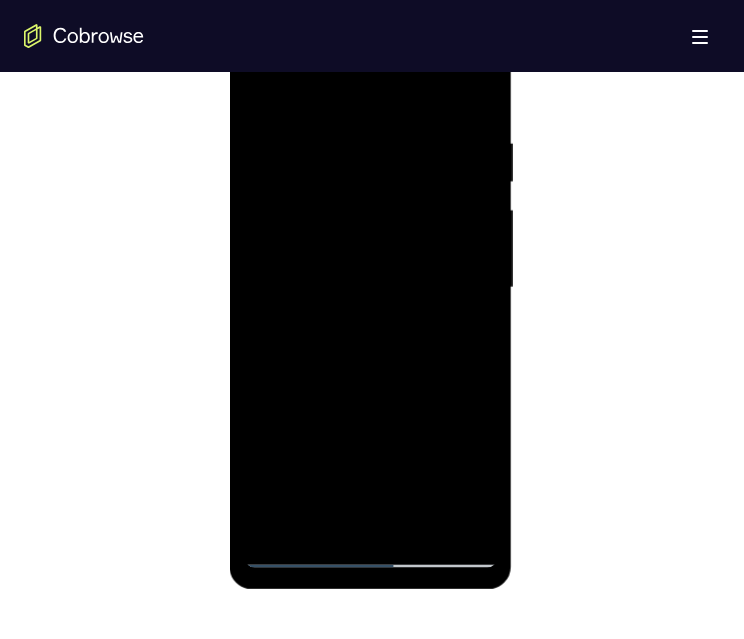 click at bounding box center [370, 288] 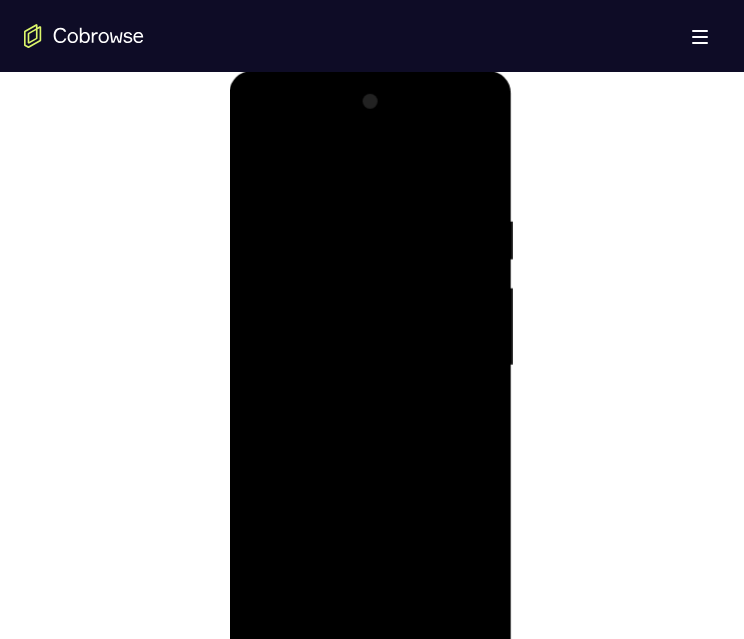 scroll, scrollTop: 1100, scrollLeft: 0, axis: vertical 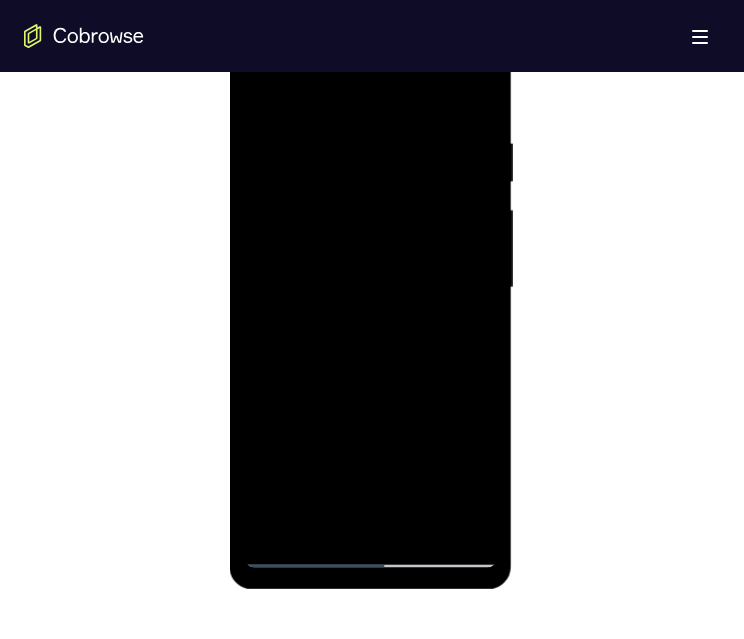 click at bounding box center [370, 288] 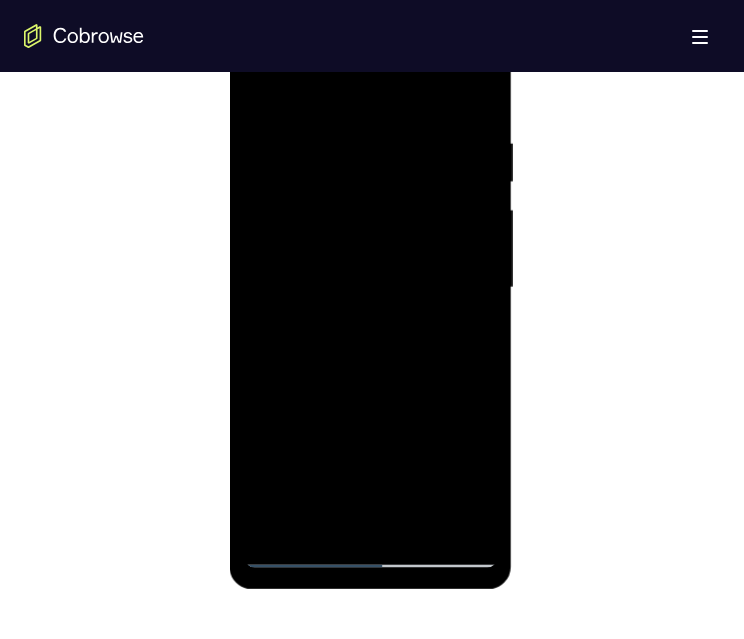 click at bounding box center [370, 288] 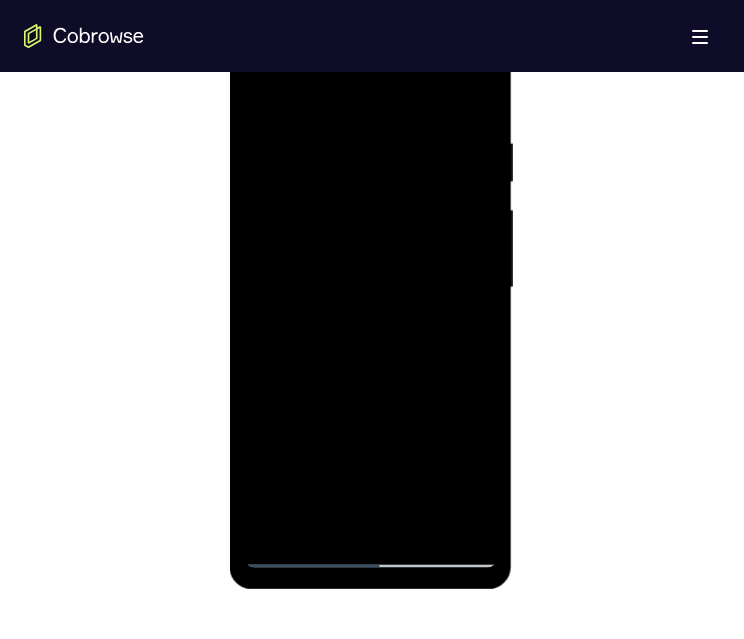 click at bounding box center (370, 288) 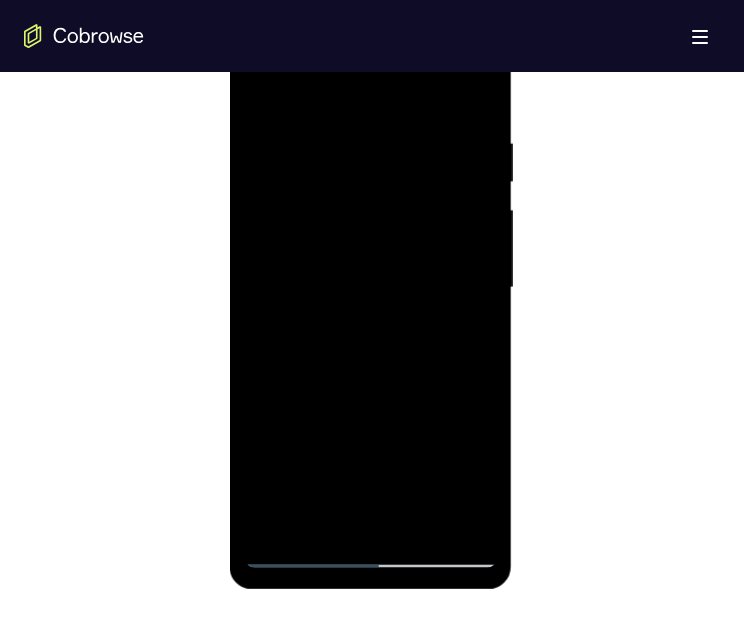 scroll, scrollTop: 1000, scrollLeft: 0, axis: vertical 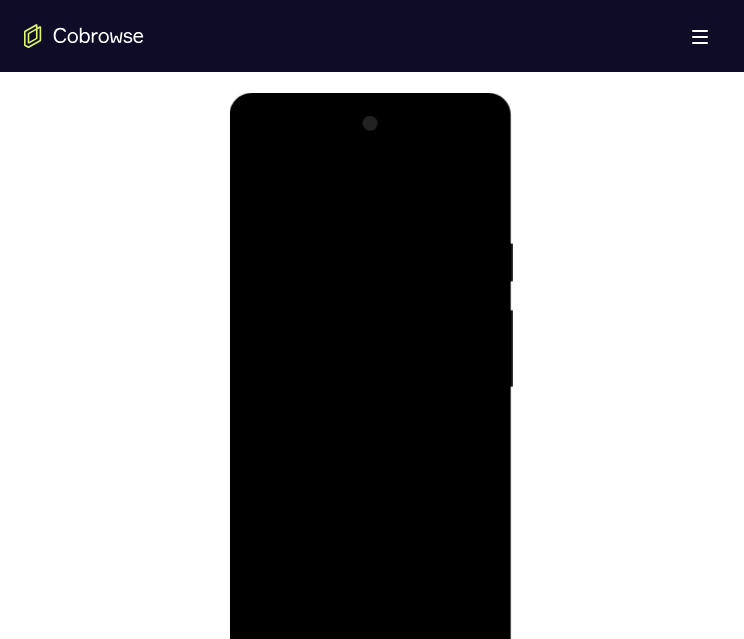 click at bounding box center (370, 388) 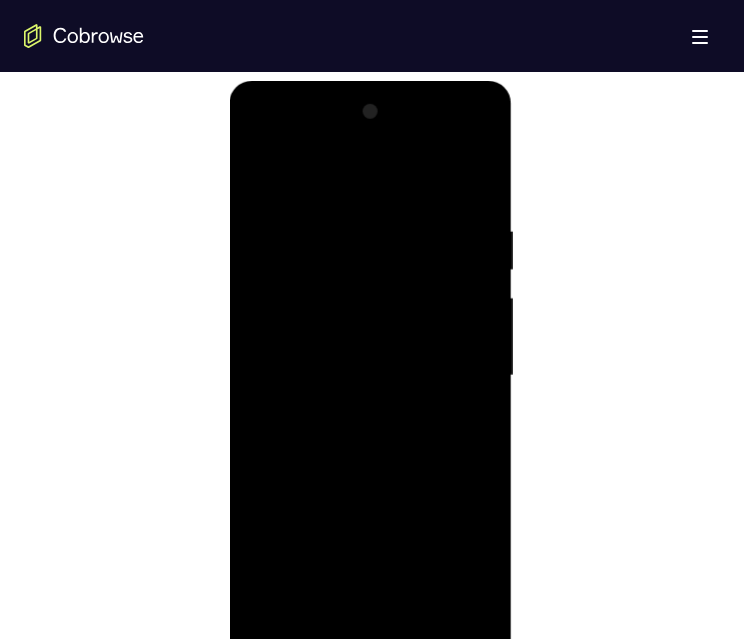 click at bounding box center (370, 376) 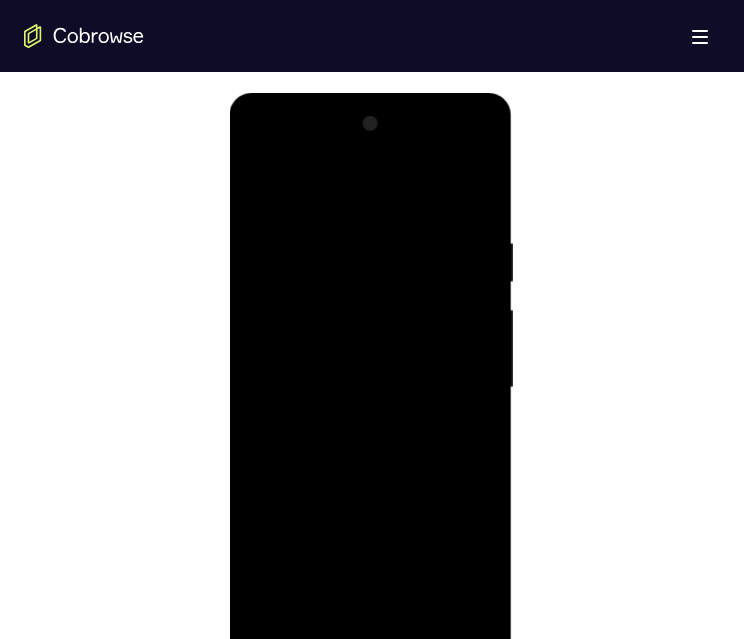 click at bounding box center [370, 388] 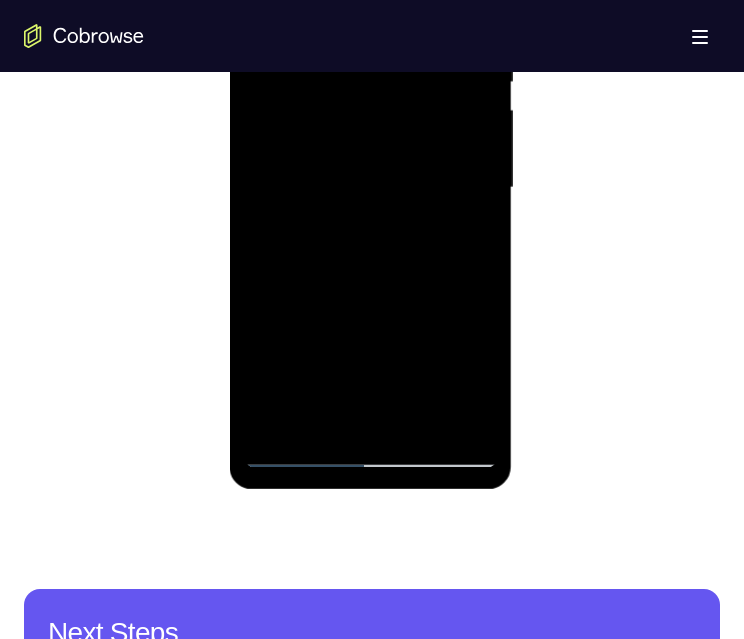 click at bounding box center [370, 188] 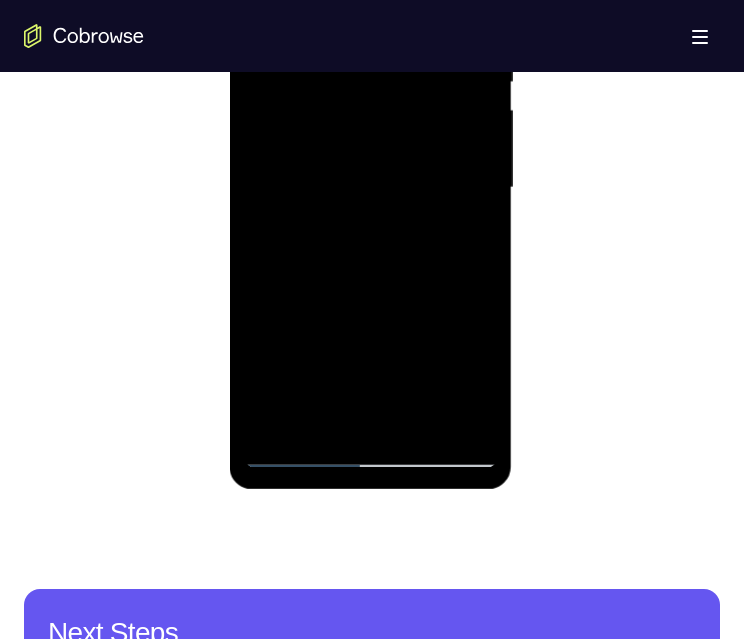 click at bounding box center [370, 188] 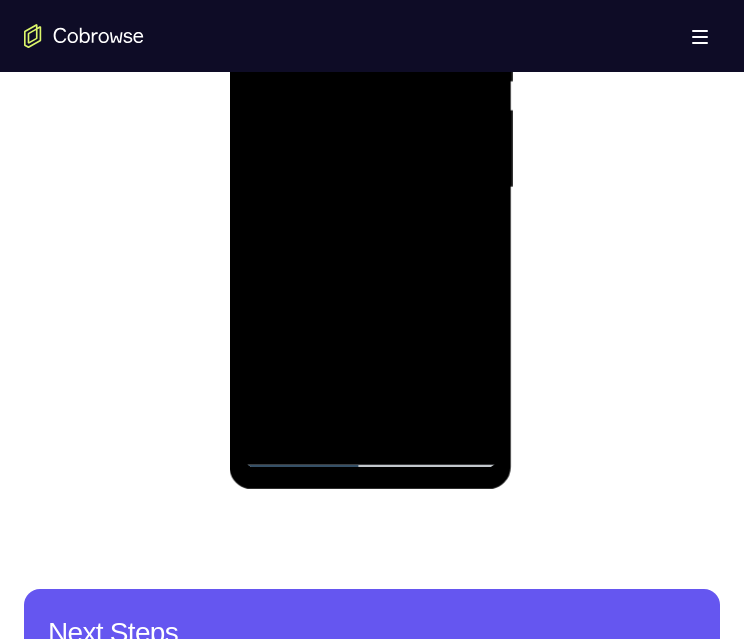 scroll, scrollTop: 1100, scrollLeft: 0, axis: vertical 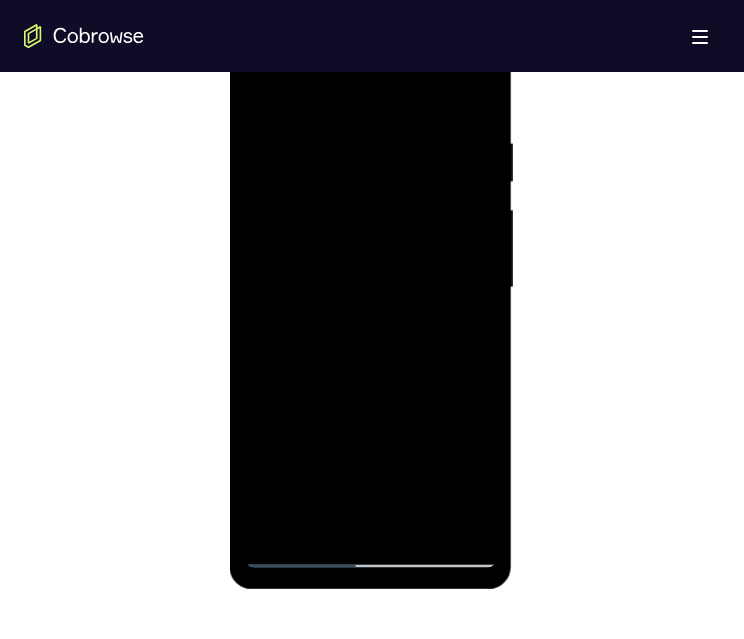 drag, startPoint x: 413, startPoint y: 208, endPoint x: 378, endPoint y: 400, distance: 195.16403 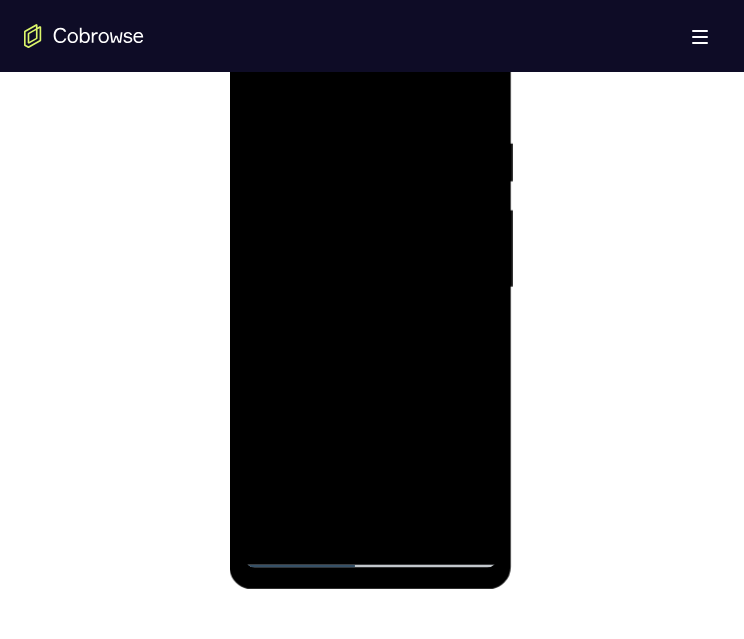 click at bounding box center [370, 288] 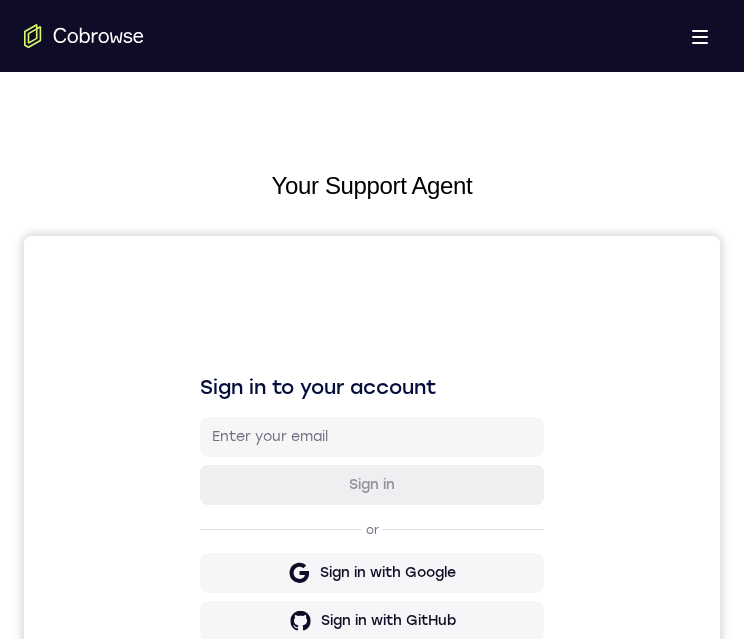 scroll, scrollTop: 800, scrollLeft: 0, axis: vertical 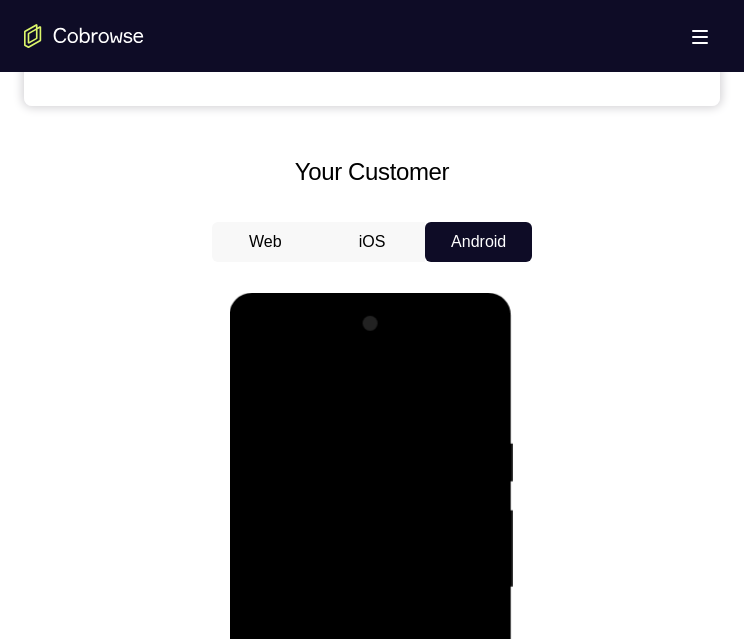 click at bounding box center [370, 588] 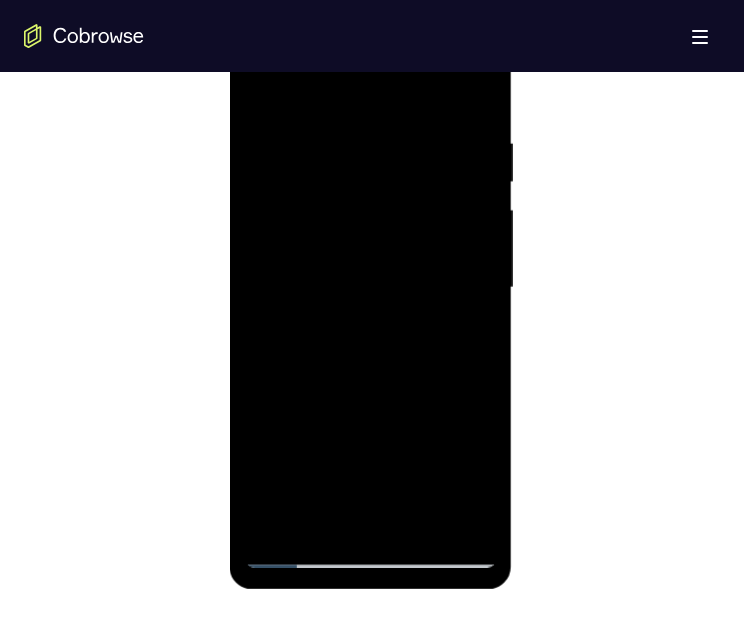 click at bounding box center [370, 288] 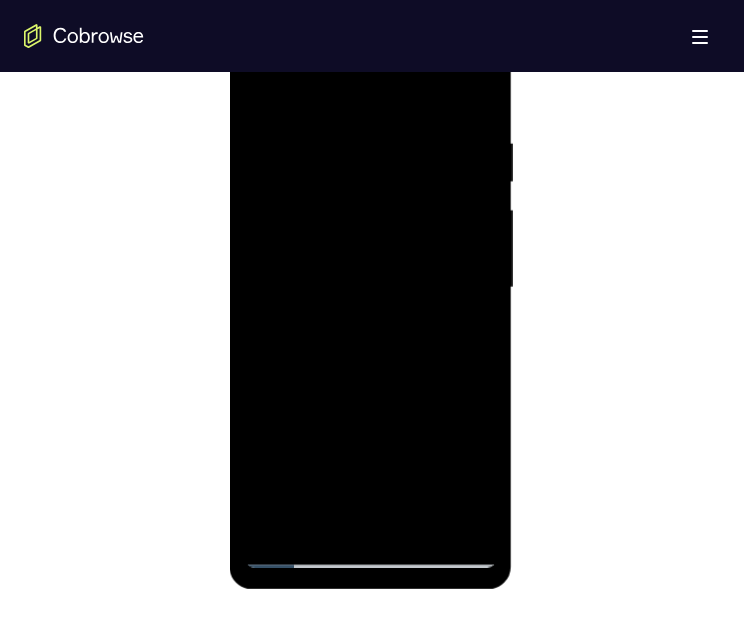 drag, startPoint x: 361, startPoint y: 359, endPoint x: 366, endPoint y: 368, distance: 10.29563 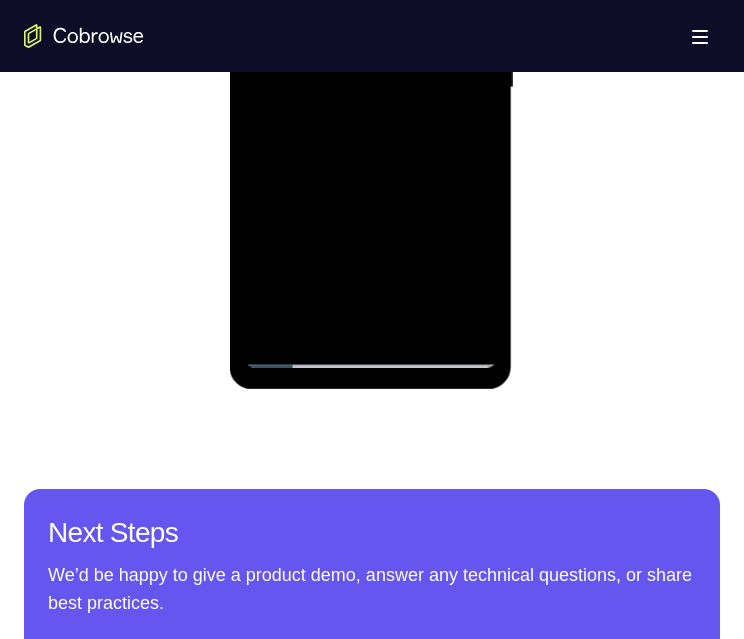 click at bounding box center [370, 88] 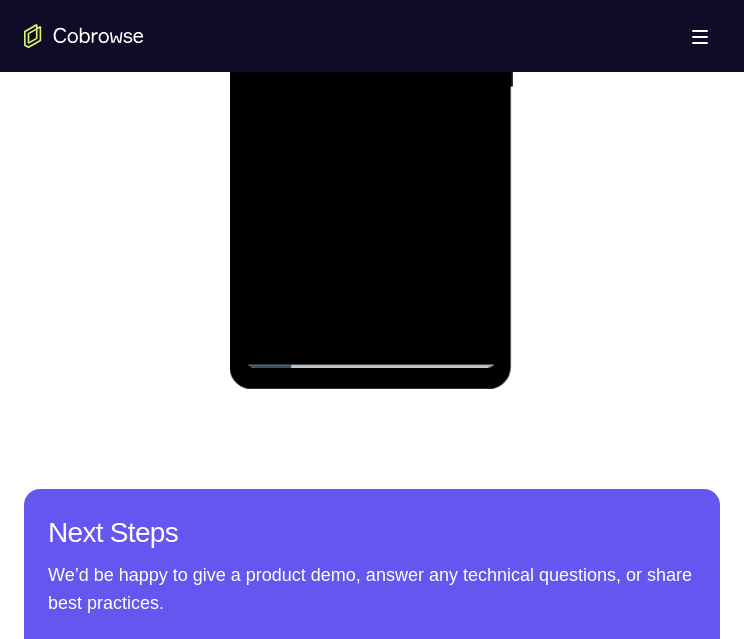click at bounding box center (370, 88) 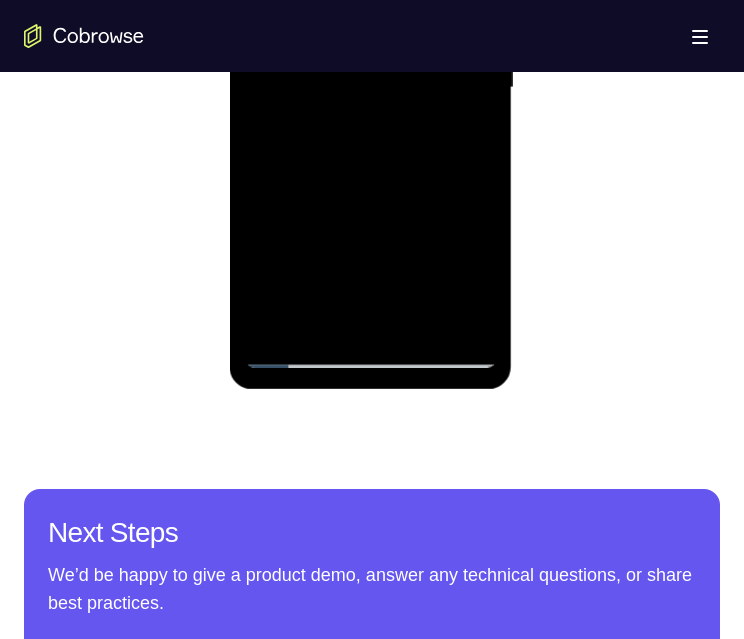 scroll, scrollTop: 1200, scrollLeft: 0, axis: vertical 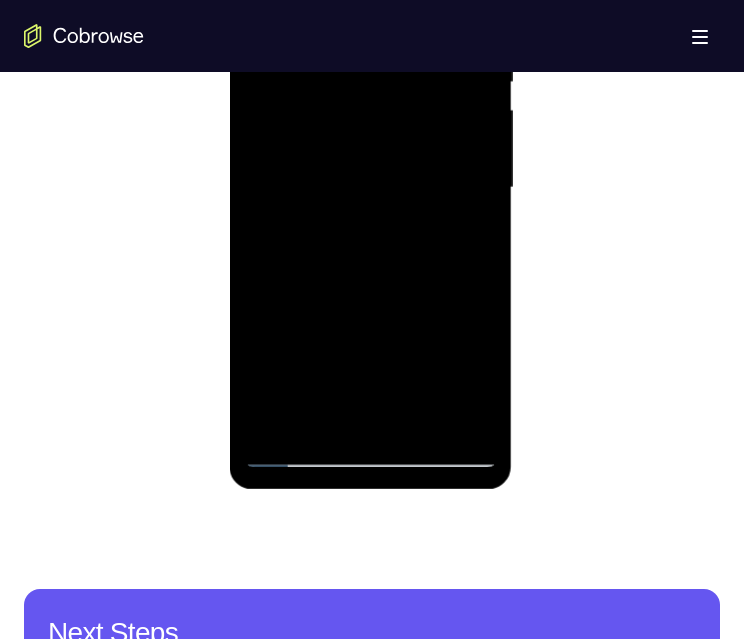 click at bounding box center [370, 188] 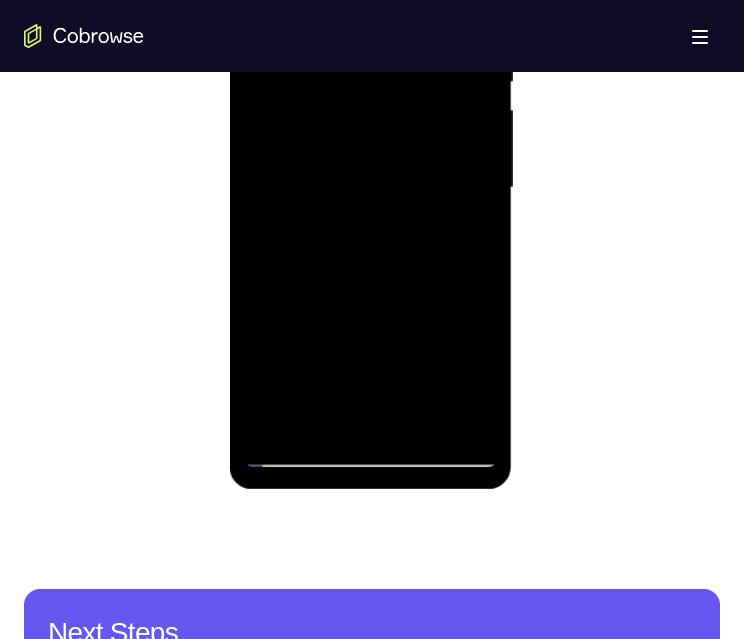 click at bounding box center [370, 188] 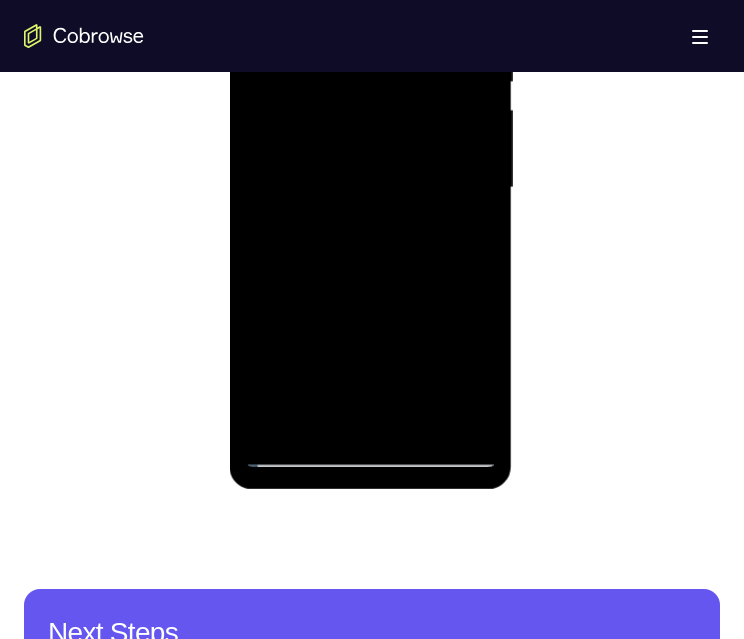 click at bounding box center [370, 188] 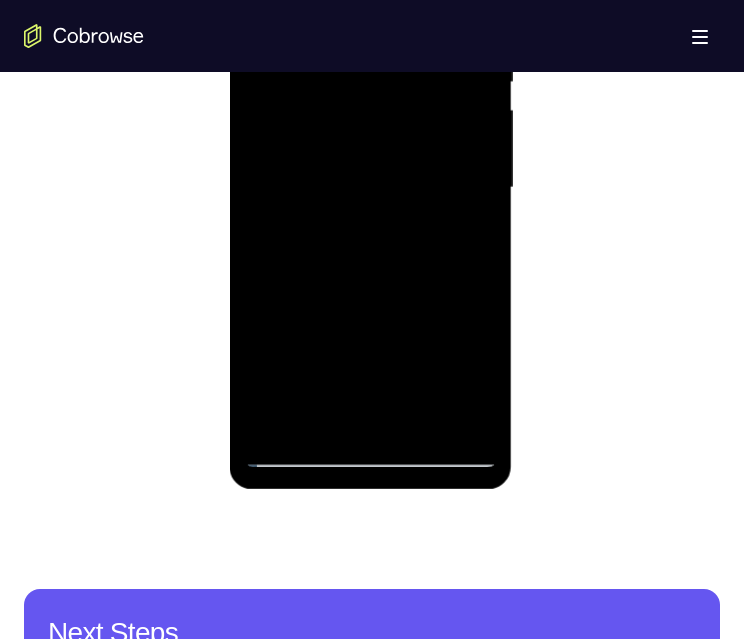 scroll, scrollTop: 900, scrollLeft: 0, axis: vertical 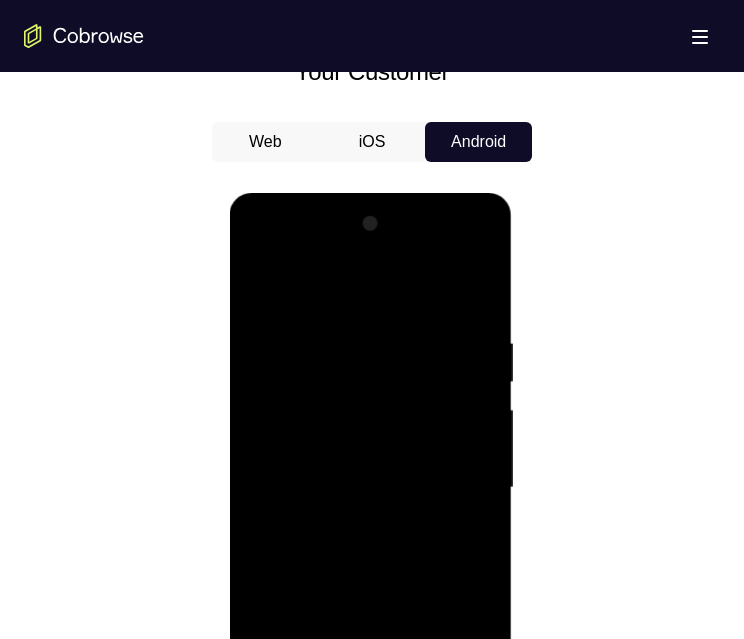 click at bounding box center [370, 488] 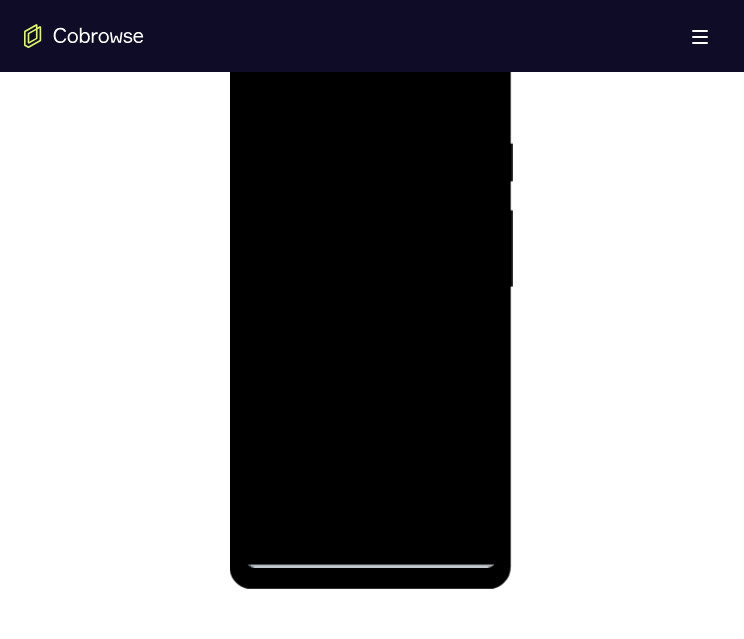 drag, startPoint x: 383, startPoint y: 394, endPoint x: 381, endPoint y: 208, distance: 186.01076 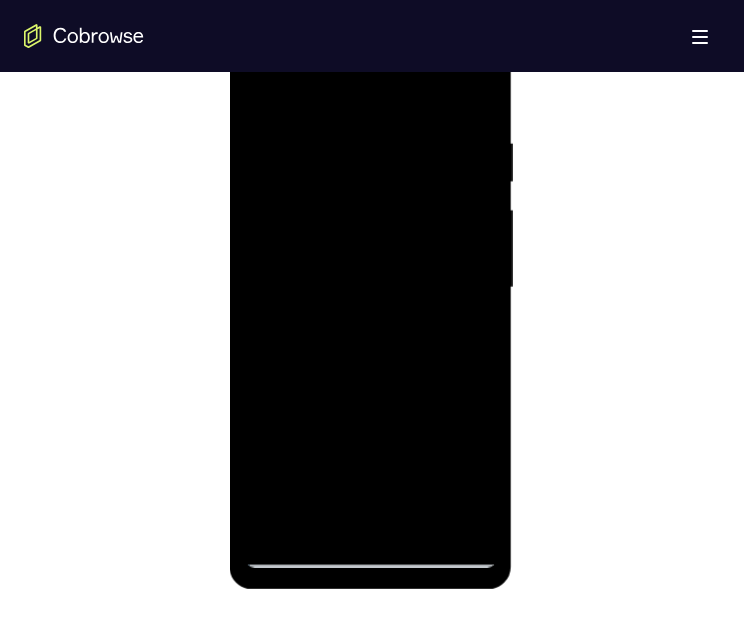 click at bounding box center (370, 288) 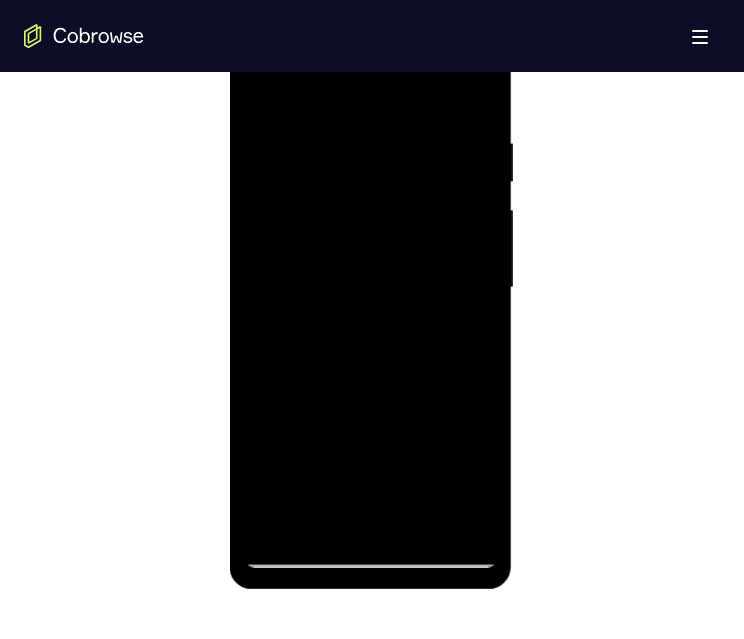 scroll, scrollTop: 1000, scrollLeft: 0, axis: vertical 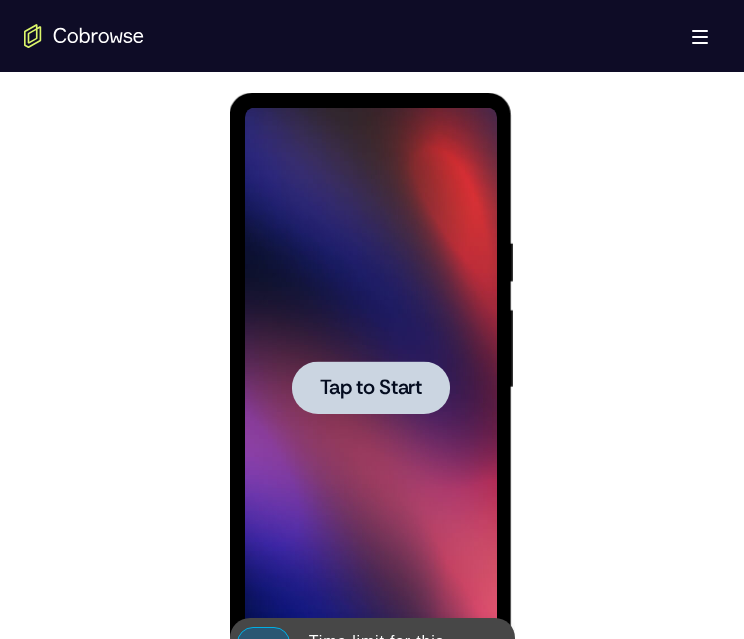 click at bounding box center (370, 387) 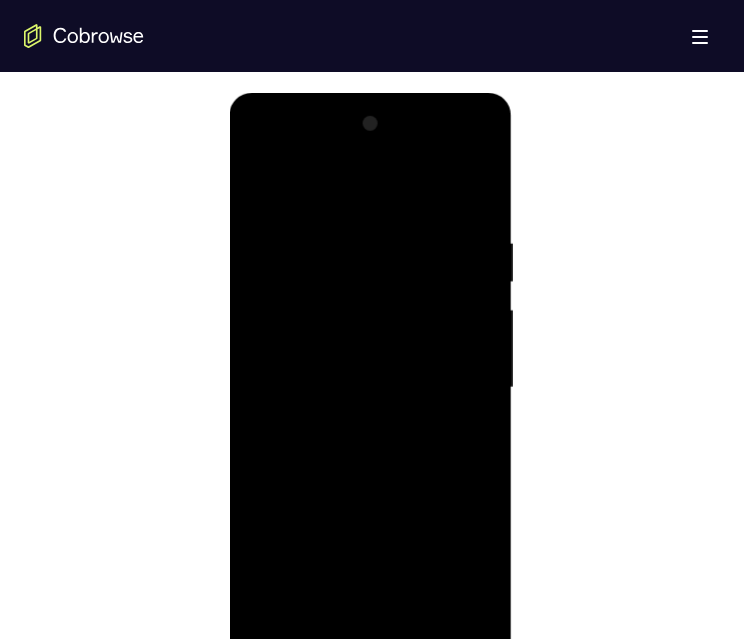 scroll, scrollTop: 1200, scrollLeft: 0, axis: vertical 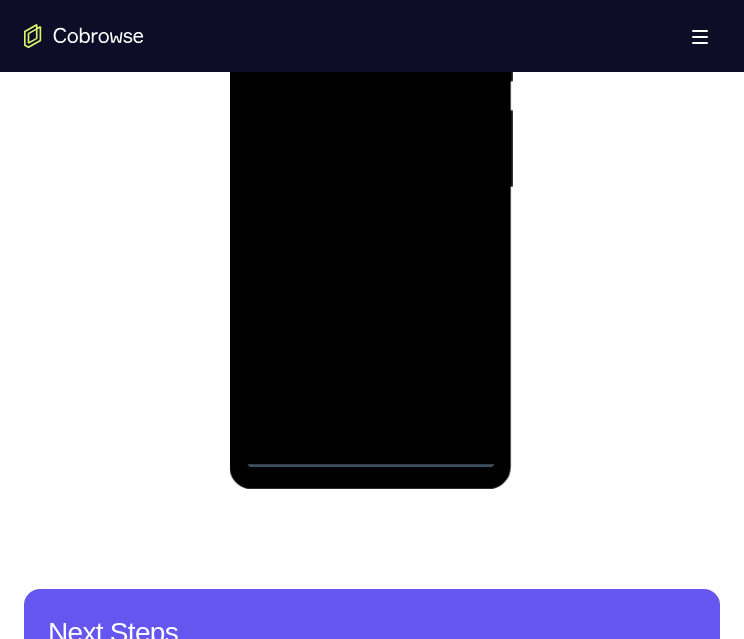 click at bounding box center [370, 188] 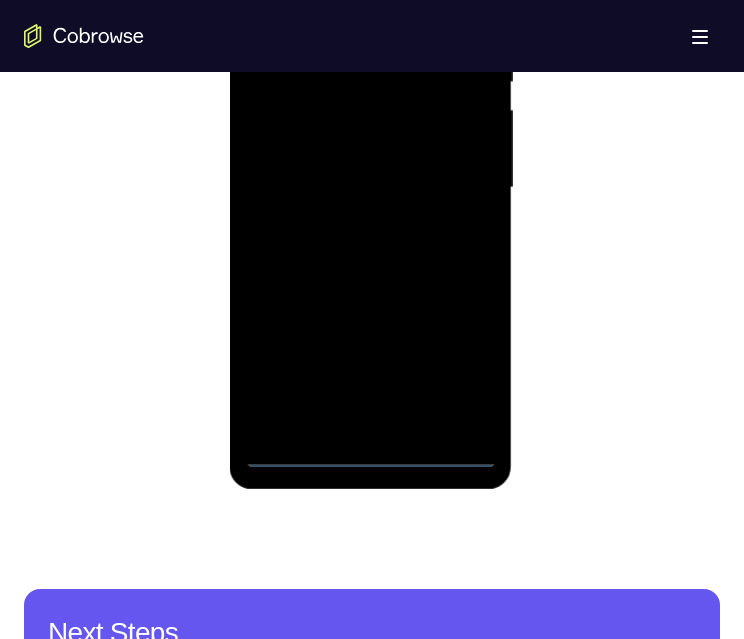 click at bounding box center (370, 188) 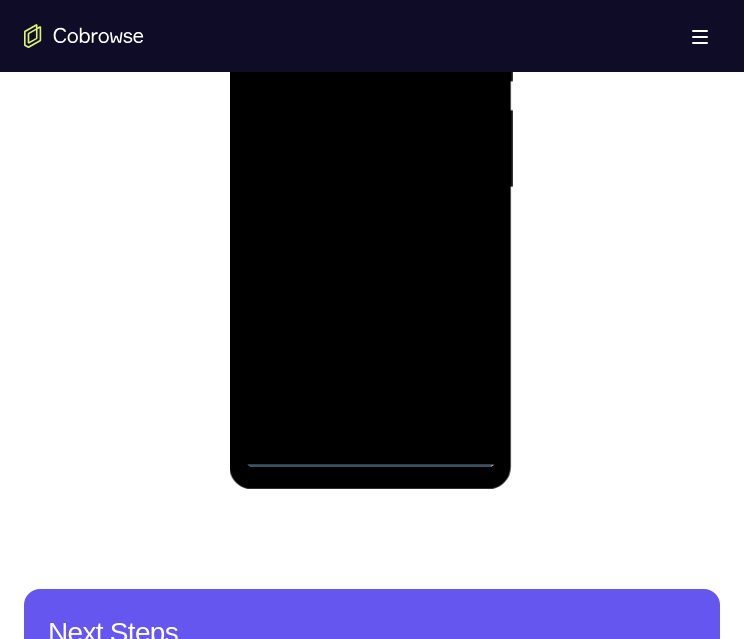 click at bounding box center [370, 188] 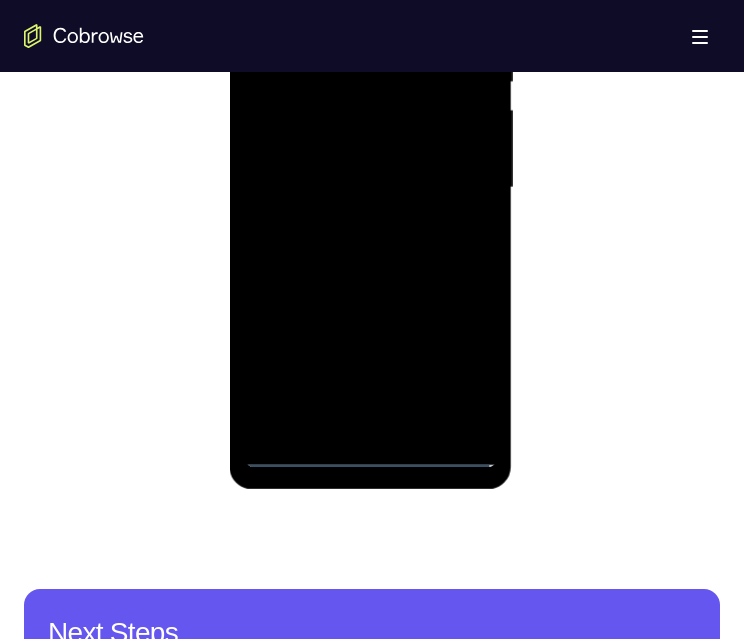 click at bounding box center [370, 188] 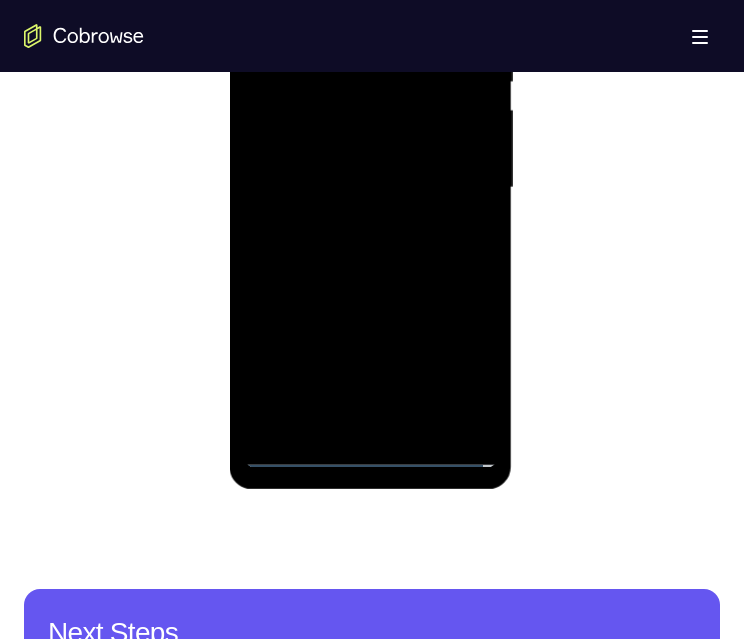 click at bounding box center (370, 188) 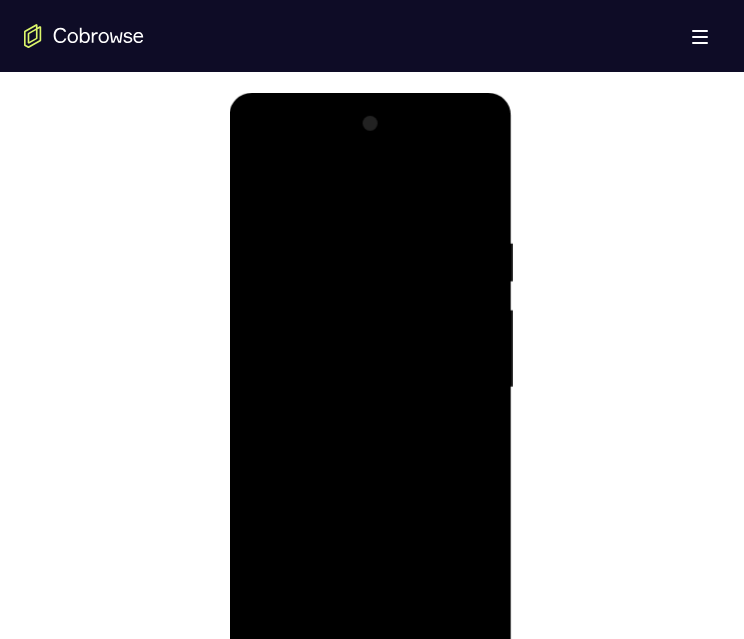 click at bounding box center [370, 388] 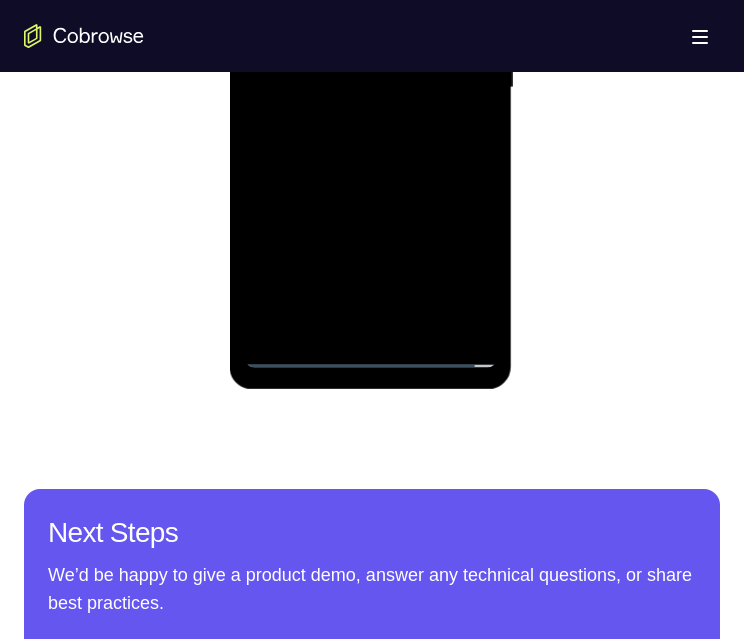 drag, startPoint x: 367, startPoint y: 216, endPoint x: 363, endPoint y: 264, distance: 48.166378 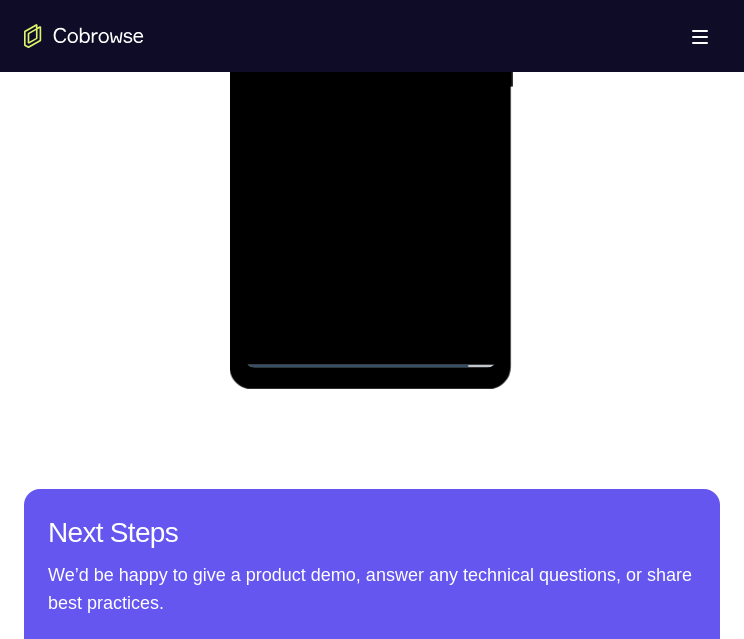 click at bounding box center (370, 88) 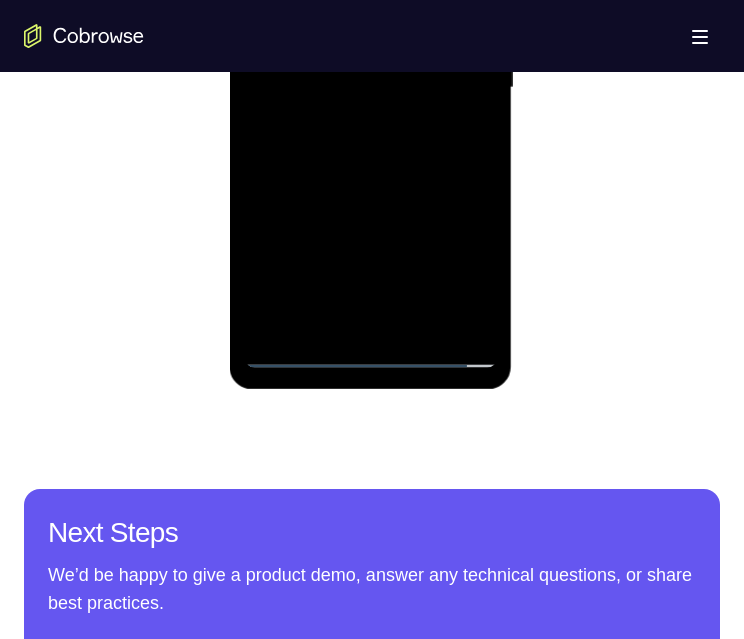 click at bounding box center [370, 88] 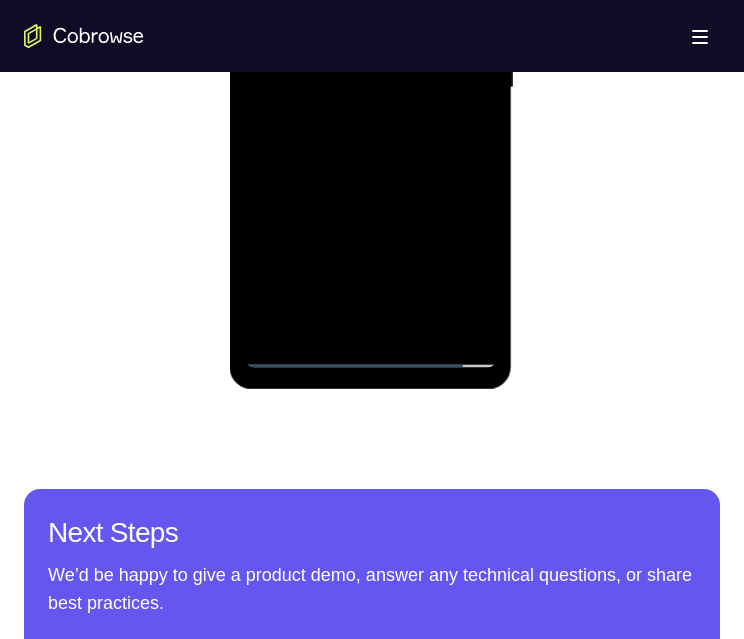 click at bounding box center [370, 88] 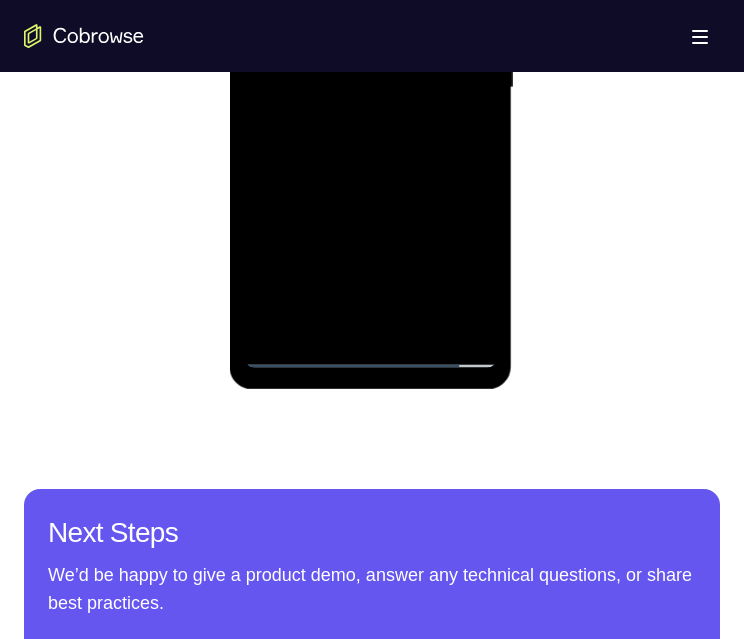 click at bounding box center [370, 88] 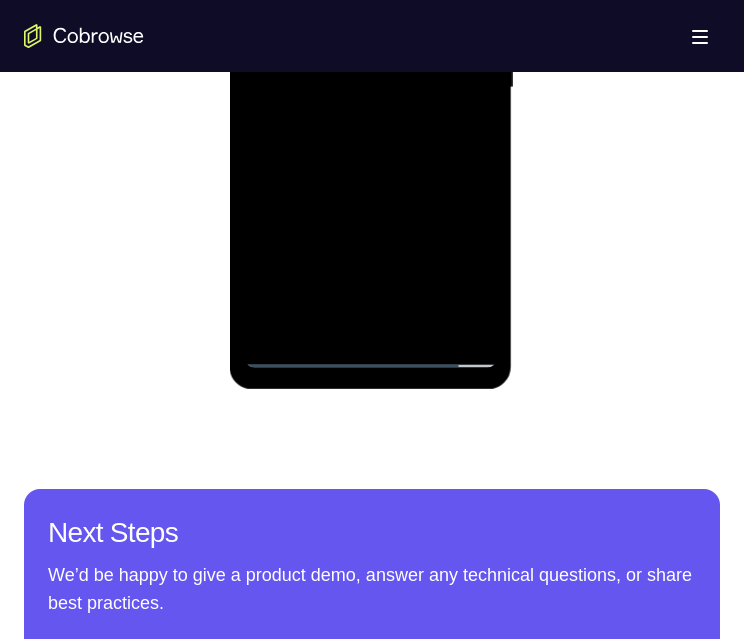 click at bounding box center (370, 88) 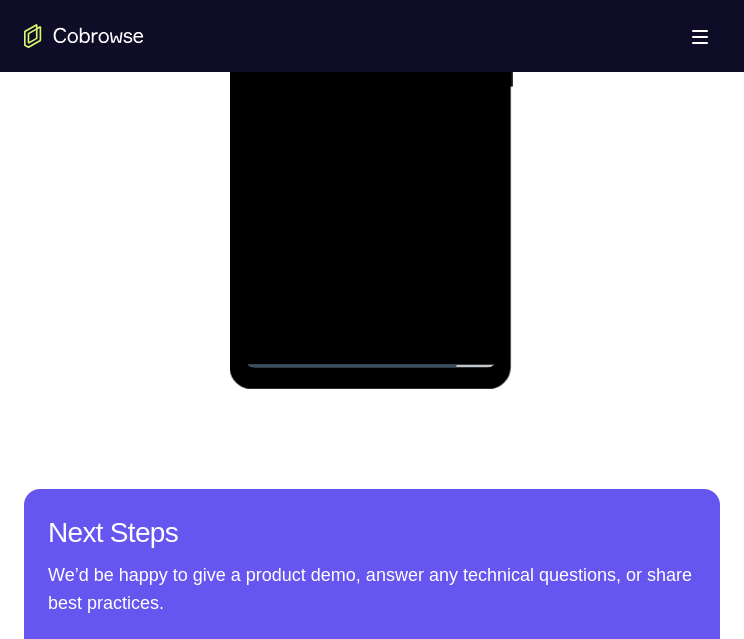 click at bounding box center [370, 88] 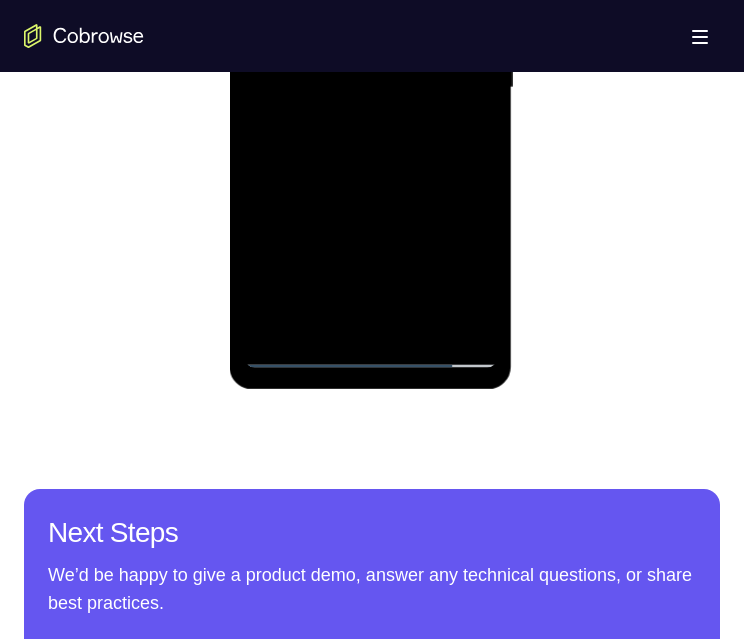 click at bounding box center (370, 88) 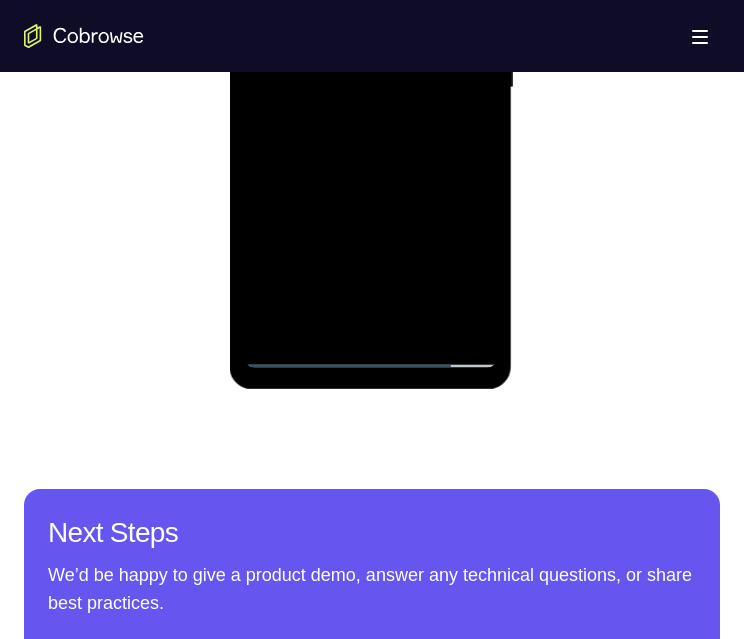 click at bounding box center (370, 88) 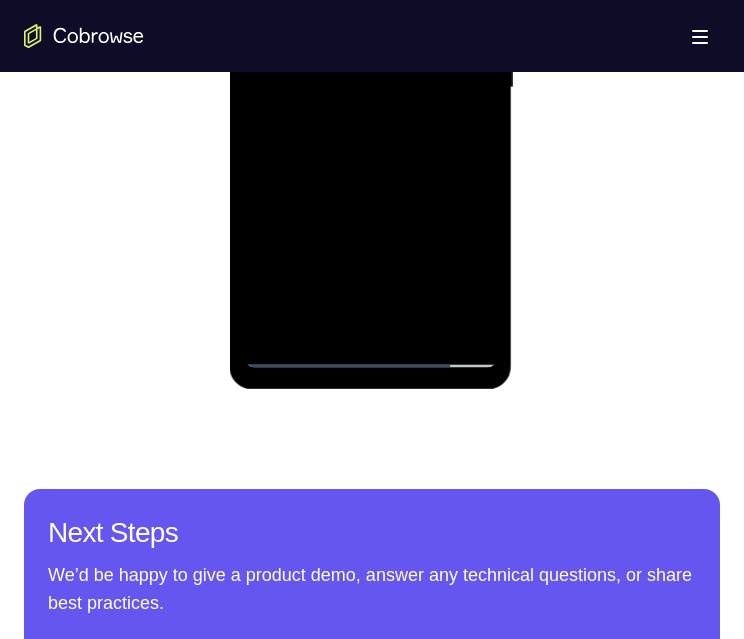 click at bounding box center [370, 88] 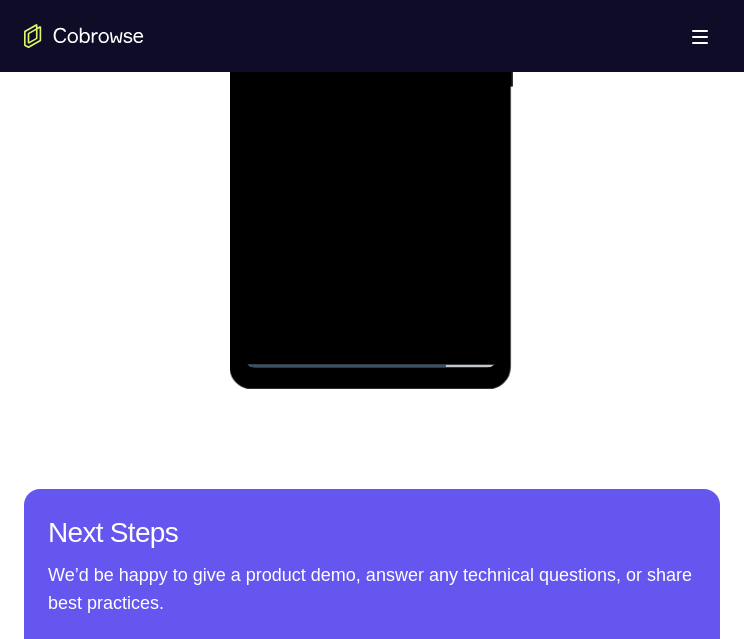 click at bounding box center (370, 88) 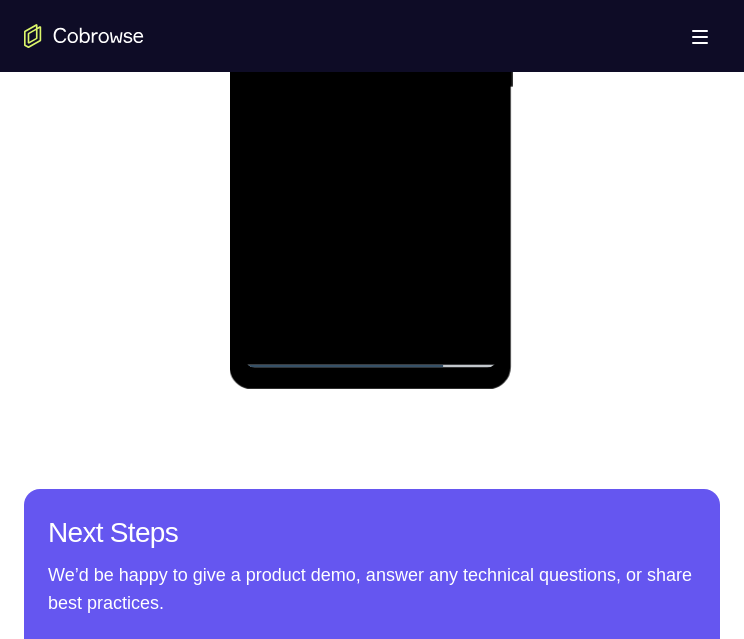 drag, startPoint x: 345, startPoint y: 88, endPoint x: 330, endPoint y: -43, distance: 131.85599 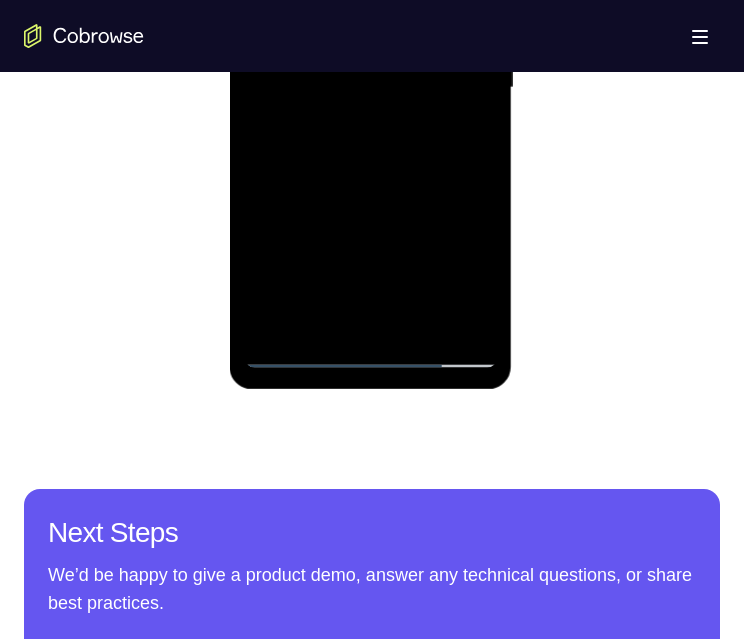 click at bounding box center (370, 88) 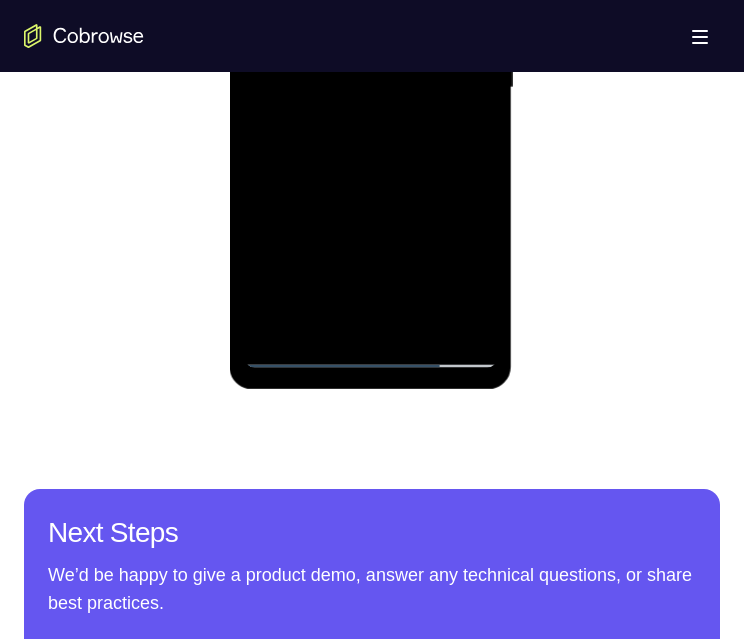 click at bounding box center [370, 88] 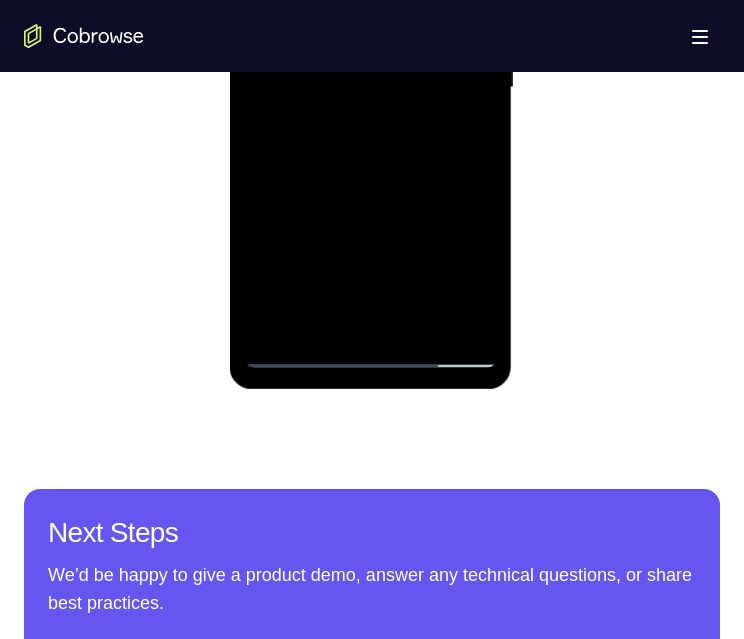 click at bounding box center (370, 88) 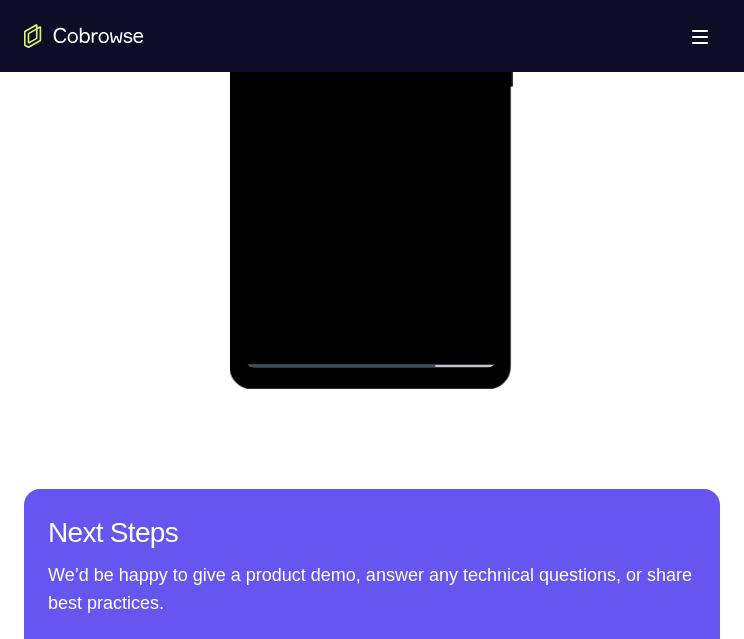 drag, startPoint x: 385, startPoint y: 197, endPoint x: 356, endPoint y: 236, distance: 48.60041 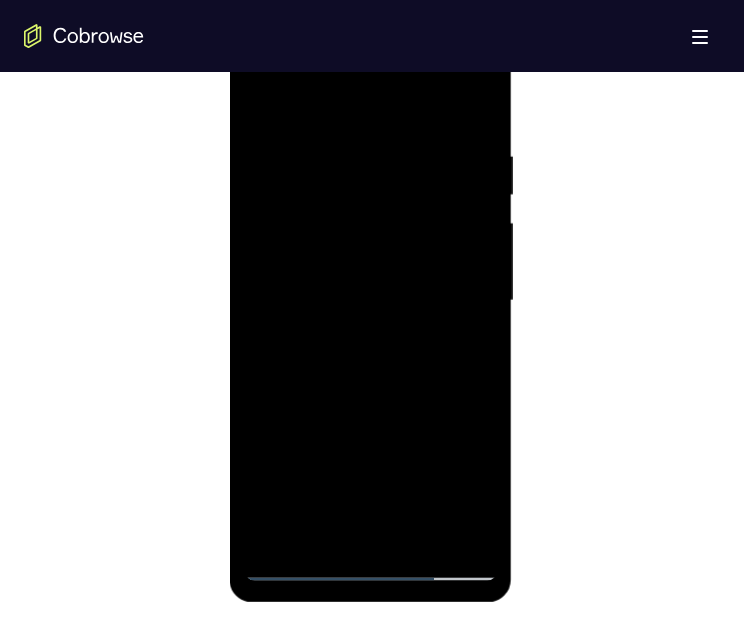 scroll, scrollTop: 900, scrollLeft: 0, axis: vertical 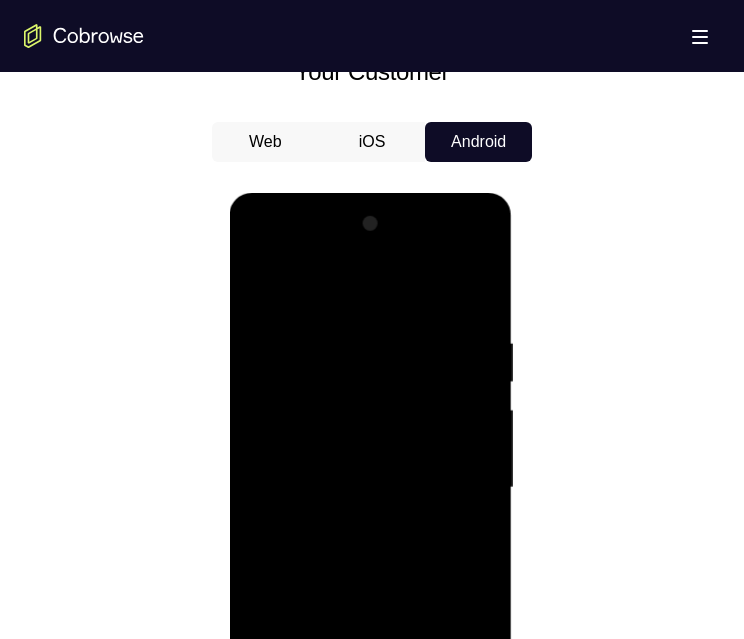 drag, startPoint x: 303, startPoint y: 287, endPoint x: 413, endPoint y: 245, distance: 117.74549 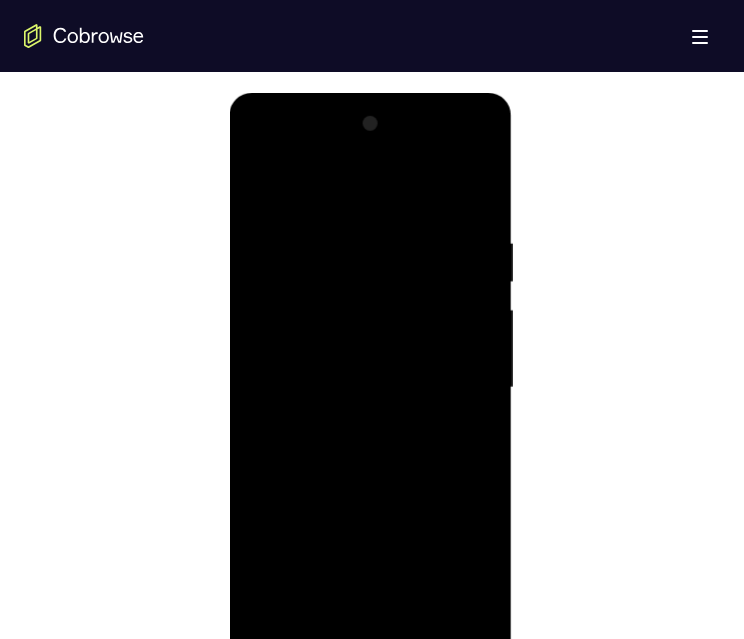 click at bounding box center (370, 388) 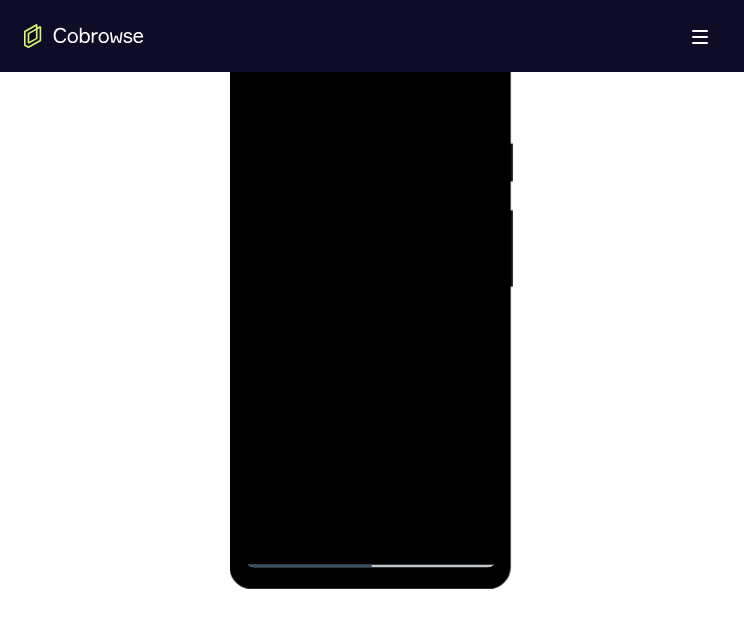 click at bounding box center (370, 288) 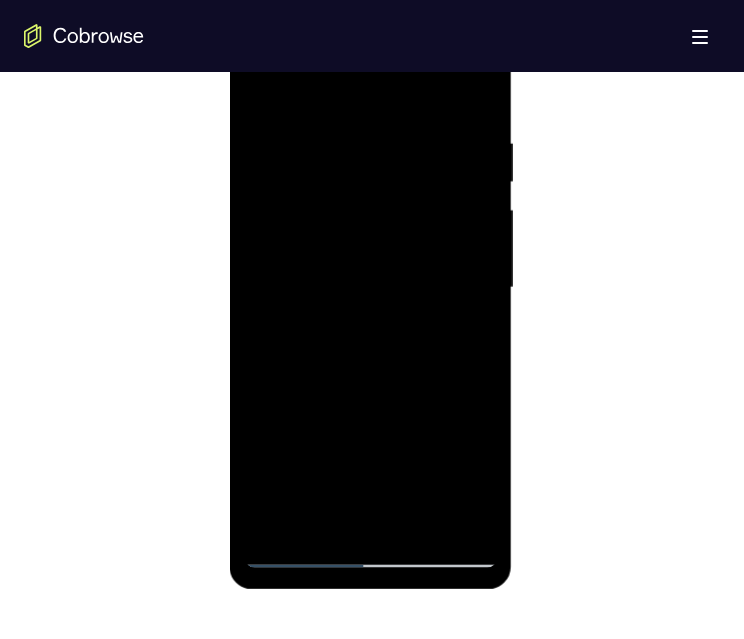 click at bounding box center [370, 288] 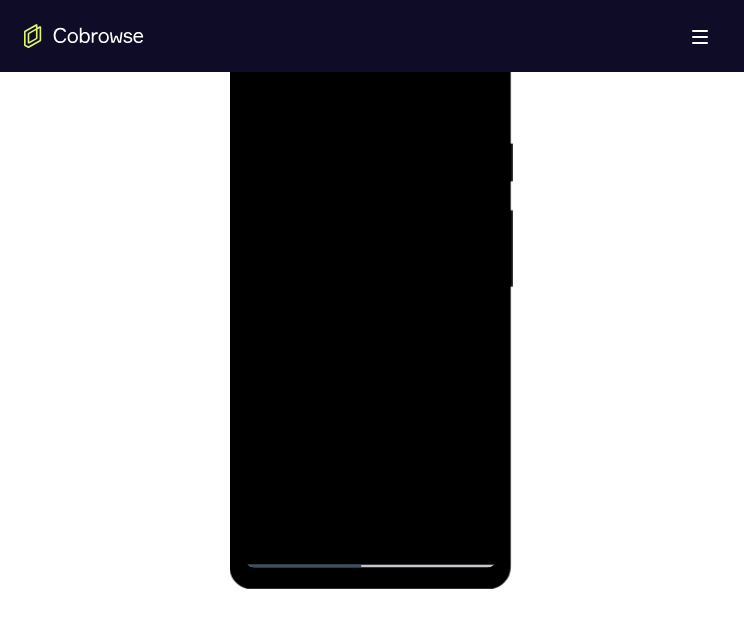 click at bounding box center (370, 288) 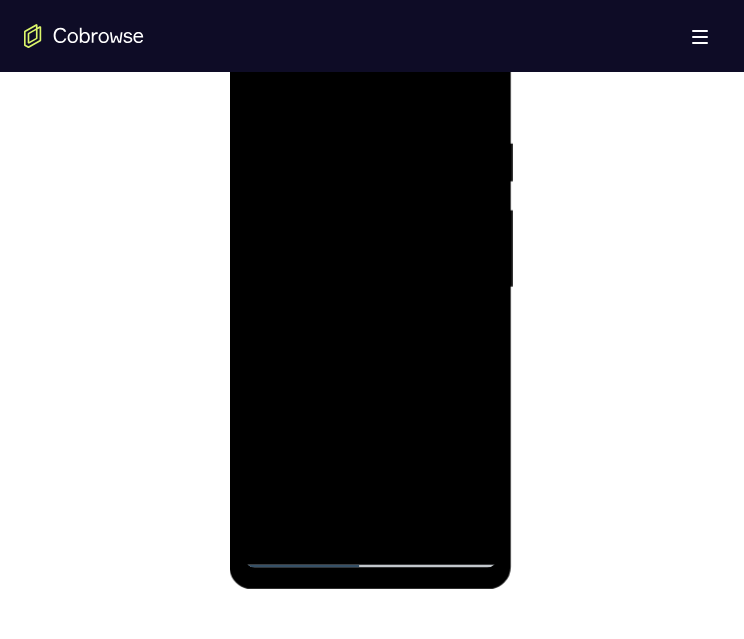 click at bounding box center (370, 288) 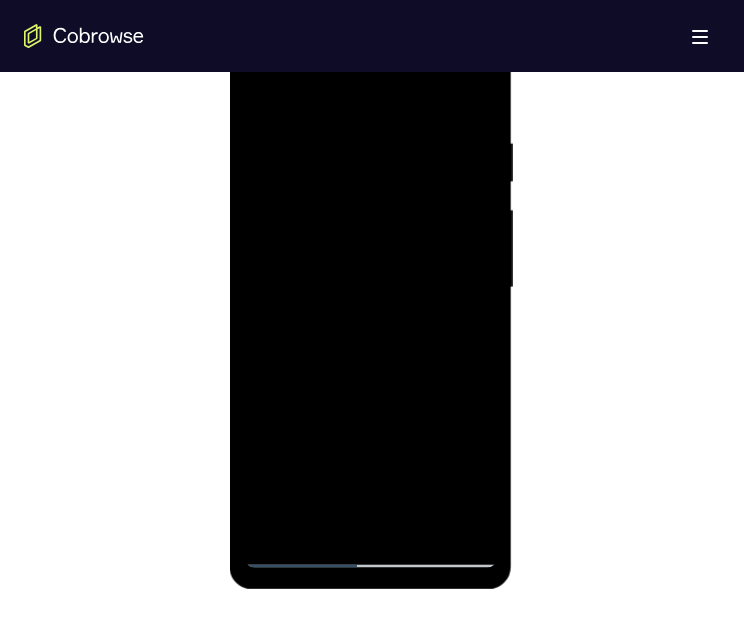 click at bounding box center [370, 288] 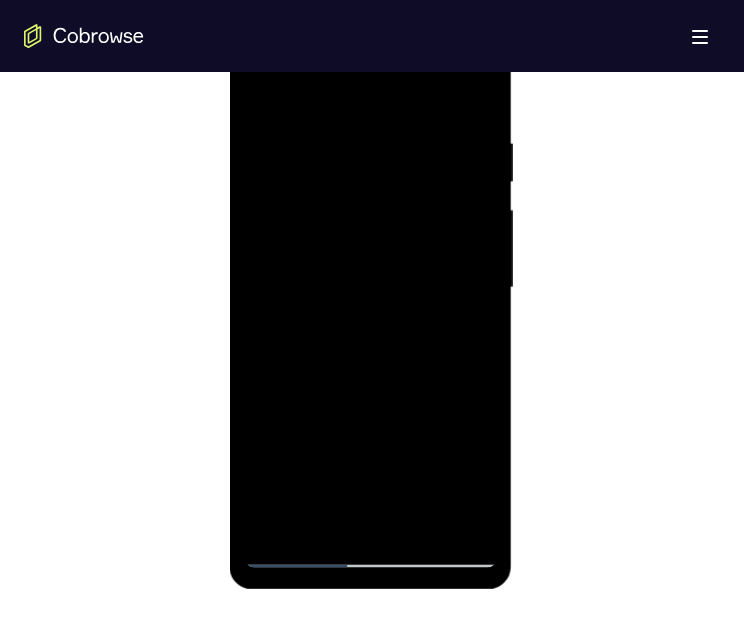 drag, startPoint x: 422, startPoint y: 364, endPoint x: 405, endPoint y: 285, distance: 80.80842 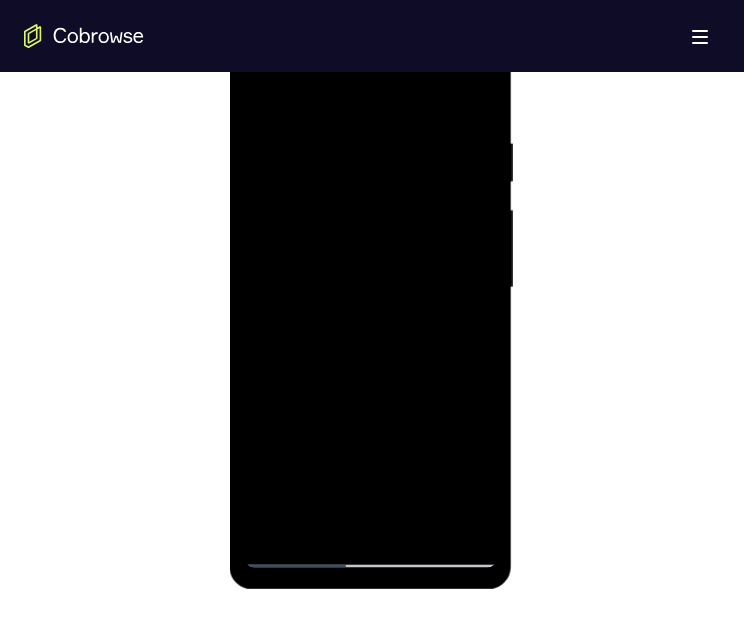 drag, startPoint x: 440, startPoint y: 395, endPoint x: 399, endPoint y: 210, distance: 189.48878 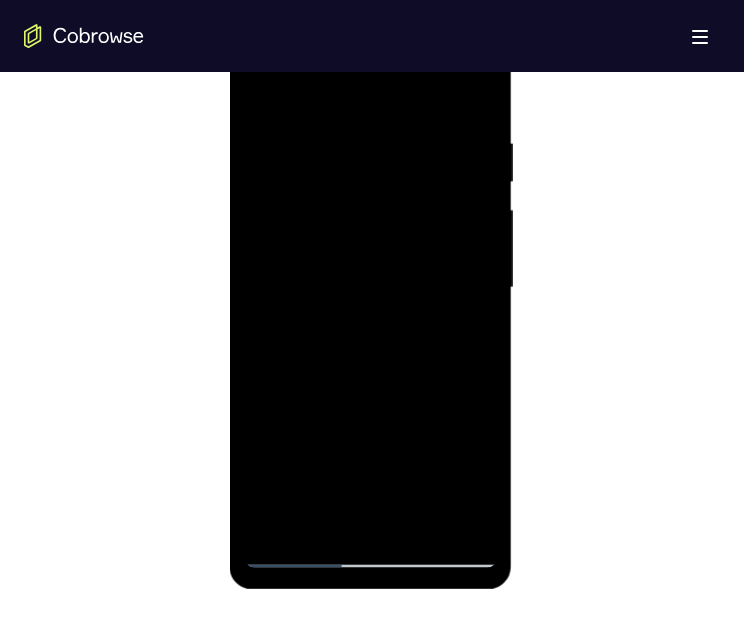 click at bounding box center (370, 288) 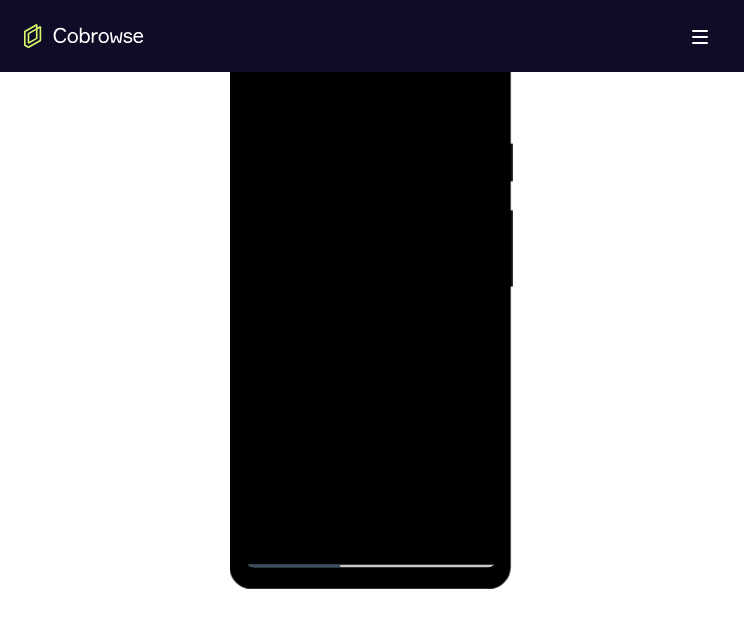 drag, startPoint x: 452, startPoint y: 473, endPoint x: 441, endPoint y: 458, distance: 18.601076 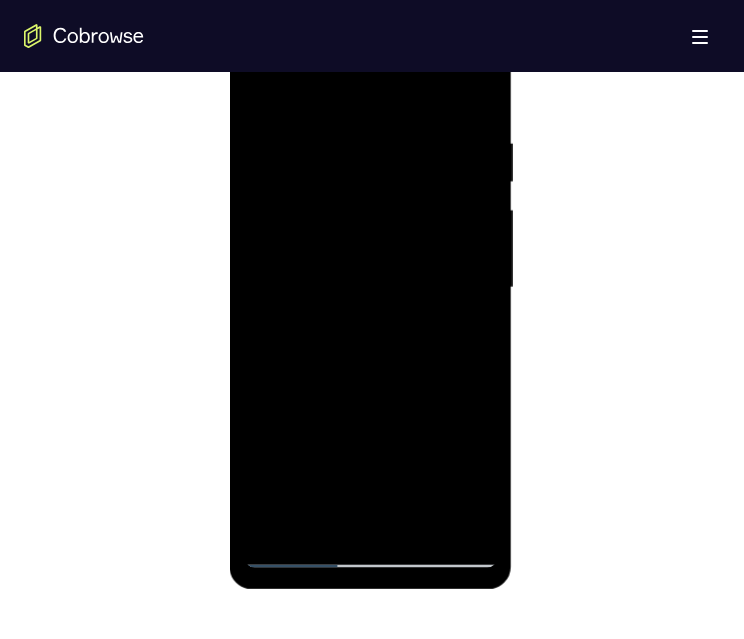 drag, startPoint x: 357, startPoint y: 85, endPoint x: 362, endPoint y: 148, distance: 63.1981 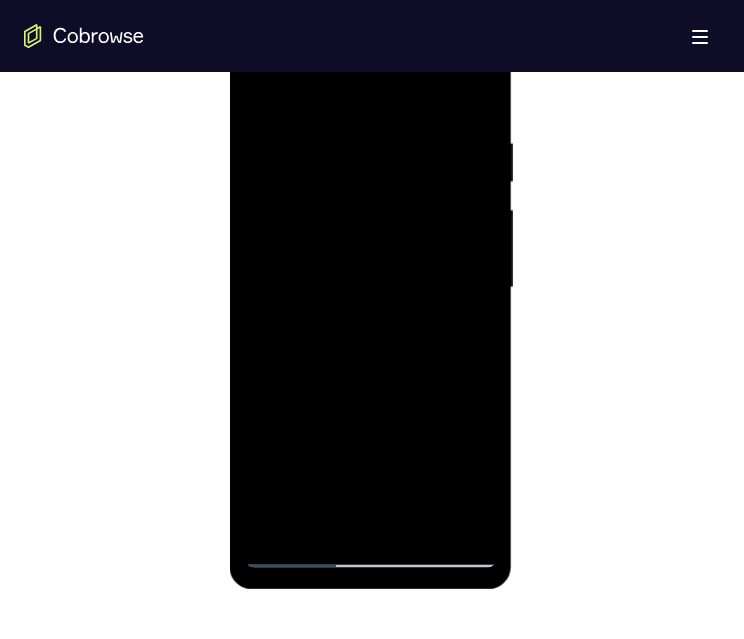 click at bounding box center [370, 288] 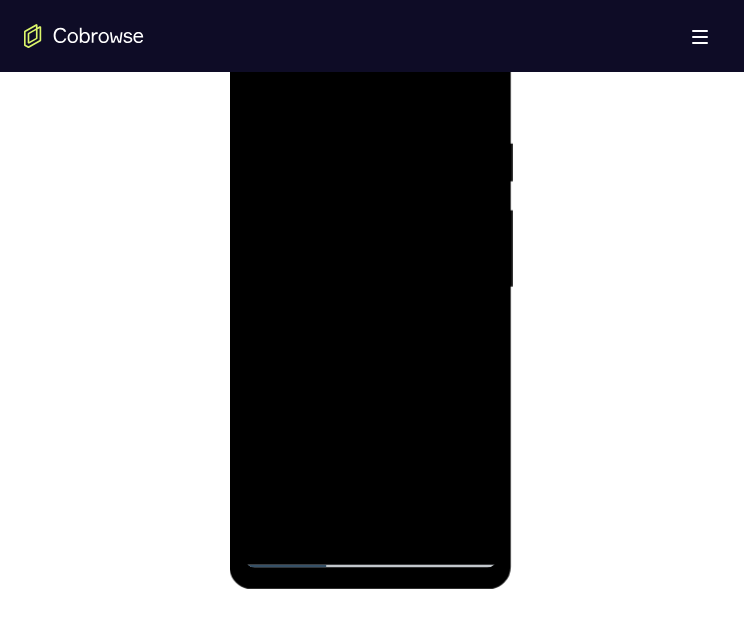 scroll, scrollTop: 1300, scrollLeft: 0, axis: vertical 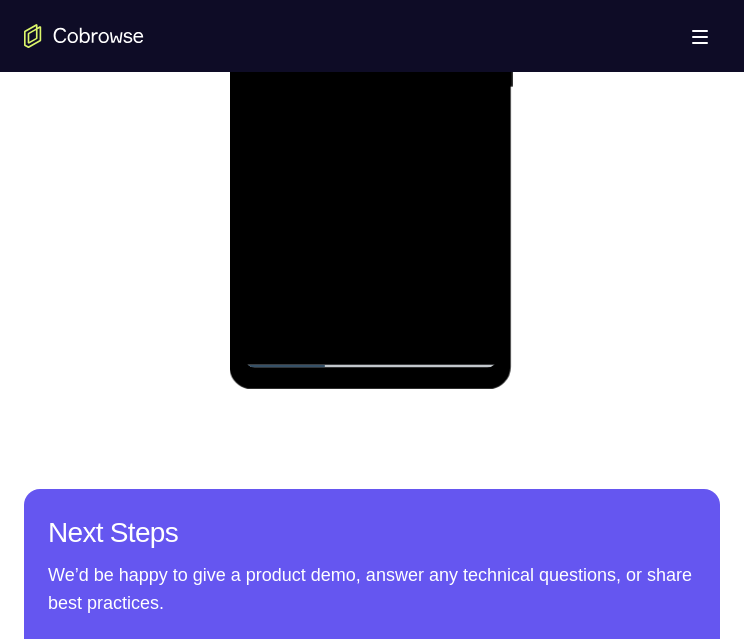 drag, startPoint x: 362, startPoint y: 167, endPoint x: 342, endPoint y: 71, distance: 98.0612 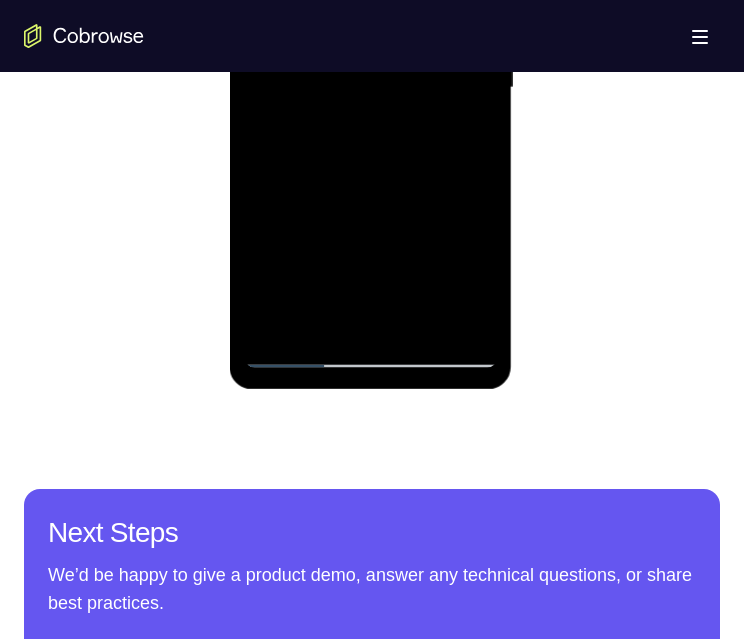 drag, startPoint x: 372, startPoint y: 195, endPoint x: 336, endPoint y: 4, distance: 194.36307 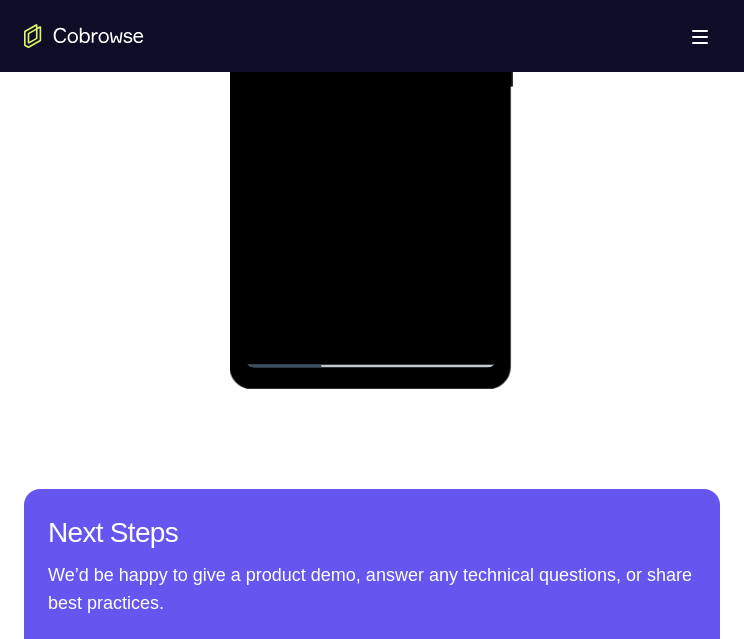 drag, startPoint x: 345, startPoint y: 8, endPoint x: 339, endPoint y: -46, distance: 54.33231 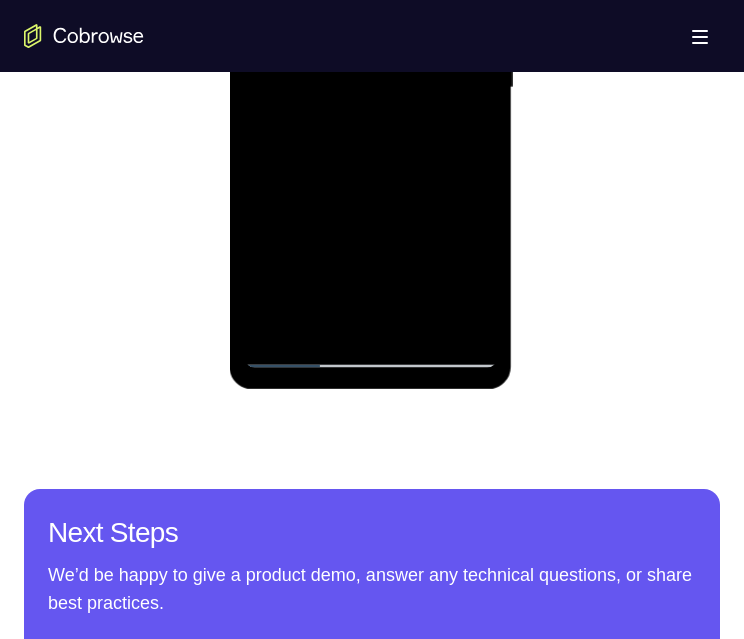 drag, startPoint x: 361, startPoint y: 25, endPoint x: 408, endPoint y: 288, distance: 267.16663 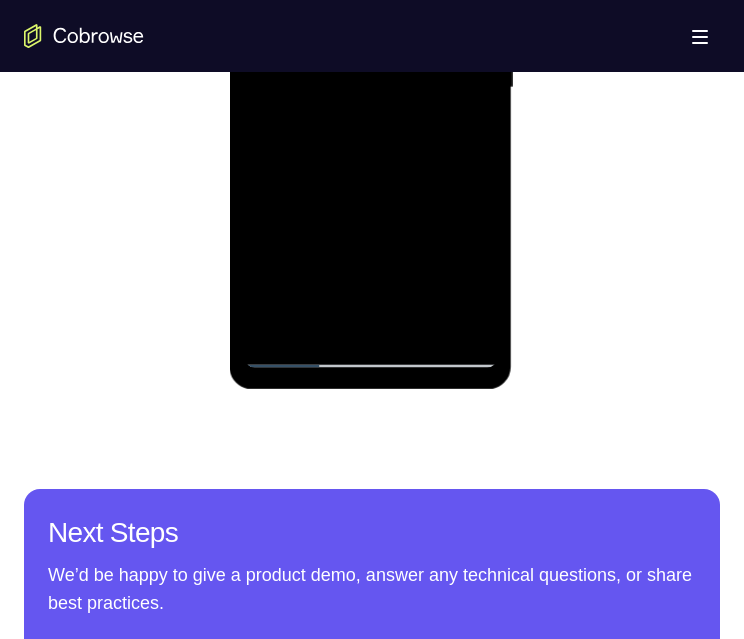 drag, startPoint x: 349, startPoint y: 77, endPoint x: 365, endPoint y: 277, distance: 200.63898 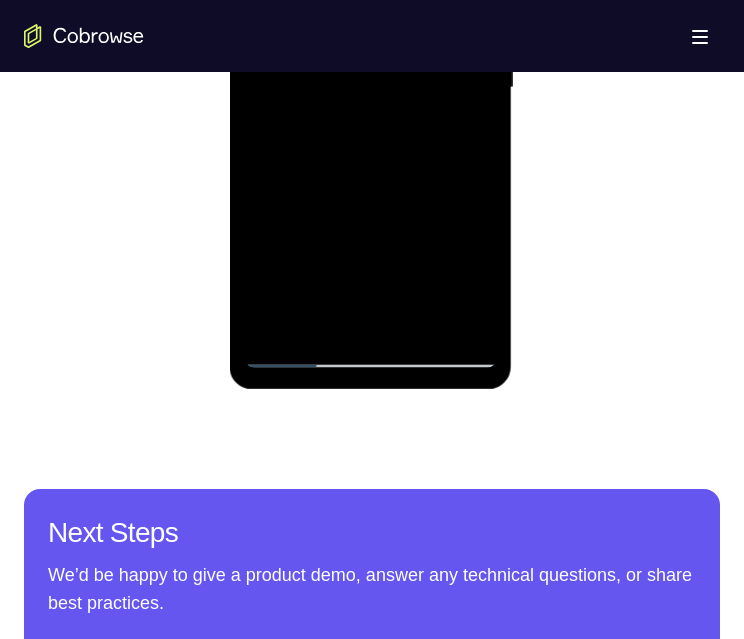 drag, startPoint x: 335, startPoint y: 132, endPoint x: 371, endPoint y: 272, distance: 144.55449 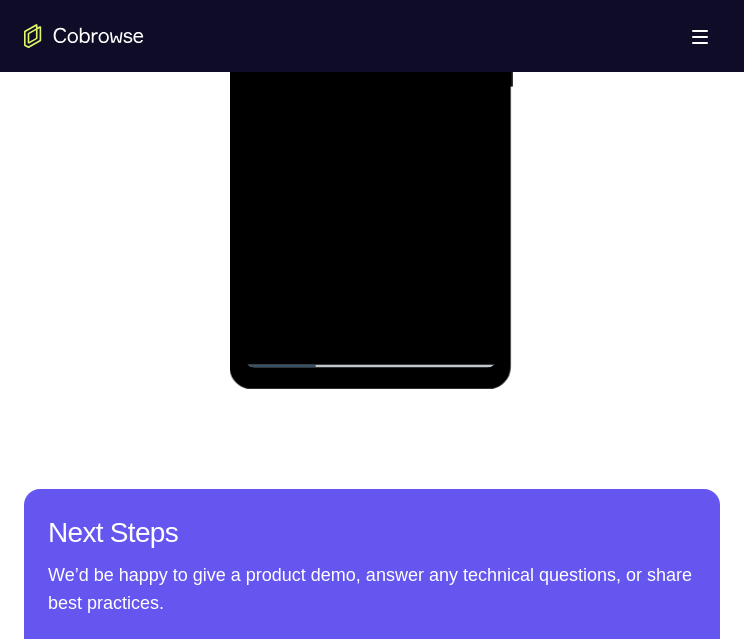 scroll, scrollTop: 1100, scrollLeft: 0, axis: vertical 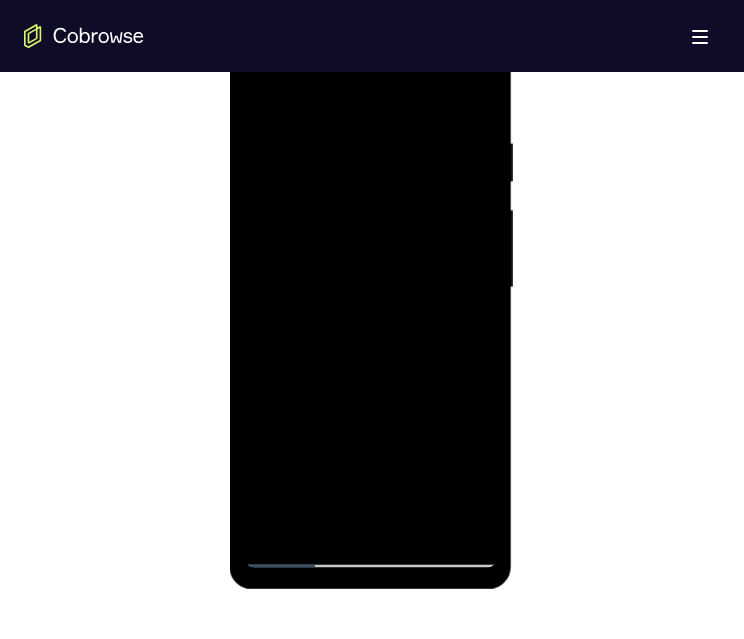 click at bounding box center (370, 288) 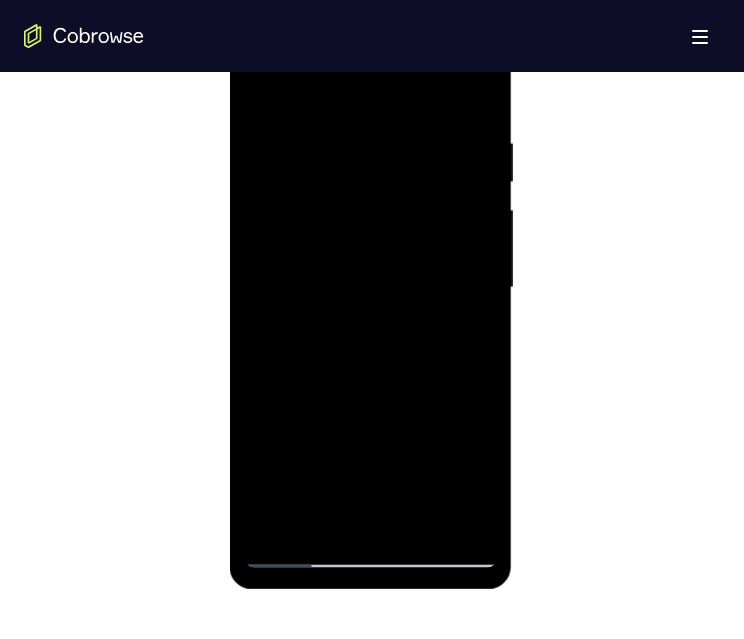 click at bounding box center [370, 288] 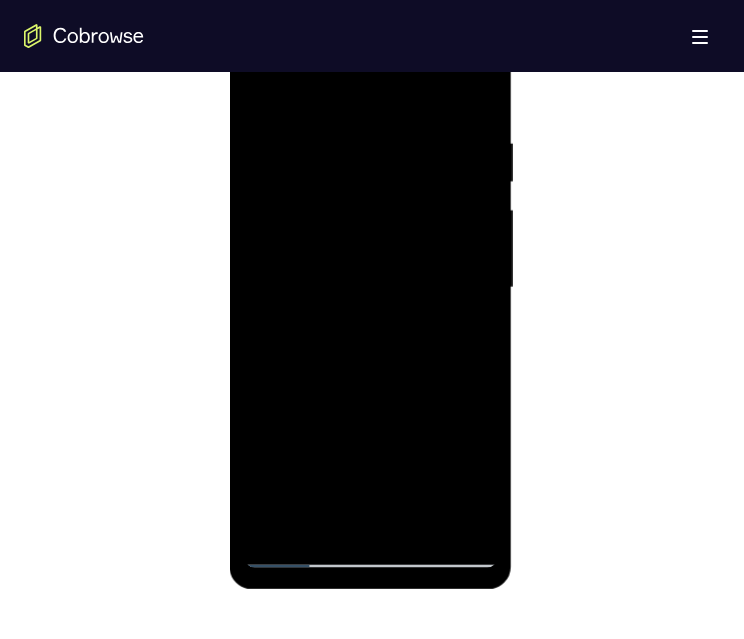 scroll, scrollTop: 1200, scrollLeft: 0, axis: vertical 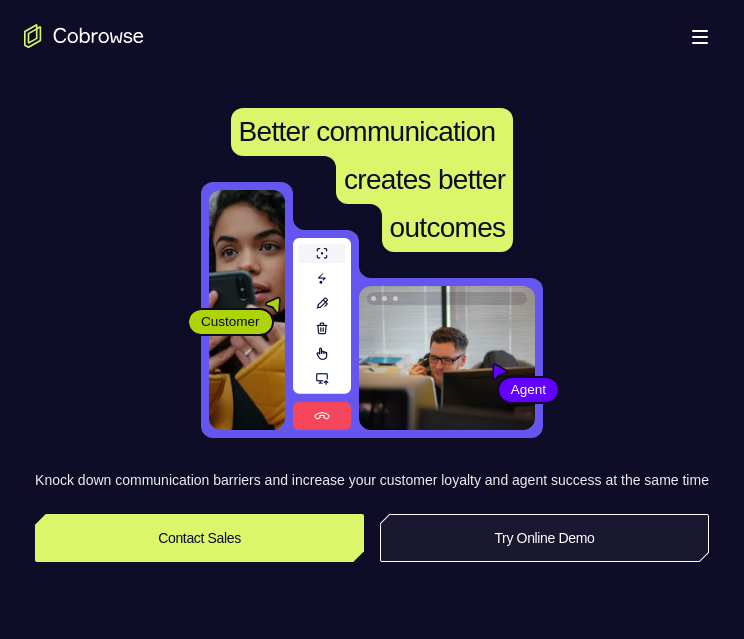 click on "Try Online Demo" at bounding box center [544, 538] 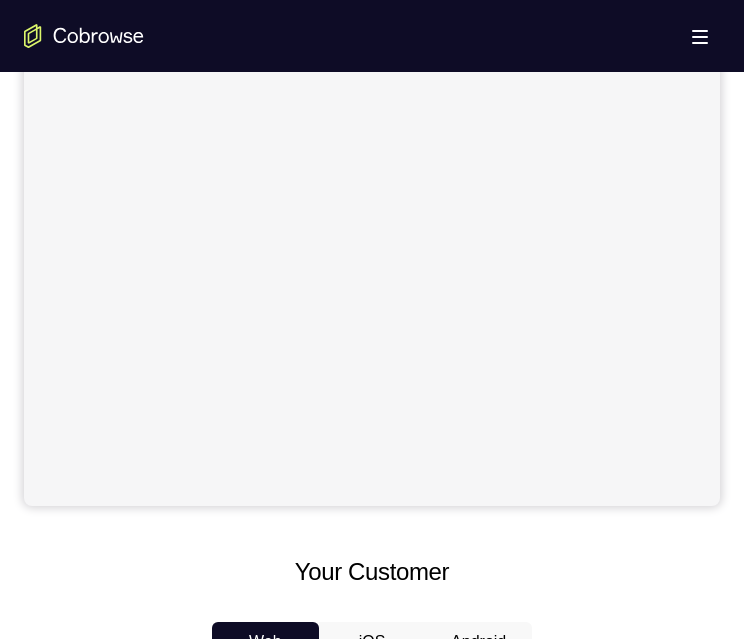 scroll, scrollTop: 800, scrollLeft: 0, axis: vertical 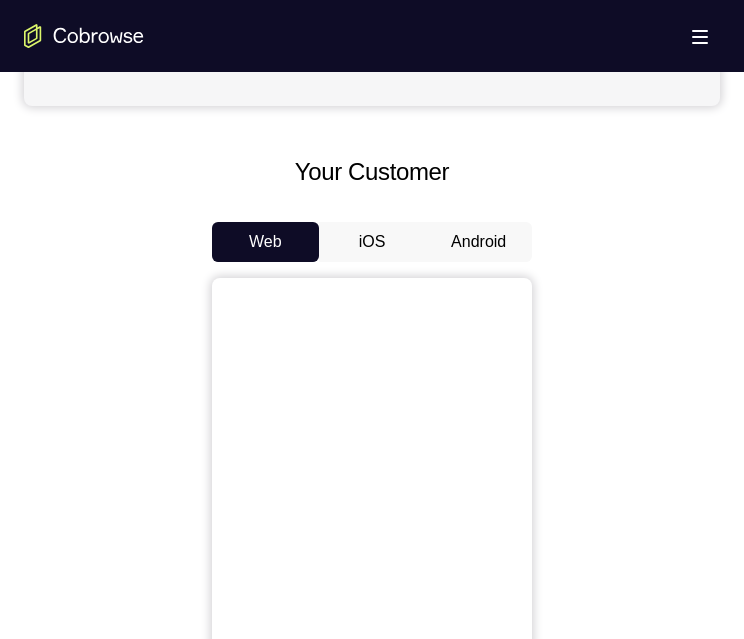 click on "Android" at bounding box center [478, 242] 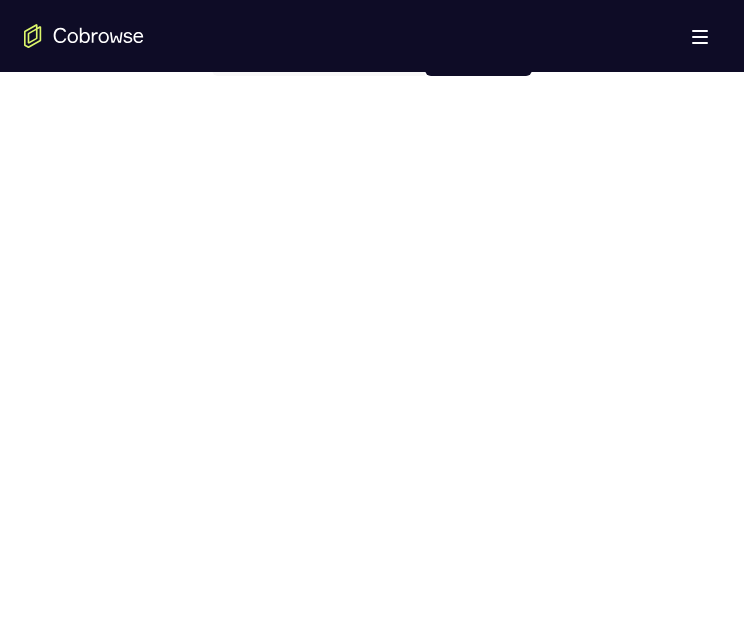 scroll, scrollTop: 900, scrollLeft: 0, axis: vertical 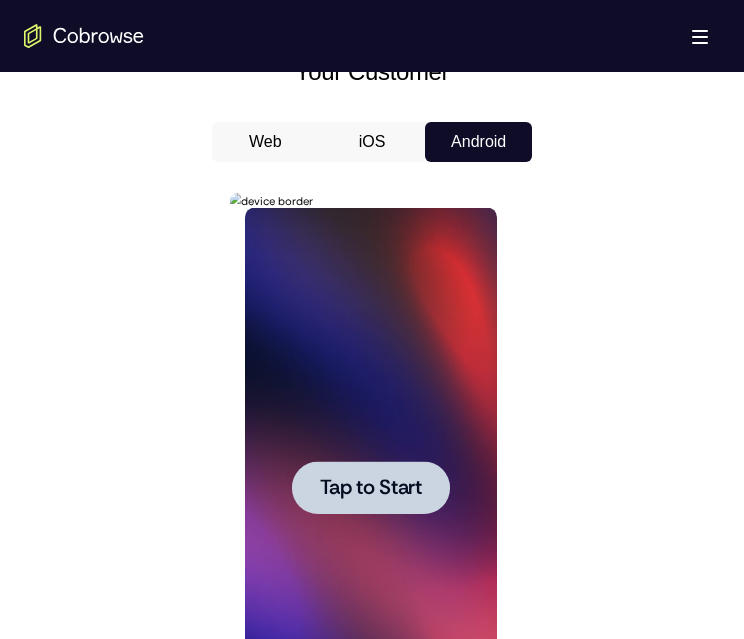 click on "Tap to Start" at bounding box center [370, 488] 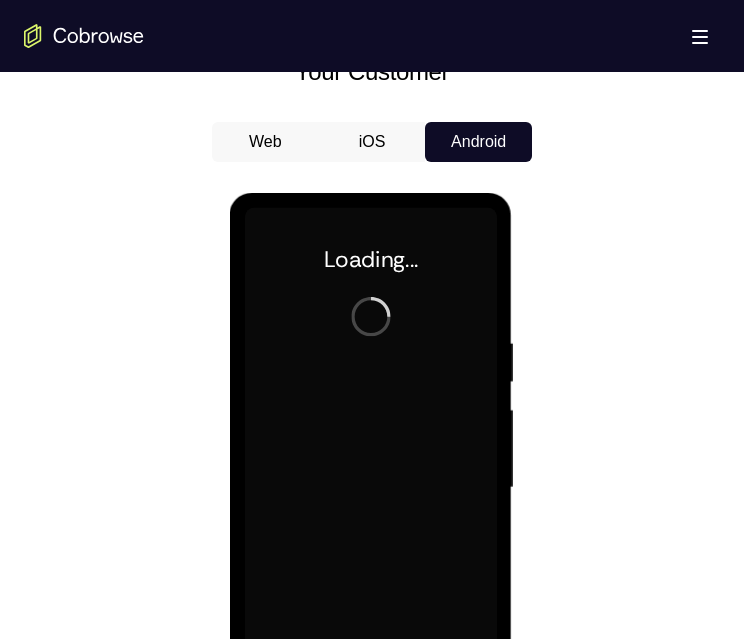 scroll, scrollTop: 1000, scrollLeft: 0, axis: vertical 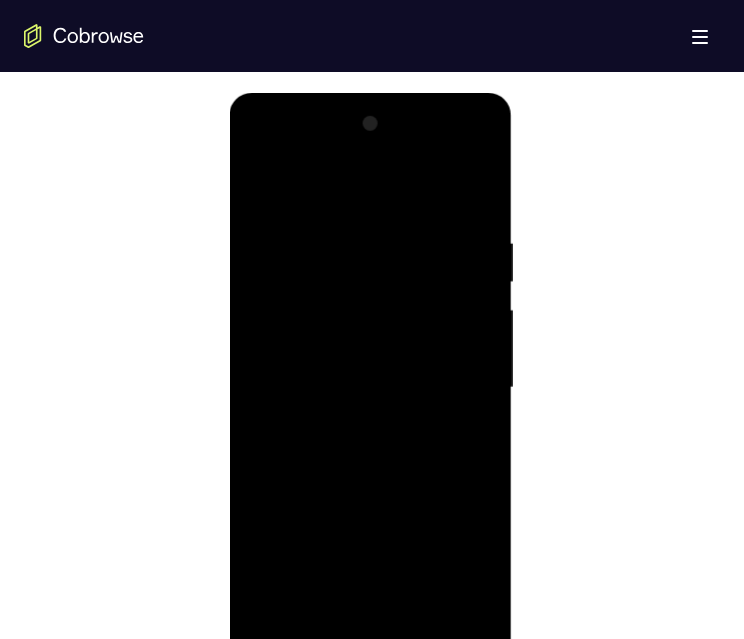 click at bounding box center (370, 388) 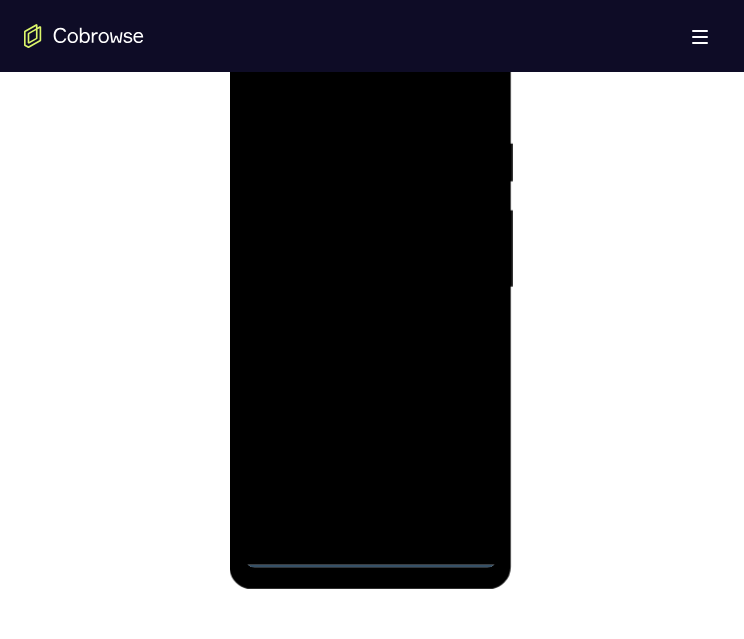 click at bounding box center (370, 288) 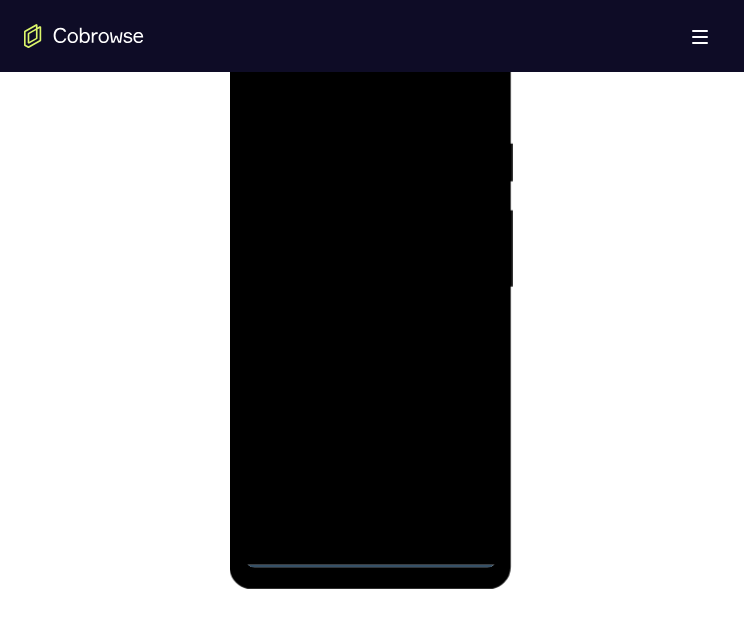 scroll, scrollTop: 1000, scrollLeft: 0, axis: vertical 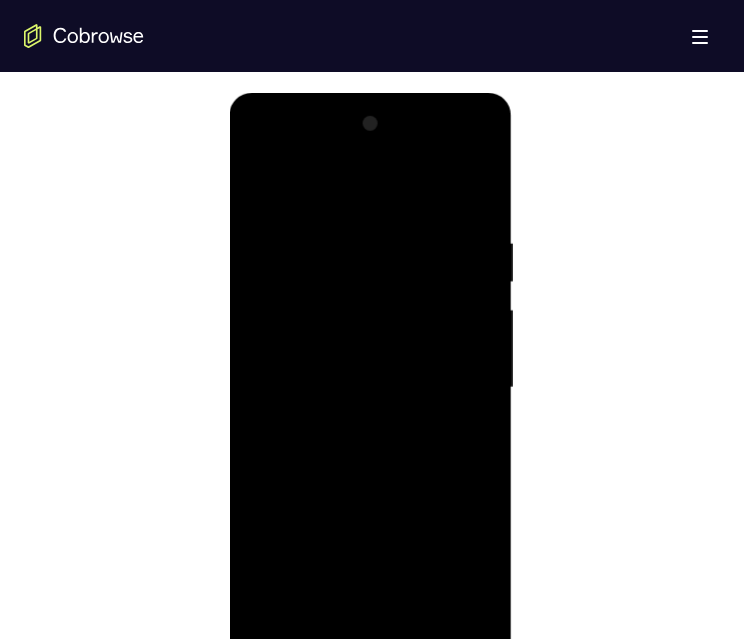 click at bounding box center (370, 388) 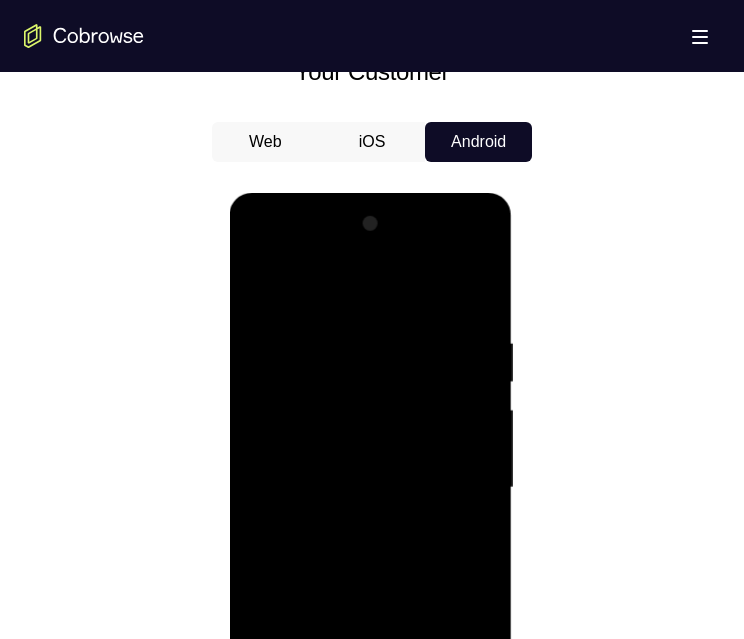 click at bounding box center [370, 488] 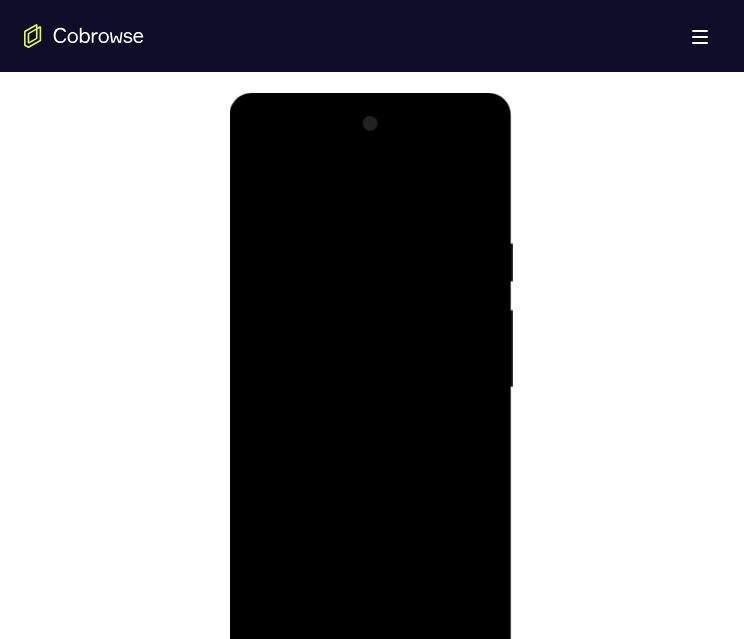 click at bounding box center (370, 388) 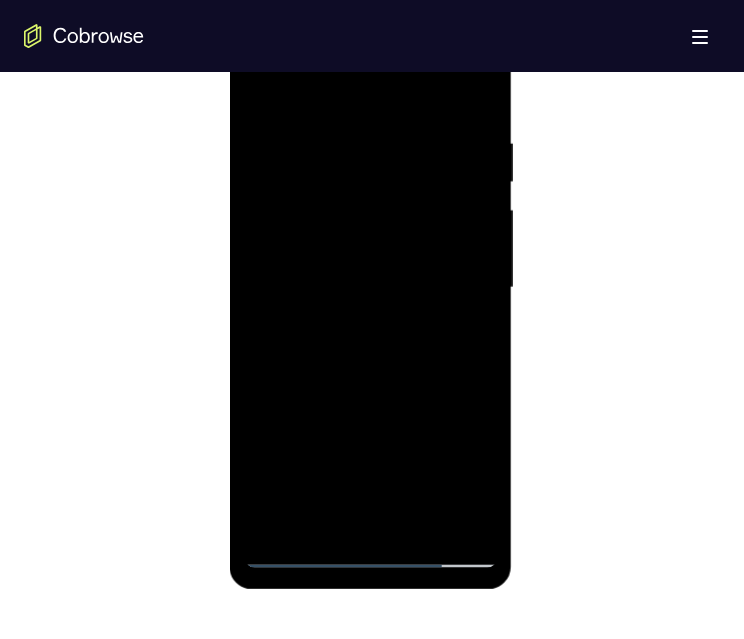 drag, startPoint x: 385, startPoint y: 254, endPoint x: 386, endPoint y: 216, distance: 38.013157 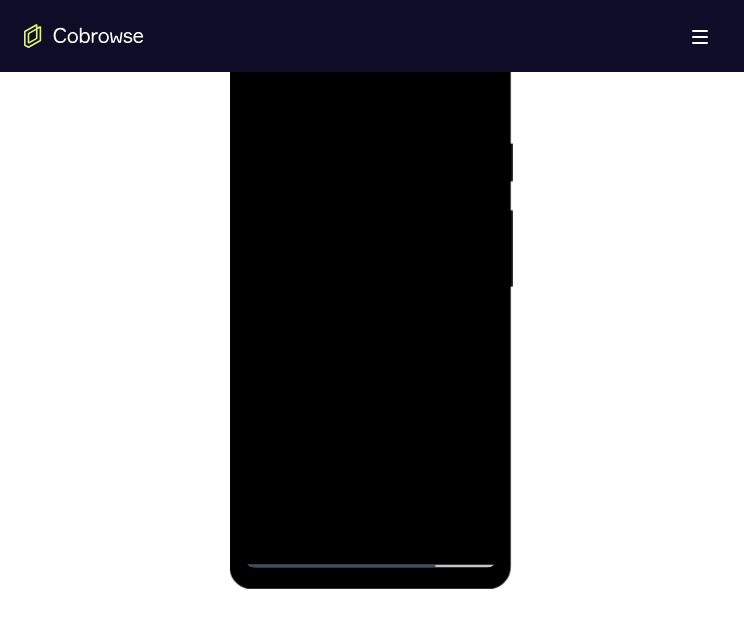 drag, startPoint x: 394, startPoint y: 312, endPoint x: 359, endPoint y: 240, distance: 80.05623 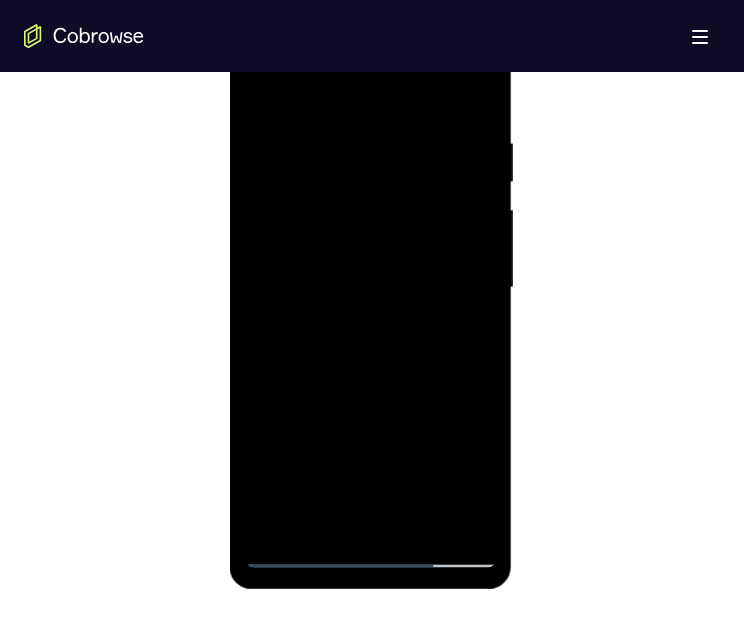 drag, startPoint x: 405, startPoint y: 369, endPoint x: 393, endPoint y: 194, distance: 175.41095 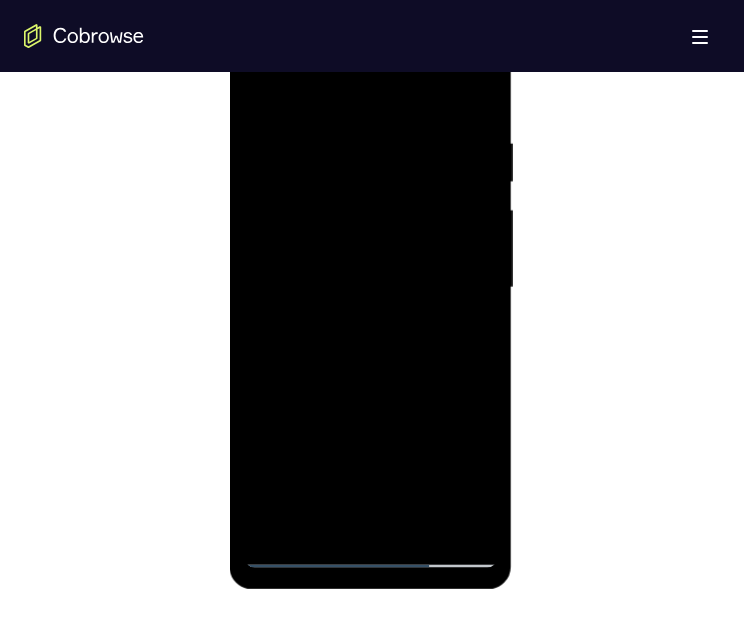 drag, startPoint x: 382, startPoint y: 344, endPoint x: 385, endPoint y: 203, distance: 141.0319 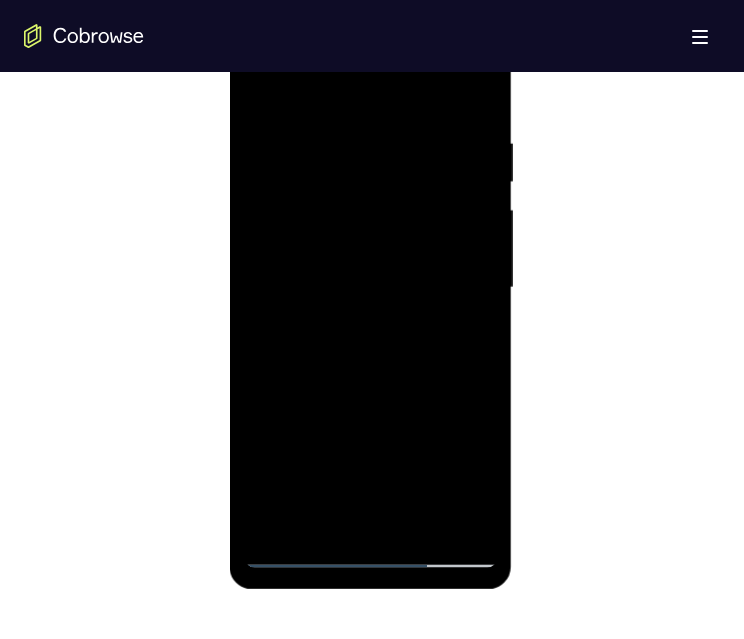 drag, startPoint x: 397, startPoint y: 345, endPoint x: 385, endPoint y: 220, distance: 125.57468 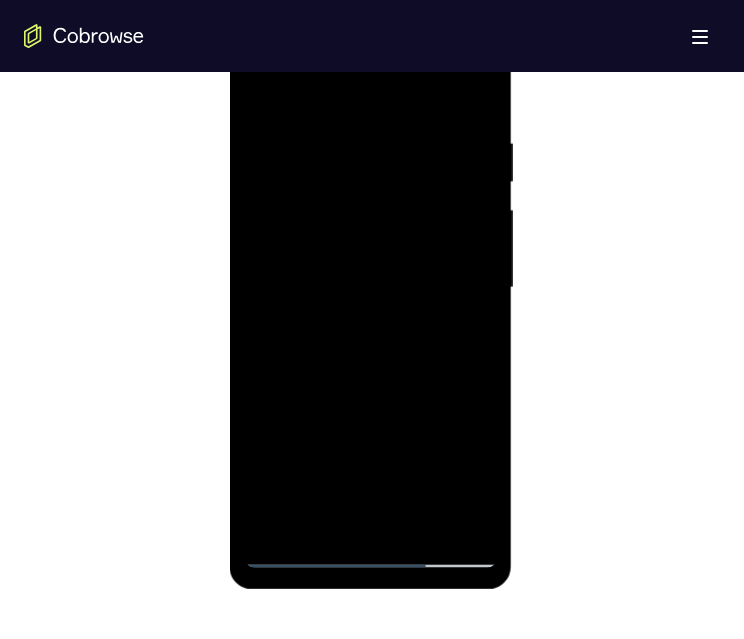 click at bounding box center (370, 288) 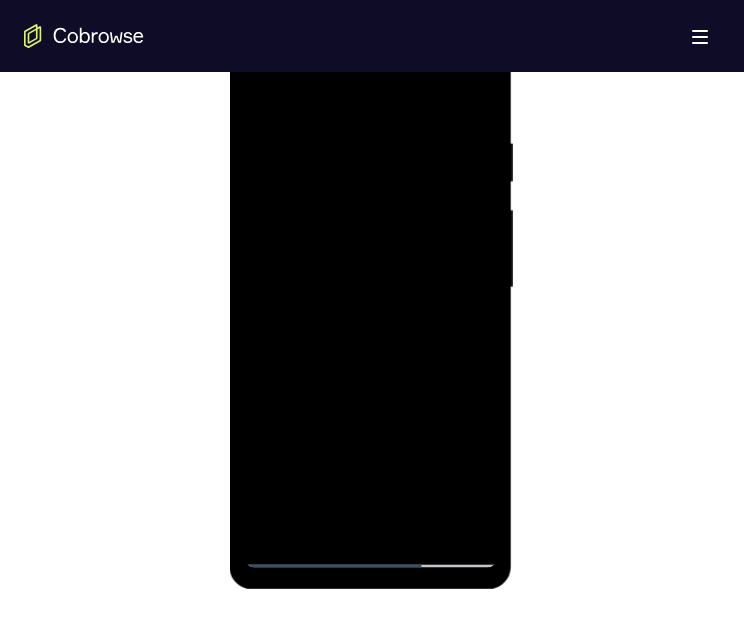 click at bounding box center (370, 288) 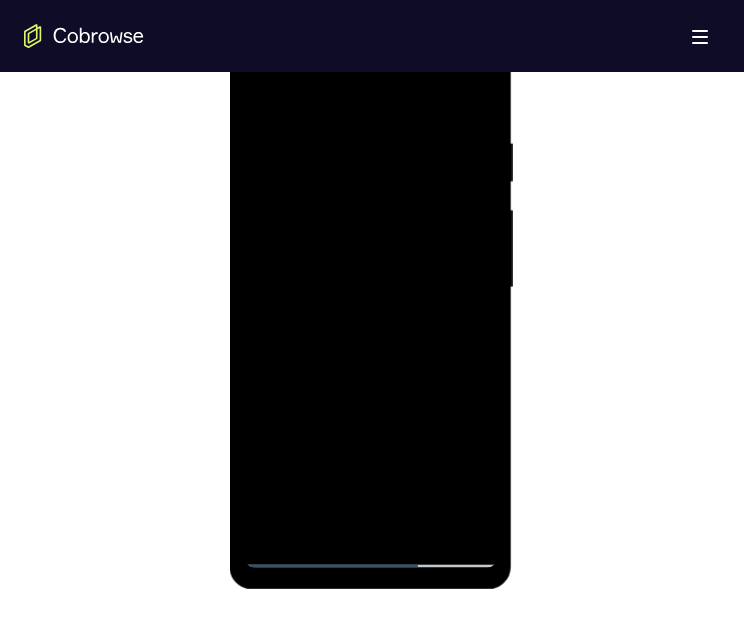 drag, startPoint x: 388, startPoint y: 373, endPoint x: 421, endPoint y: 415, distance: 53.413483 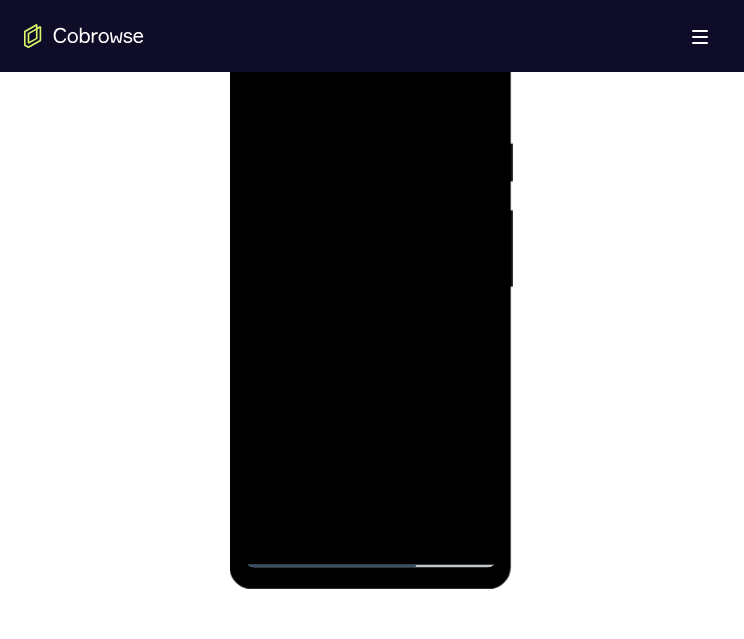 click at bounding box center (370, 288) 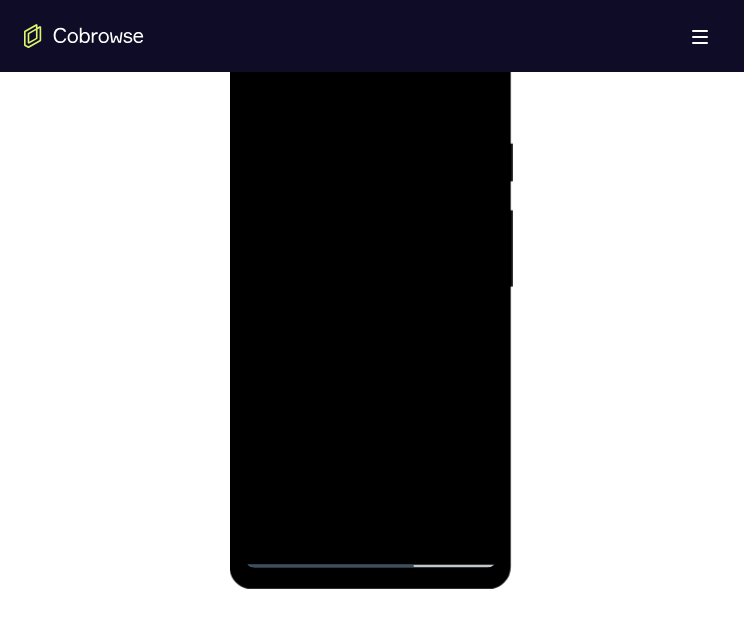 click at bounding box center [370, 288] 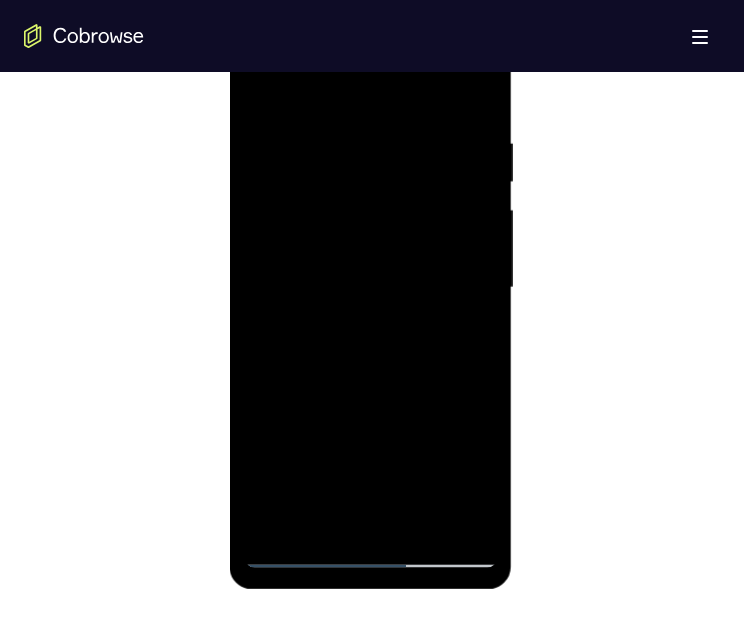 drag, startPoint x: 376, startPoint y: 389, endPoint x: 349, endPoint y: 400, distance: 29.15476 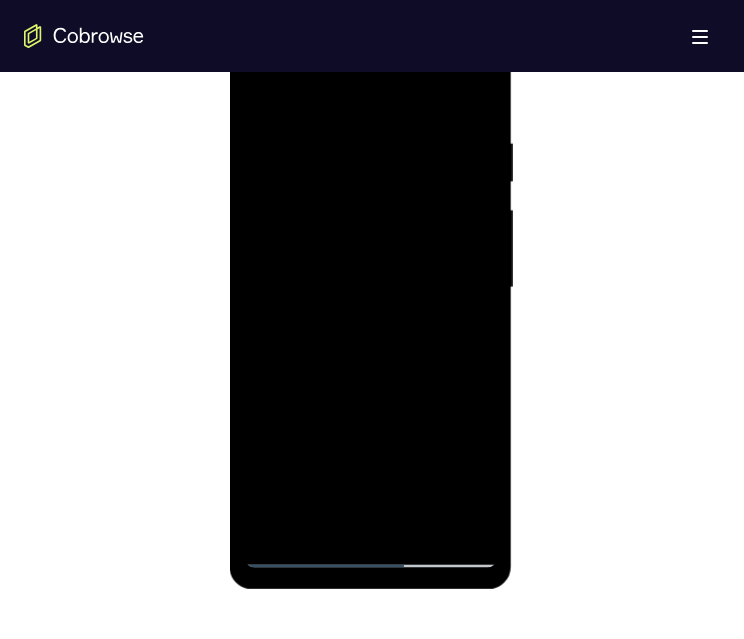 drag, startPoint x: 350, startPoint y: 441, endPoint x: 321, endPoint y: 370, distance: 76.6942 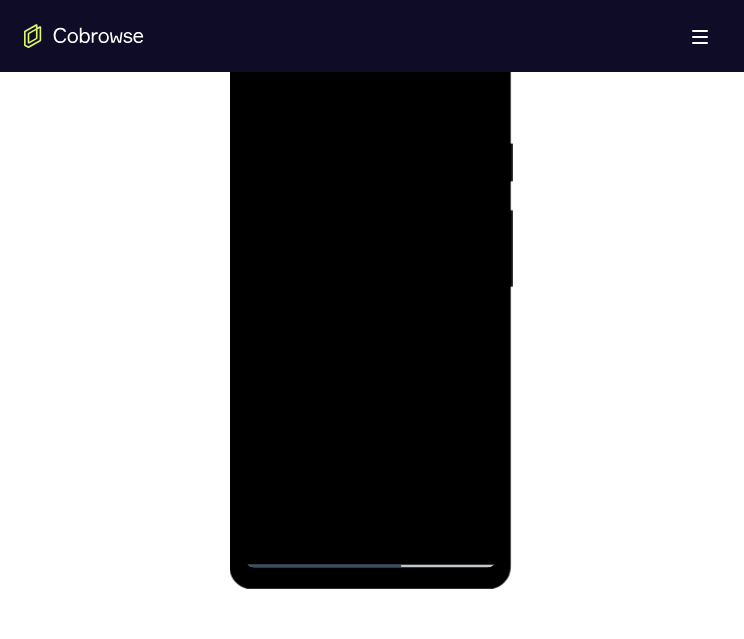 drag, startPoint x: 321, startPoint y: 370, endPoint x: 336, endPoint y: 391, distance: 25.806976 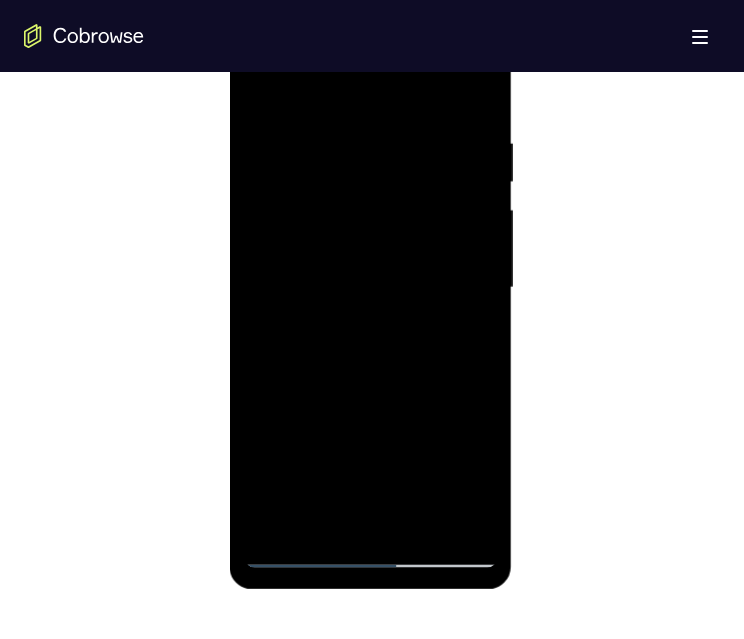drag, startPoint x: 389, startPoint y: 420, endPoint x: 369, endPoint y: 427, distance: 21.189621 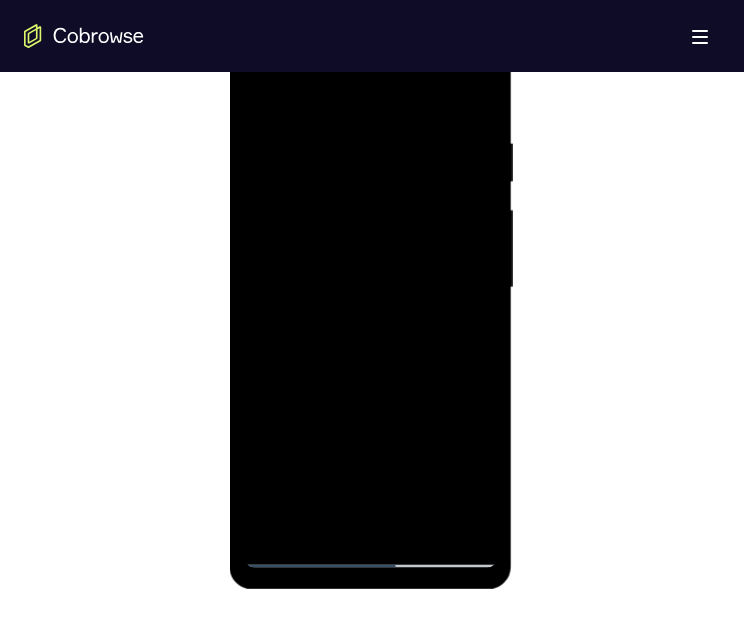 drag, startPoint x: 369, startPoint y: 427, endPoint x: 336, endPoint y: 423, distance: 33.24154 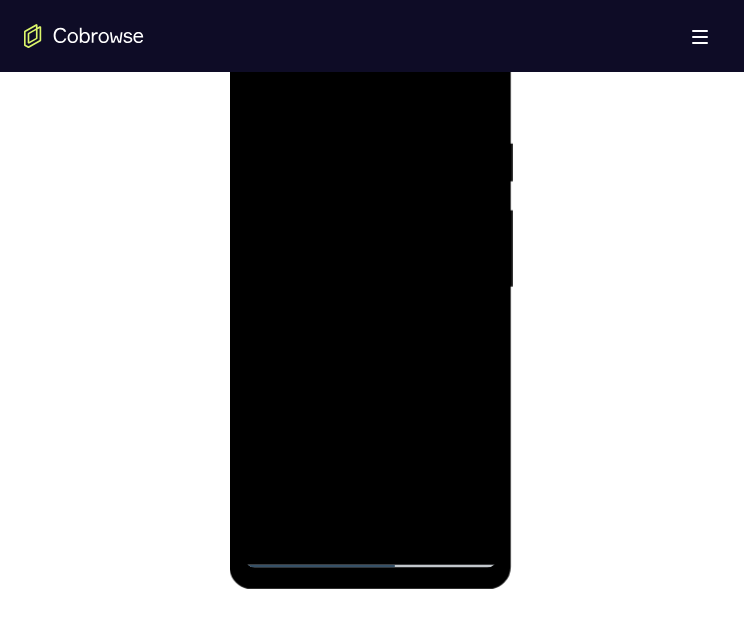 drag, startPoint x: 336, startPoint y: 423, endPoint x: 360, endPoint y: 432, distance: 25.632011 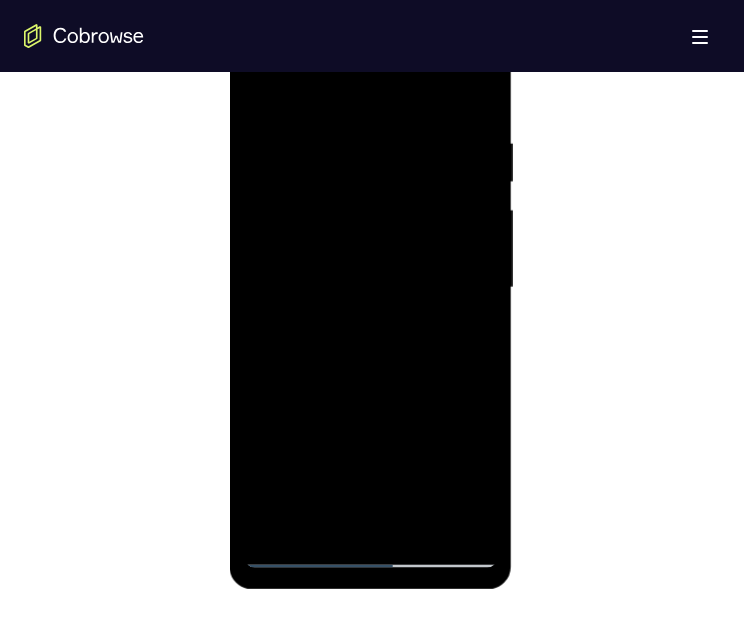 click at bounding box center (370, 288) 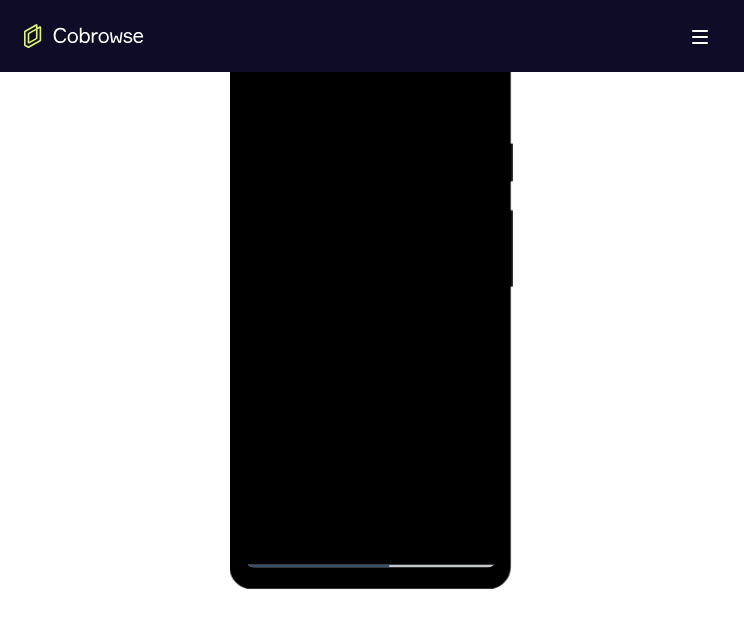 drag, startPoint x: 384, startPoint y: 406, endPoint x: 357, endPoint y: 316, distance: 93.96276 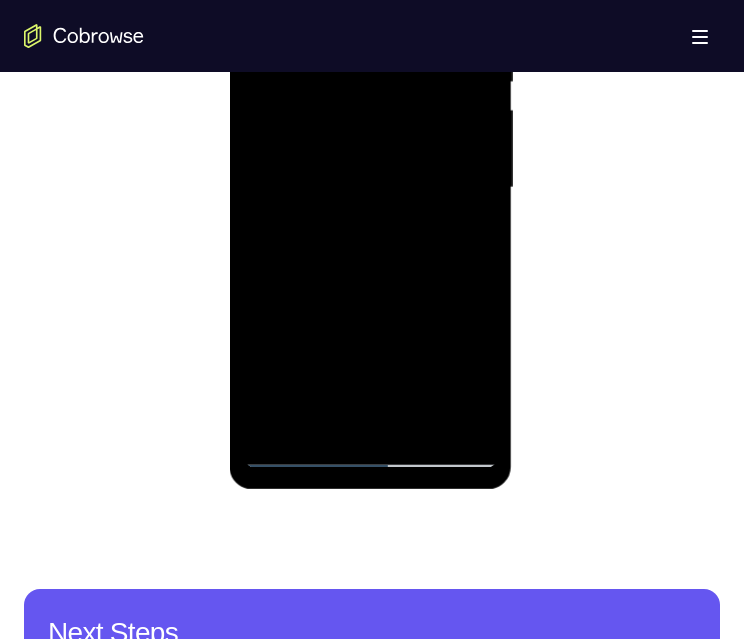 drag, startPoint x: 369, startPoint y: 352, endPoint x: 341, endPoint y: 428, distance: 80.99383 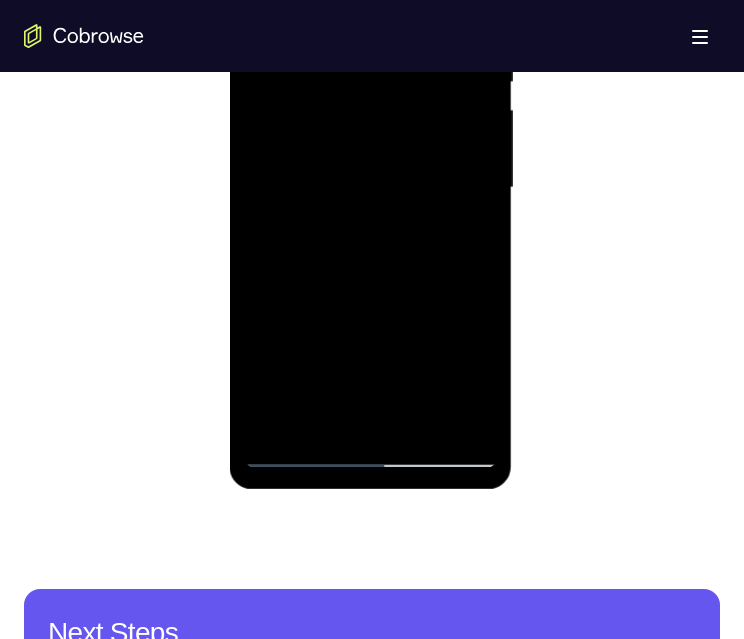 click at bounding box center (370, 188) 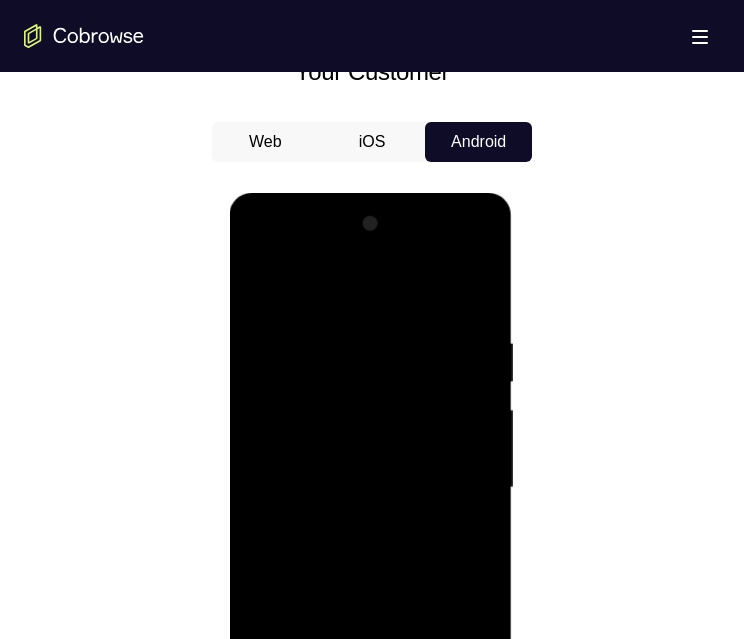 click at bounding box center (370, 488) 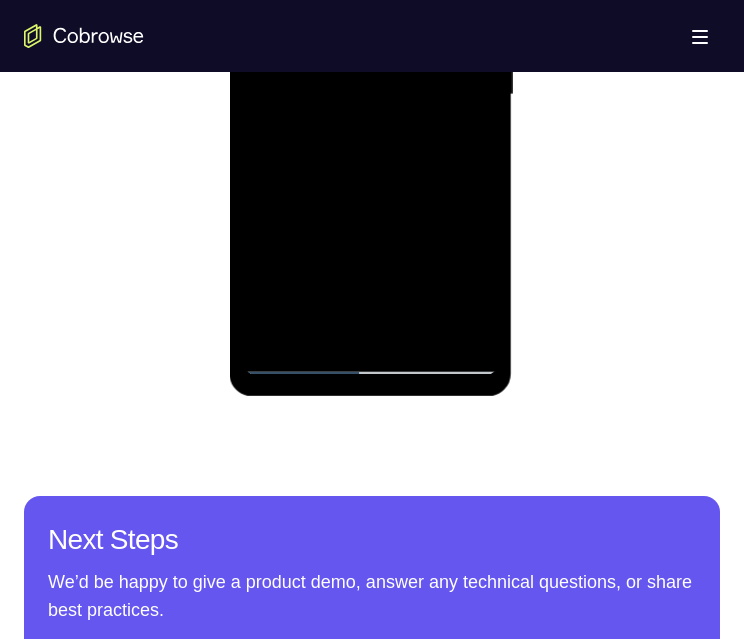 scroll, scrollTop: 1300, scrollLeft: 0, axis: vertical 